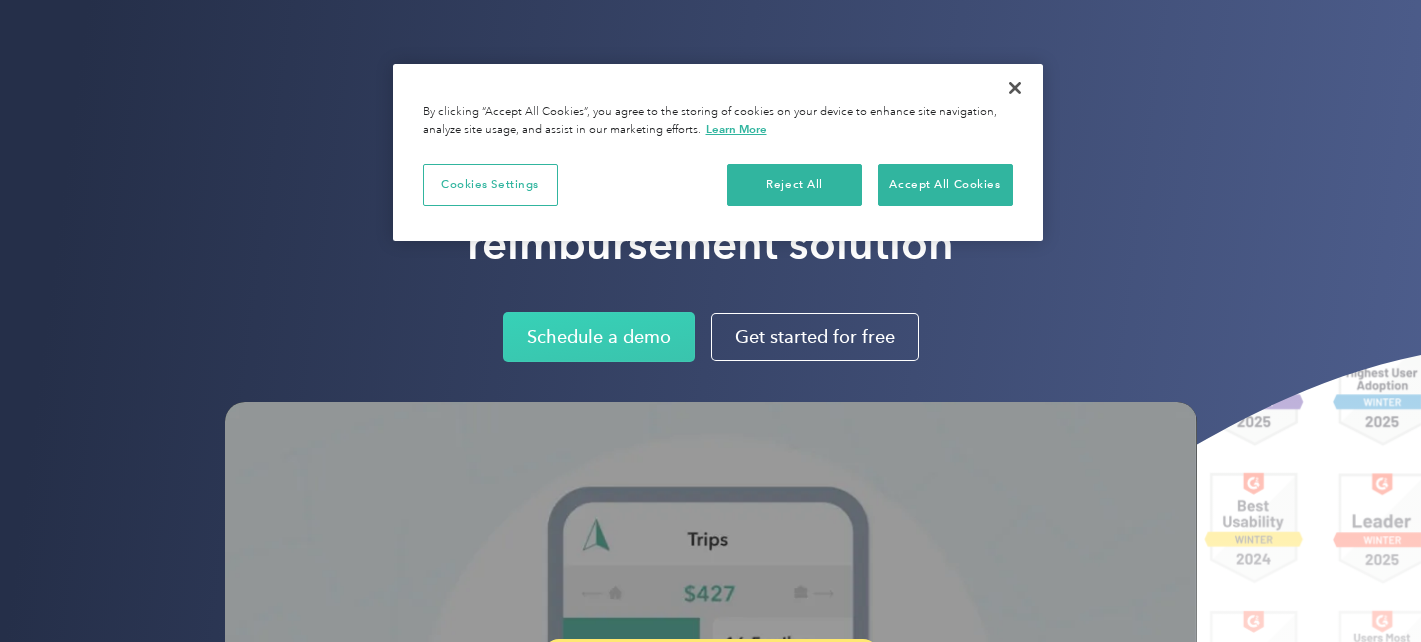 scroll, scrollTop: 0, scrollLeft: 0, axis: both 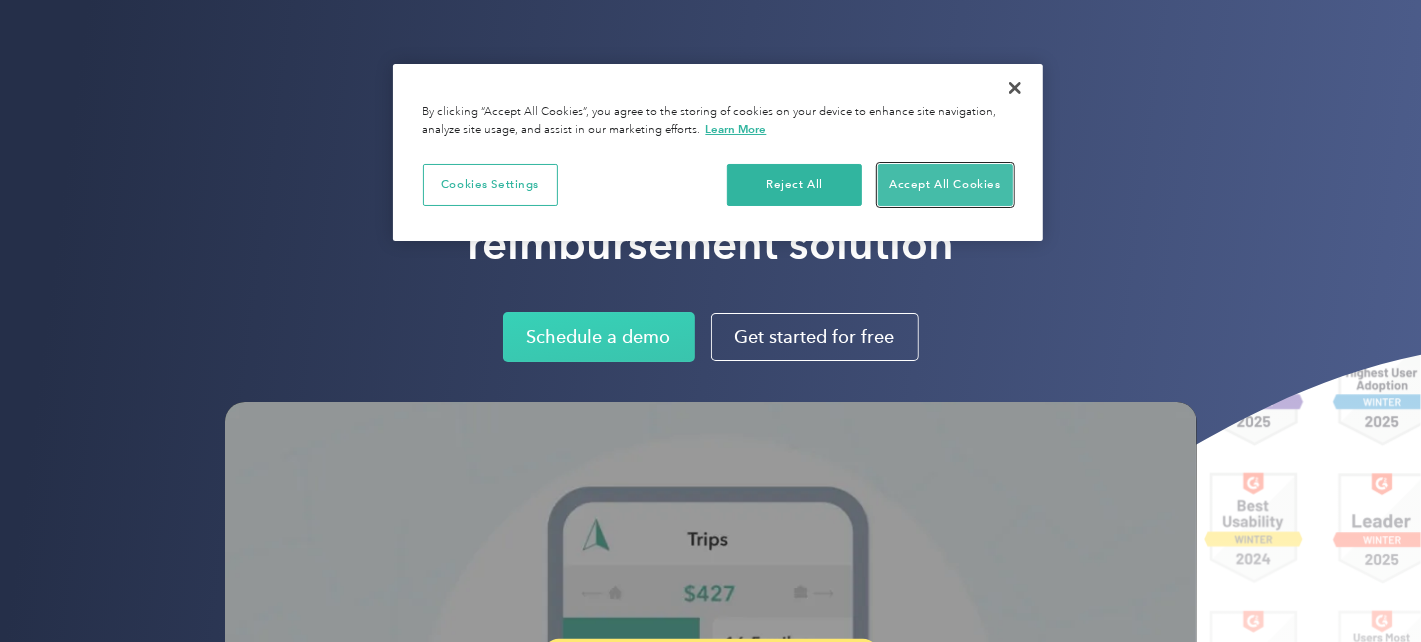 click on "Accept All Cookies" at bounding box center (945, 185) 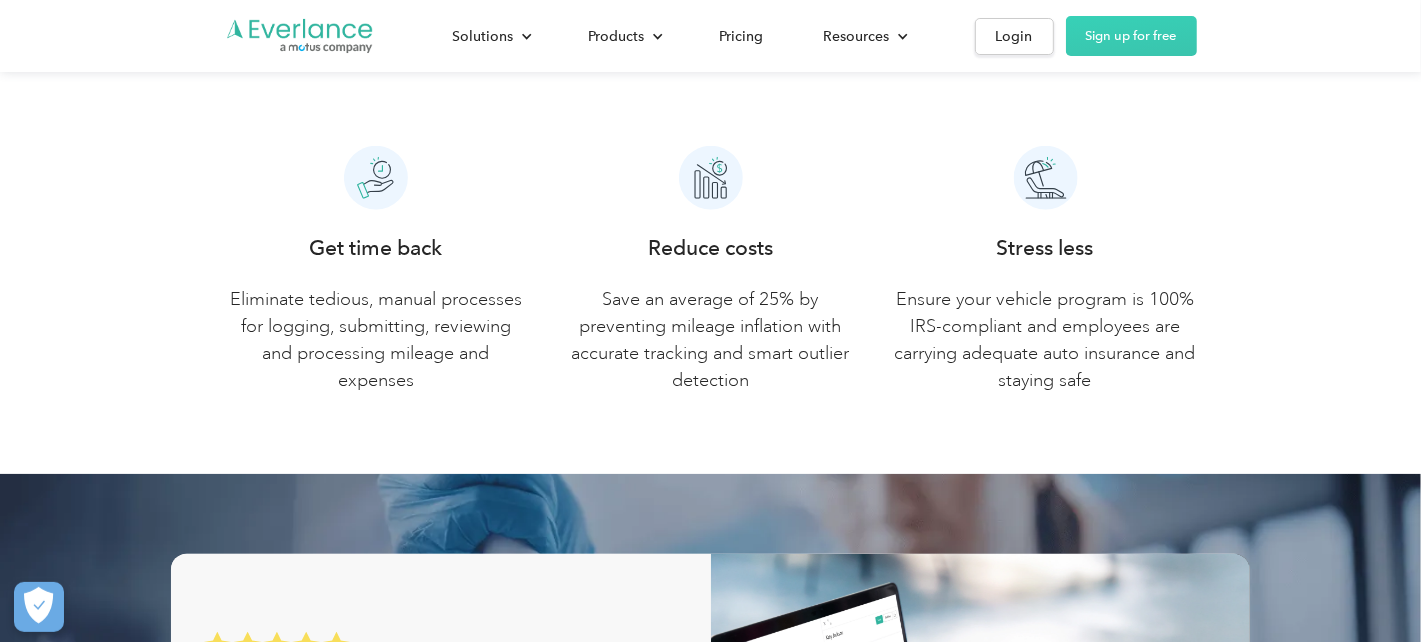 scroll, scrollTop: 600, scrollLeft: 0, axis: vertical 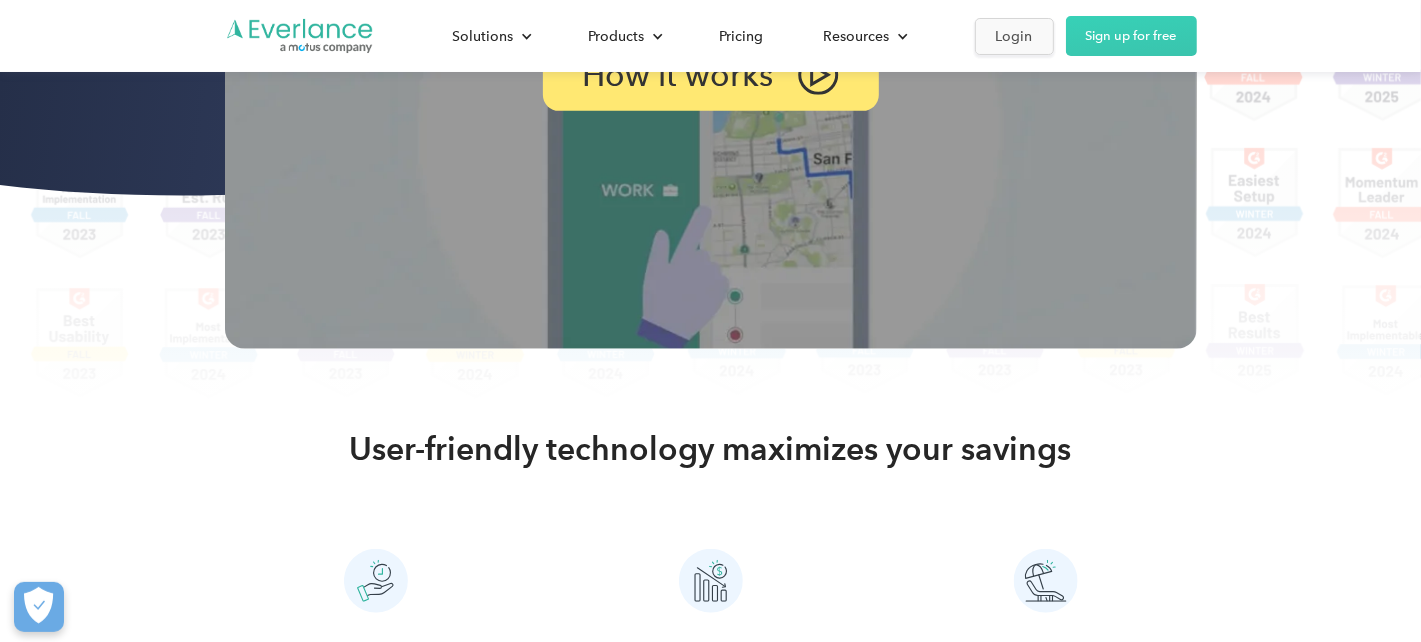 click on "Login" at bounding box center [1014, 36] 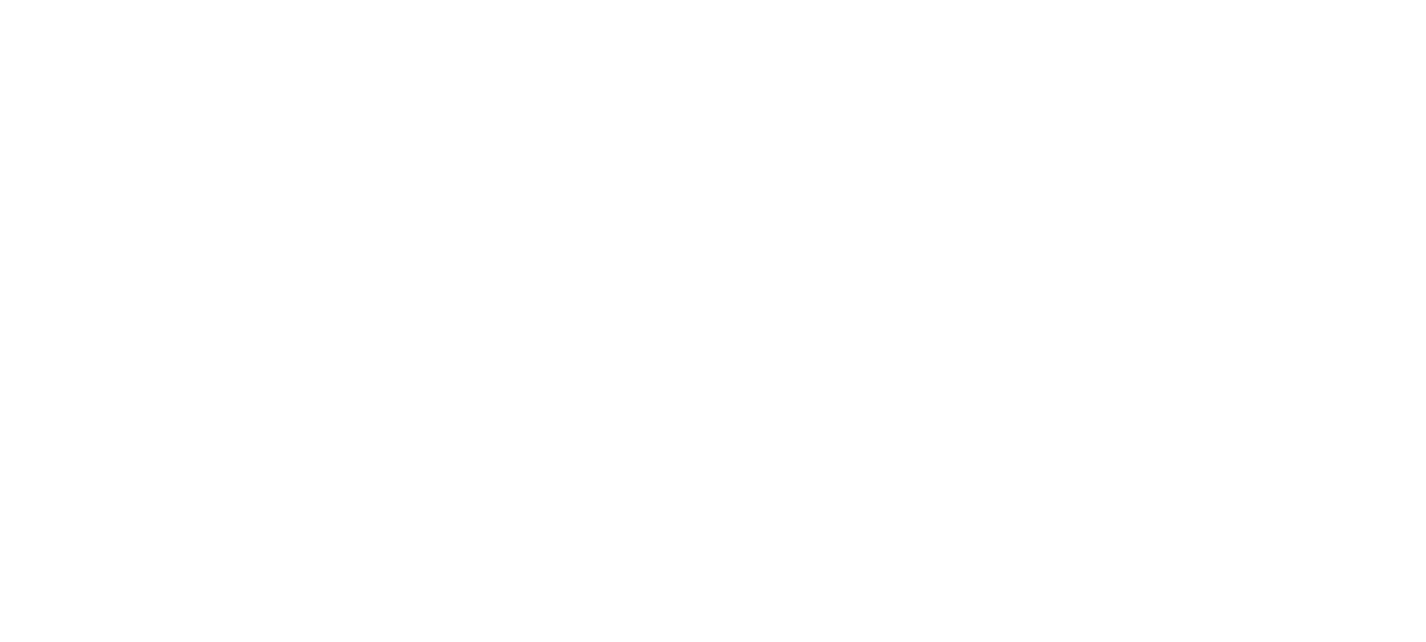 scroll, scrollTop: 0, scrollLeft: 0, axis: both 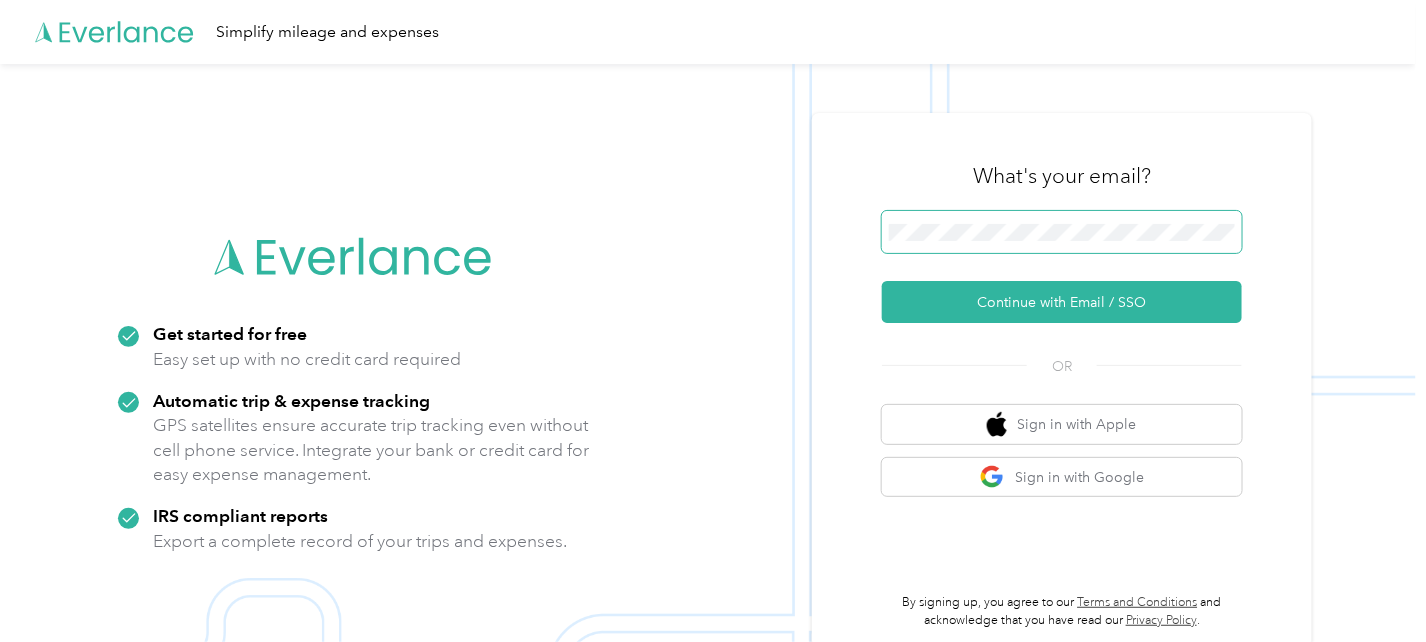 click at bounding box center (1062, 232) 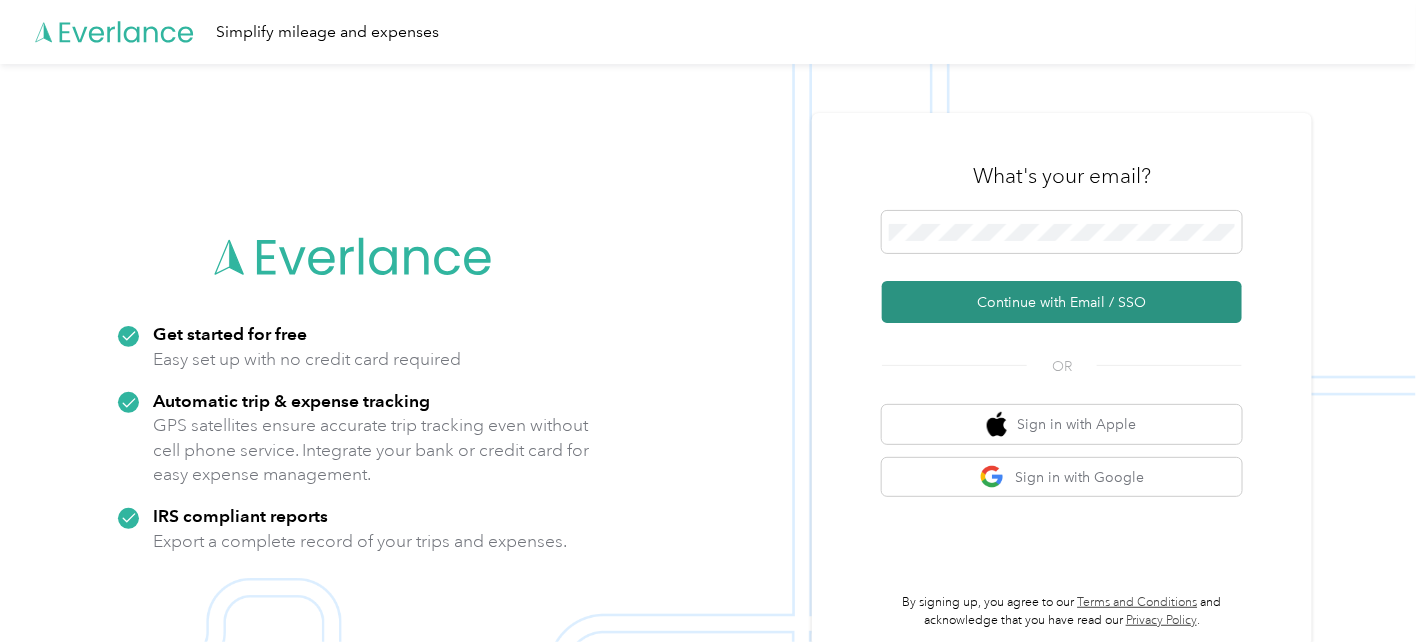 click on "Continue with Email / SSO" at bounding box center [1062, 302] 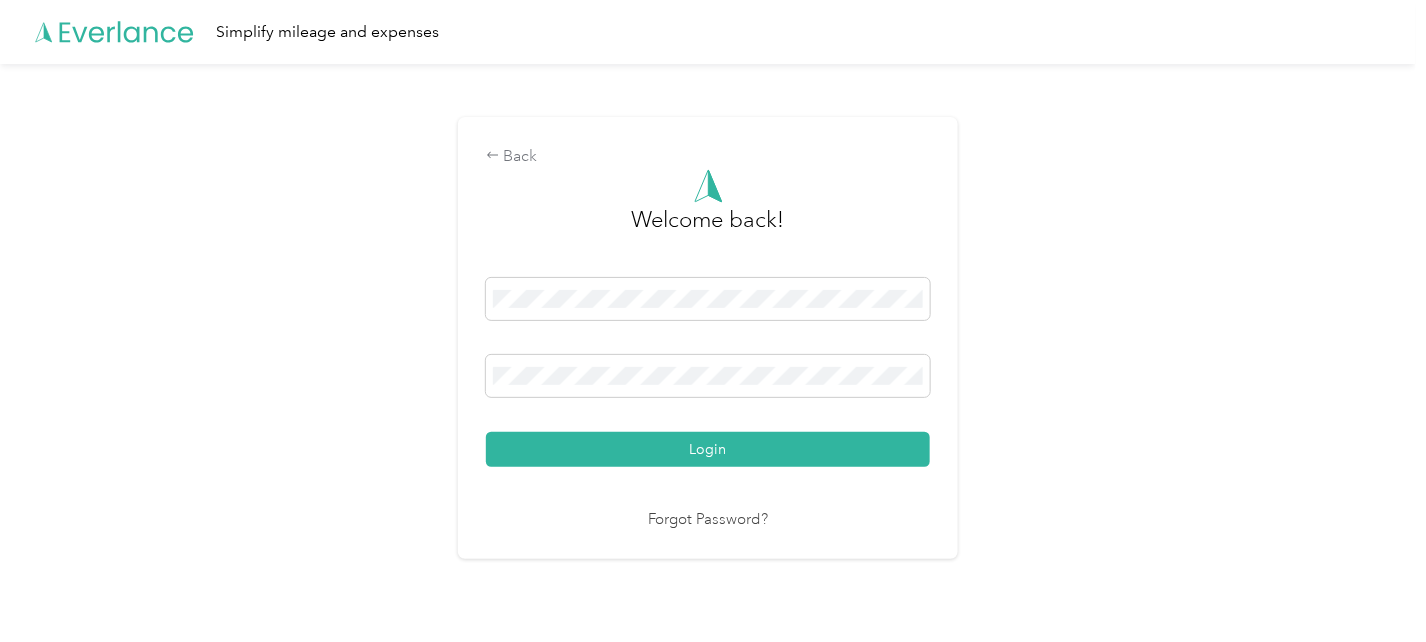 click on "Back Welcome back! Login Forgot Password?" at bounding box center [708, 346] 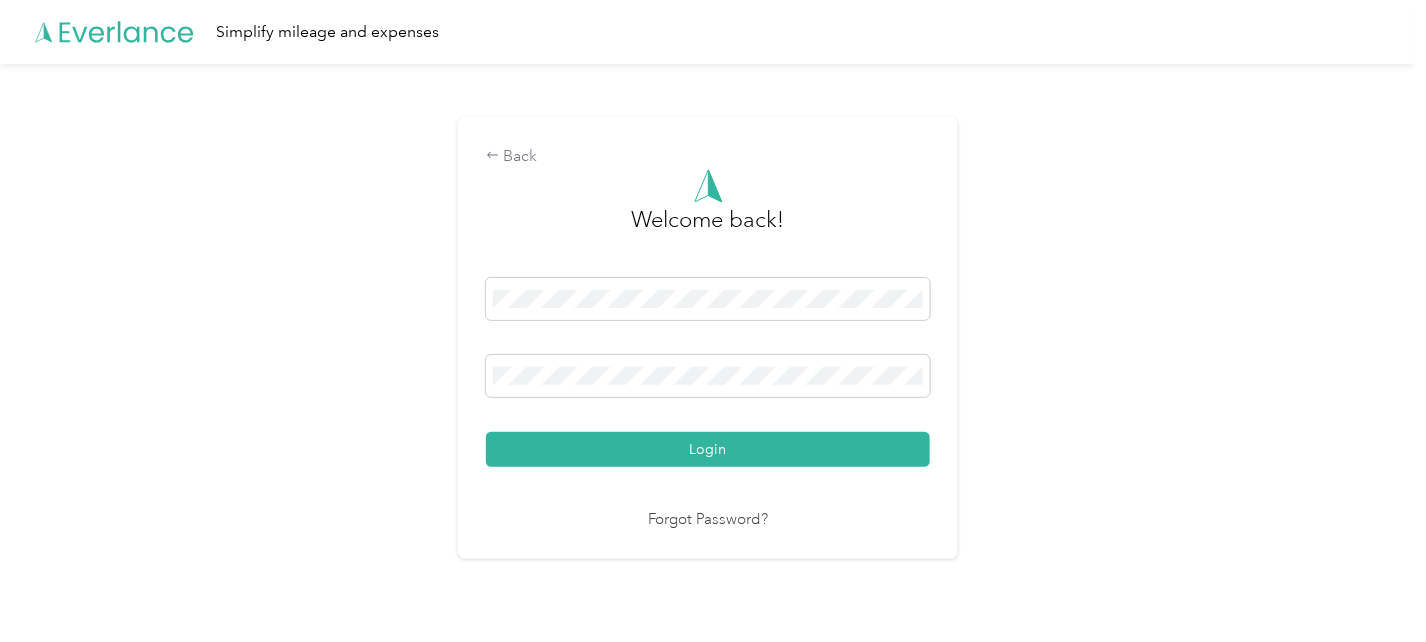 click on "Back Welcome back! Login Forgot Password?" at bounding box center [708, 346] 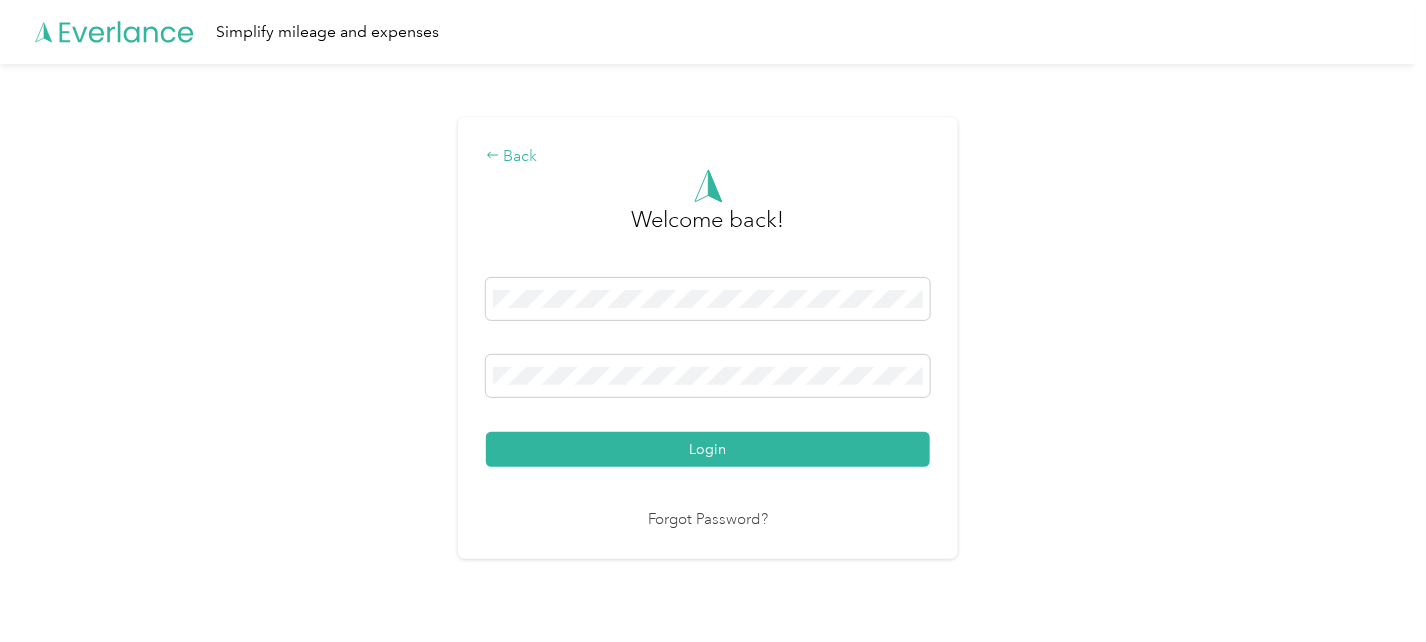 click on "Back" at bounding box center (708, 157) 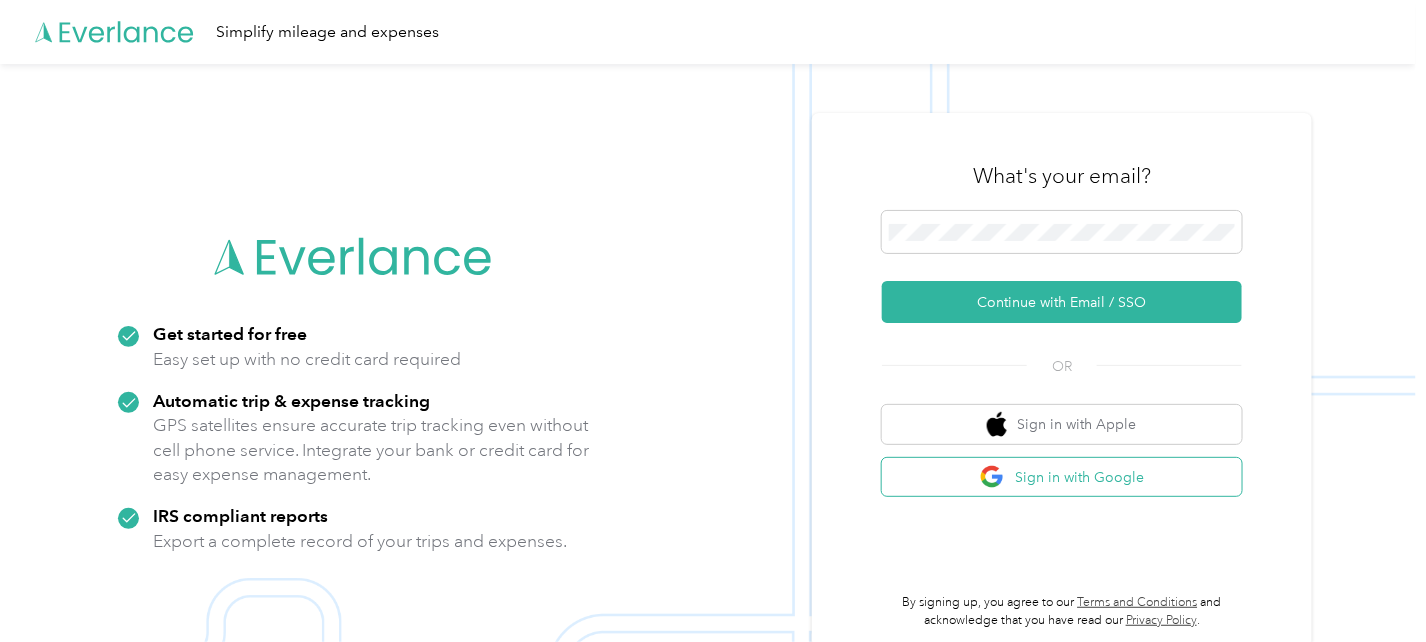 click on "Sign in with Google" at bounding box center [1062, 477] 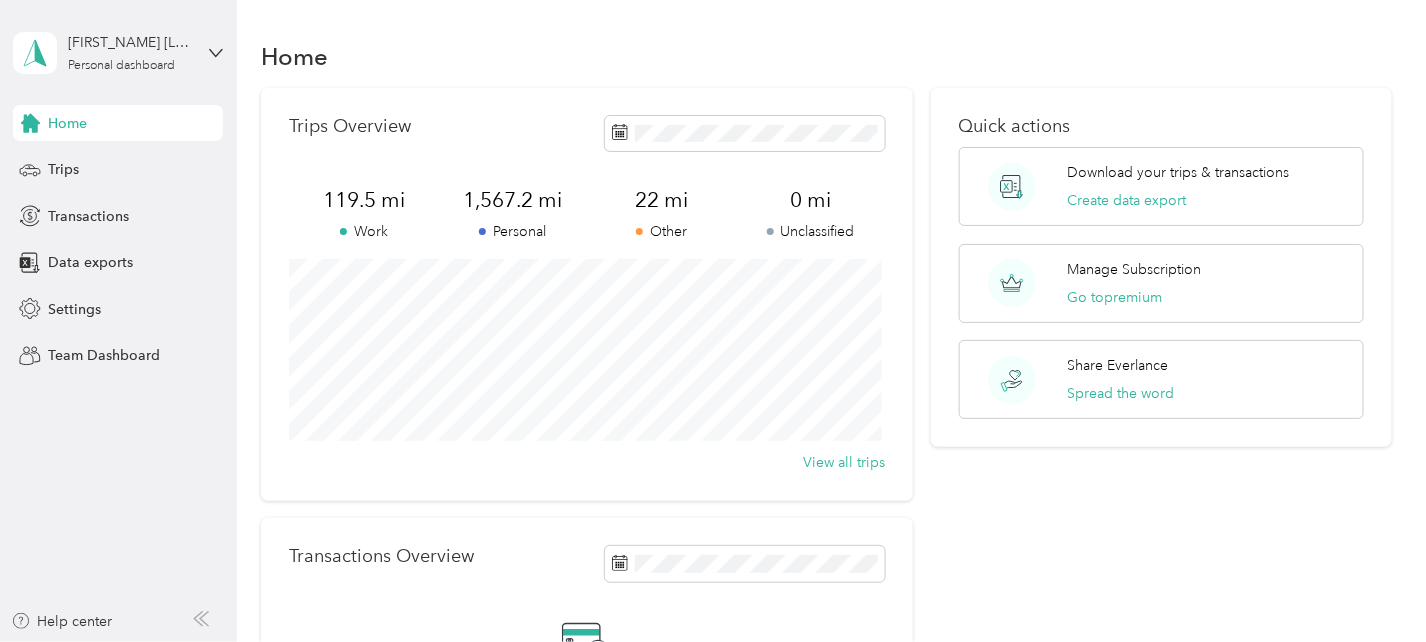 click on "Home Trips Overview 119.5   mi Work 1,567.2   mi Personal 22   mi Other 0   mi Unclassified View all trips Transactions Overview No transactions recorded yet Connect your bank or credit card to automatically sync your expenses, or manually add an expense. Add an expense Quick actions Download your trips & transactions Create data export Manage Subscription Go to premium Share Everlance Spread the word" at bounding box center (826, 459) 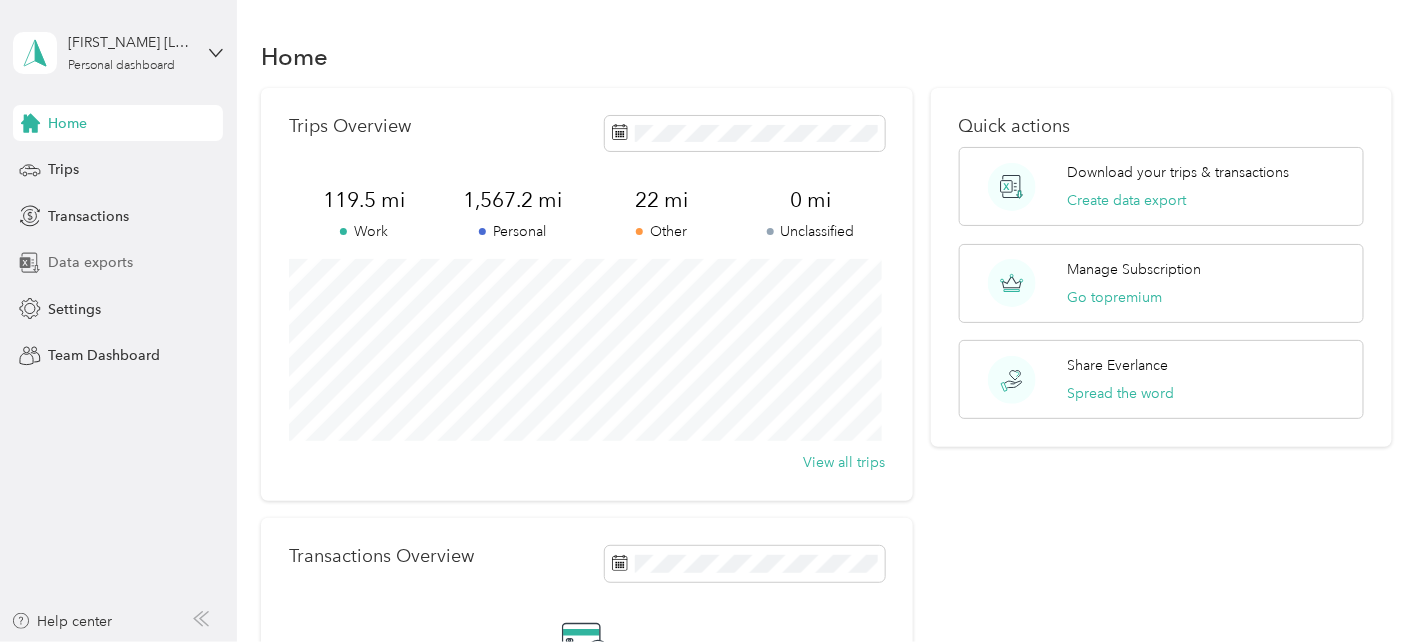 click on "Data exports" at bounding box center (90, 262) 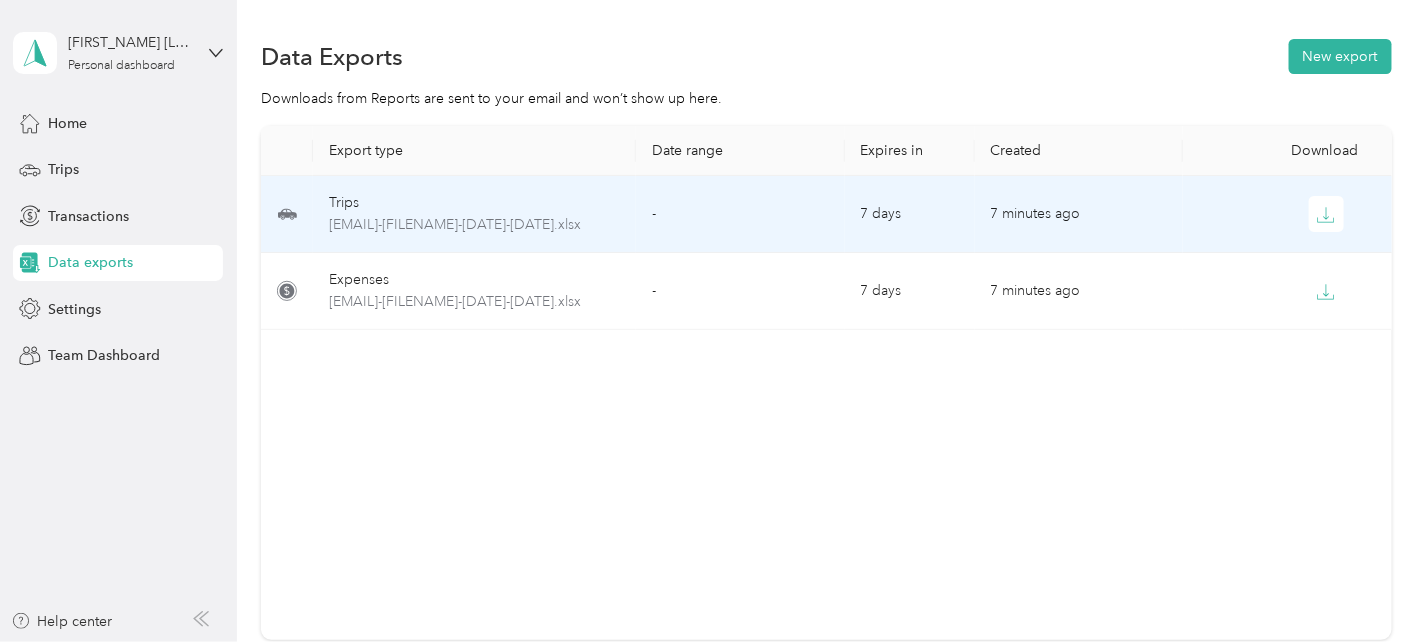 click on "Trips" at bounding box center (474, 203) 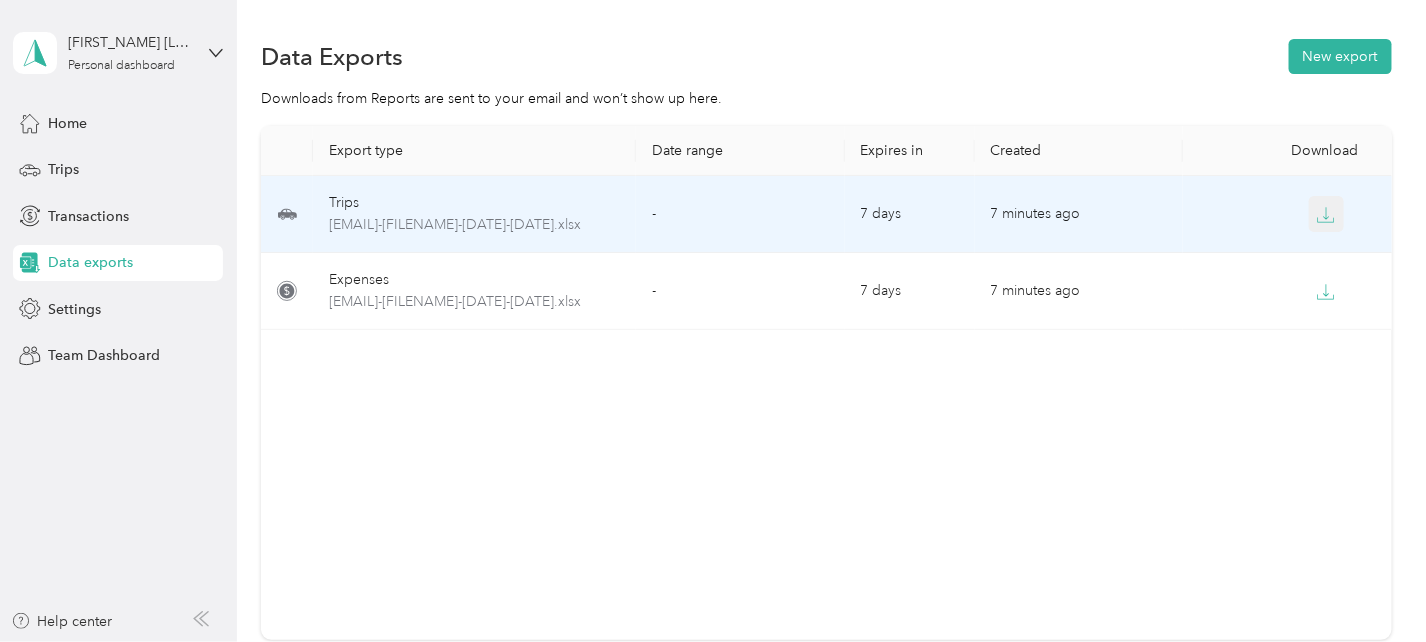 click 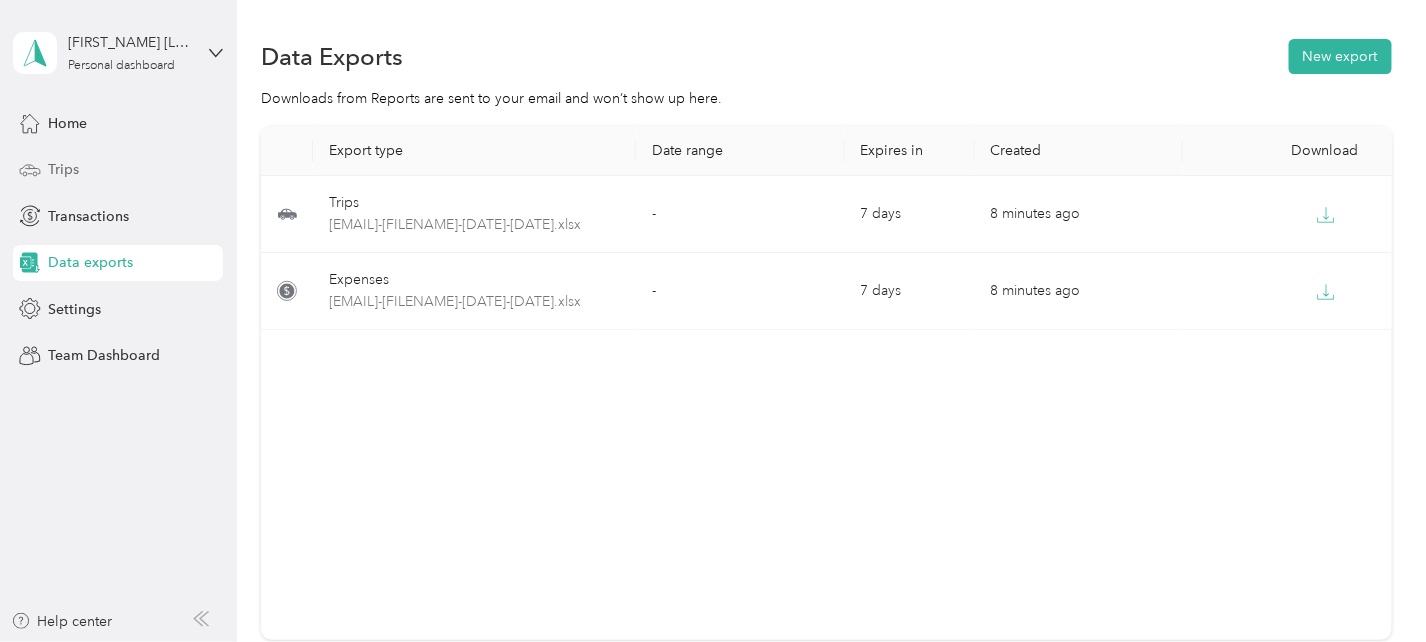 click on "Trips" at bounding box center (63, 169) 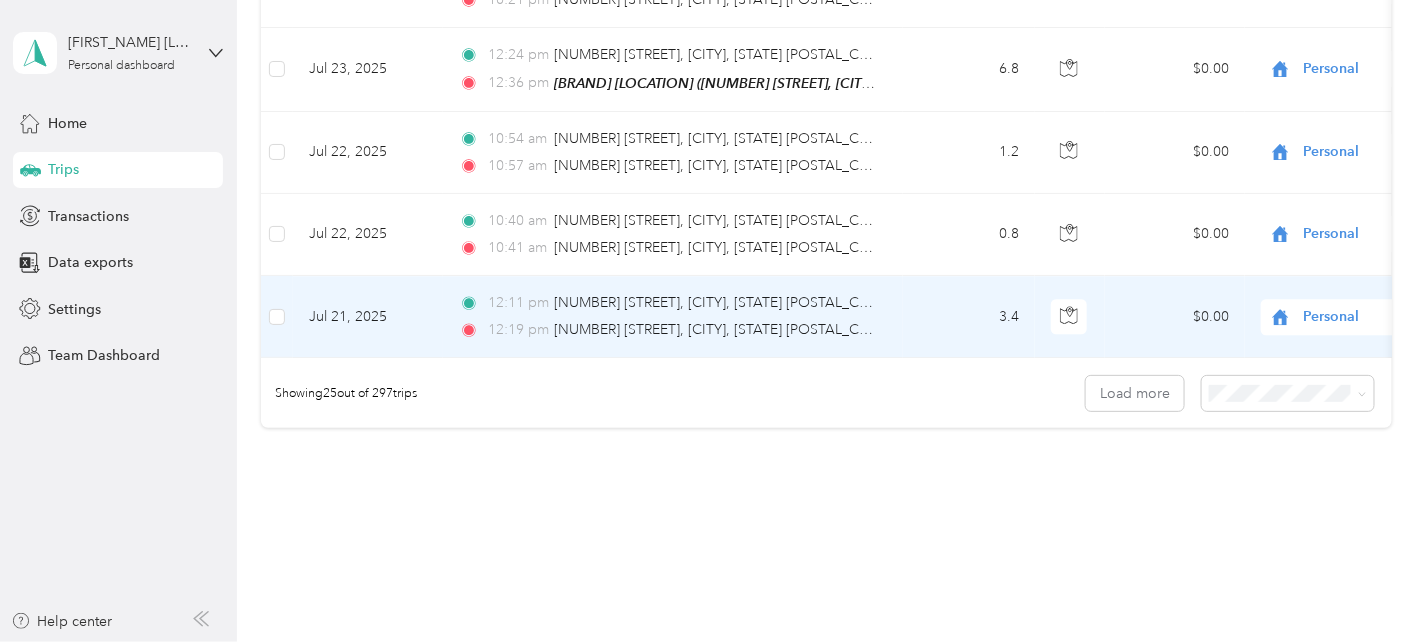 scroll, scrollTop: 1999, scrollLeft: 0, axis: vertical 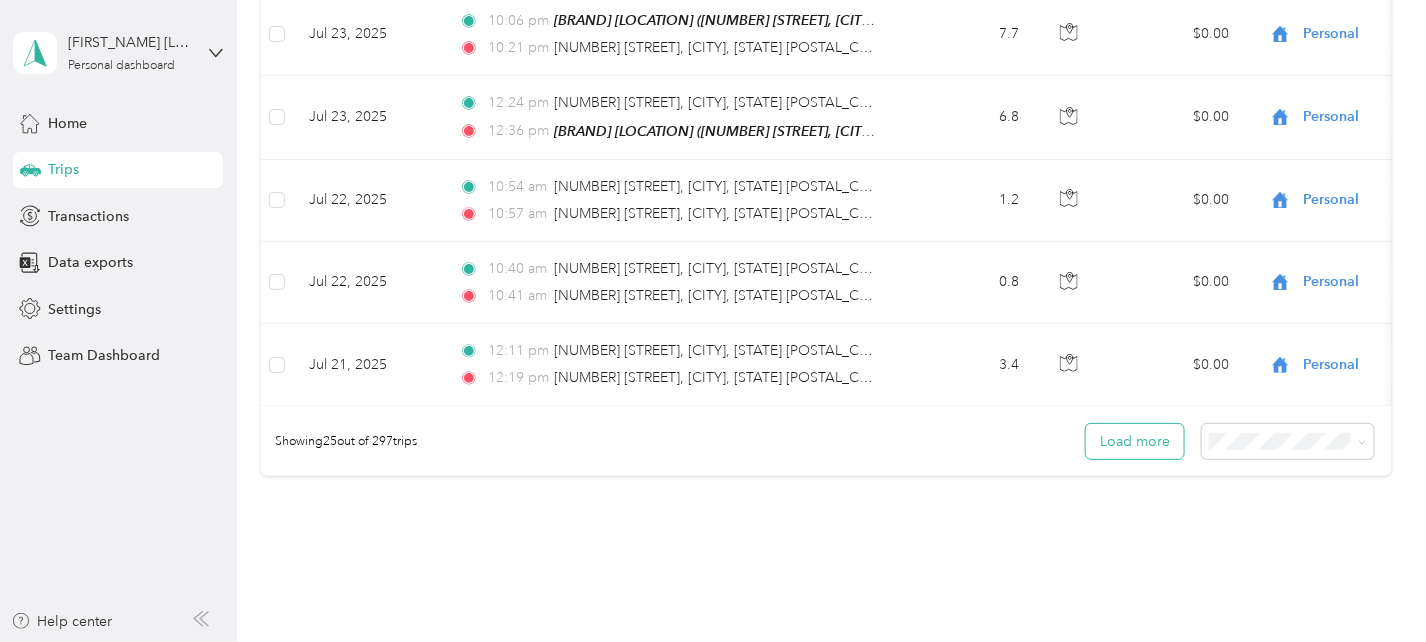 click on "Load more" at bounding box center [1135, 441] 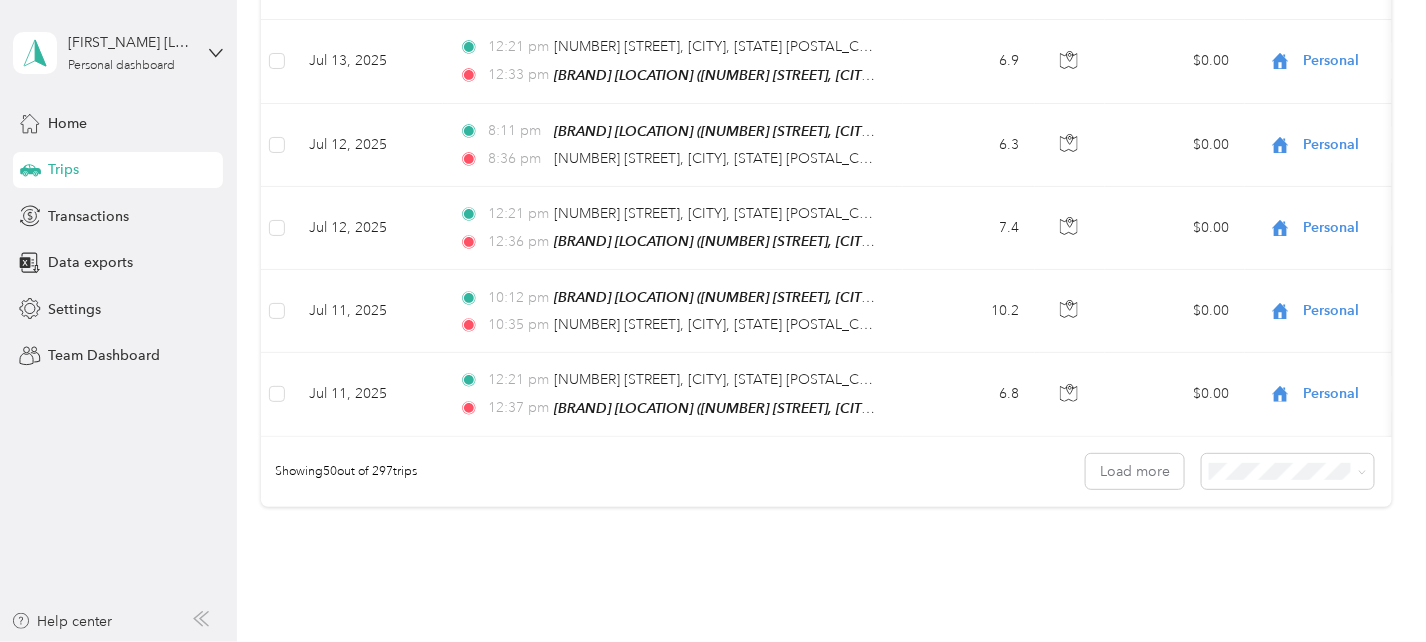 scroll, scrollTop: 4152, scrollLeft: 0, axis: vertical 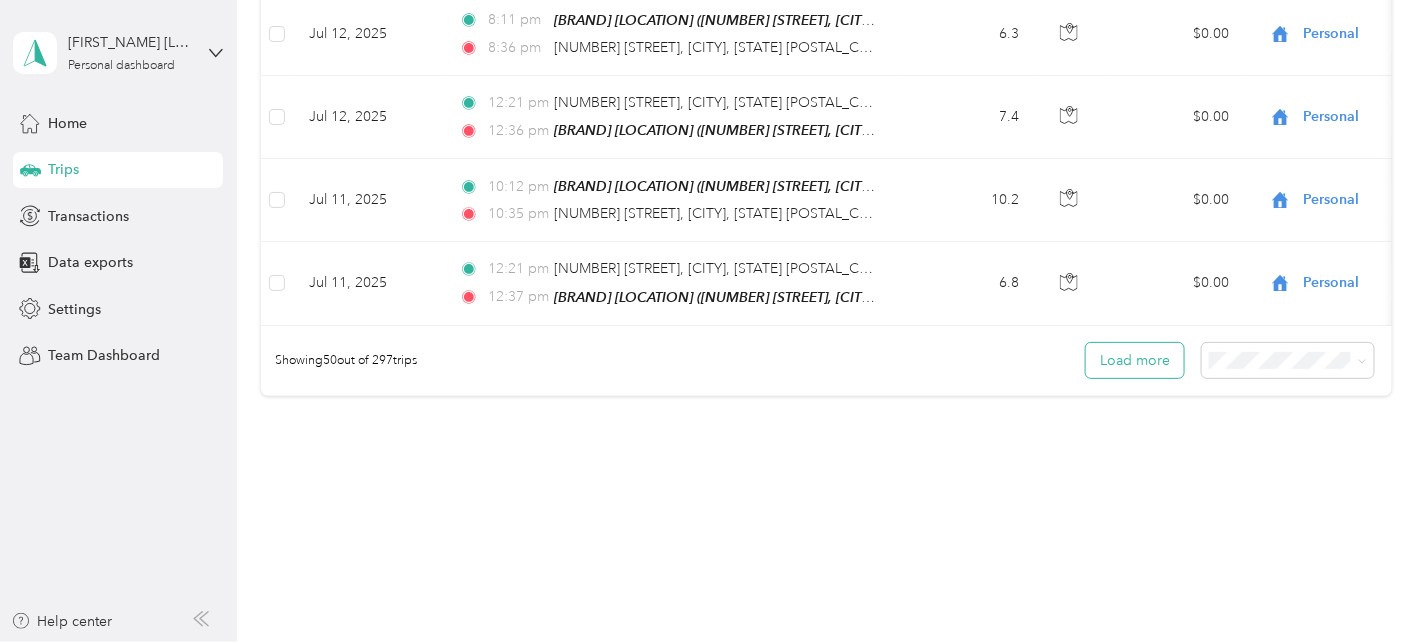 click on "Load more" at bounding box center (1135, 360) 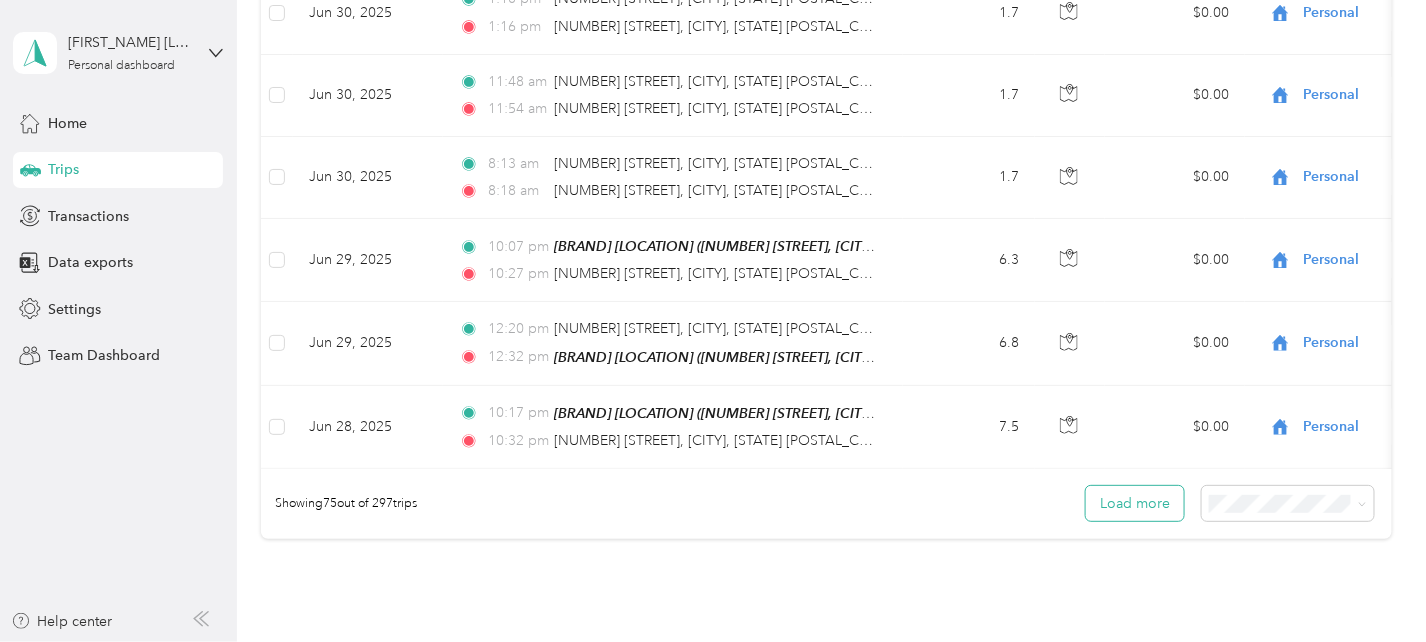scroll, scrollTop: 6201, scrollLeft: 0, axis: vertical 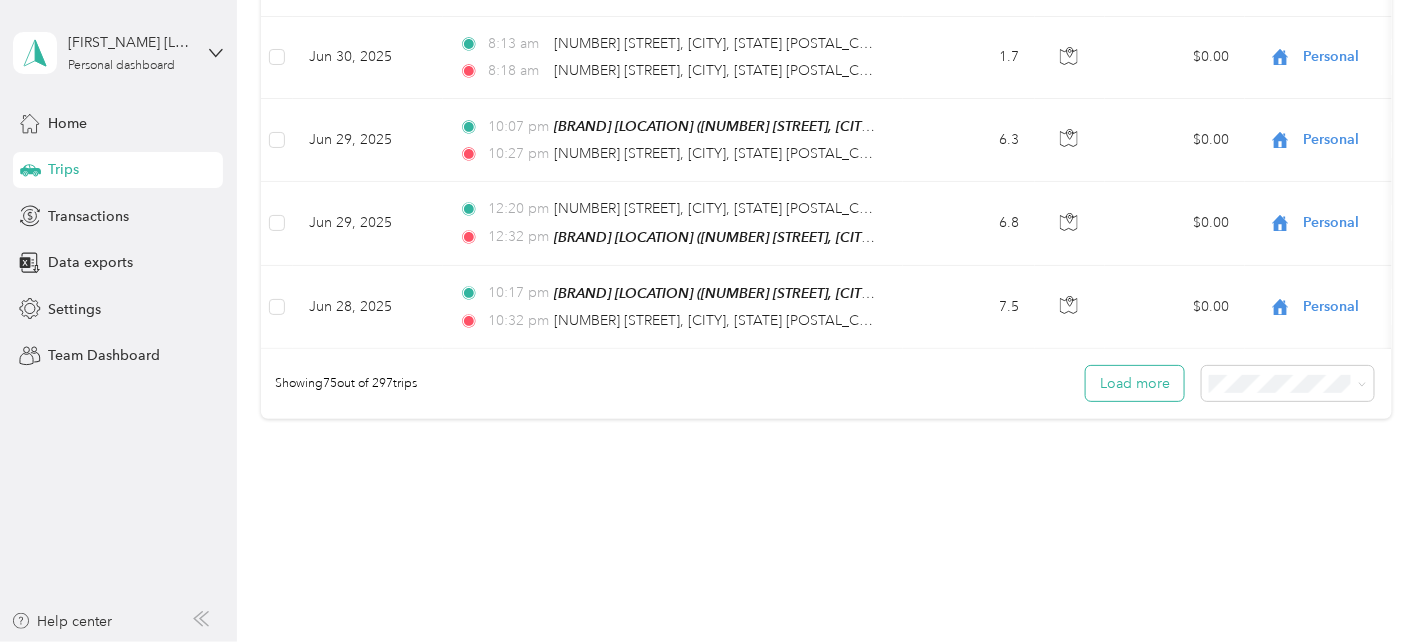 click on "Load more" at bounding box center [1135, 383] 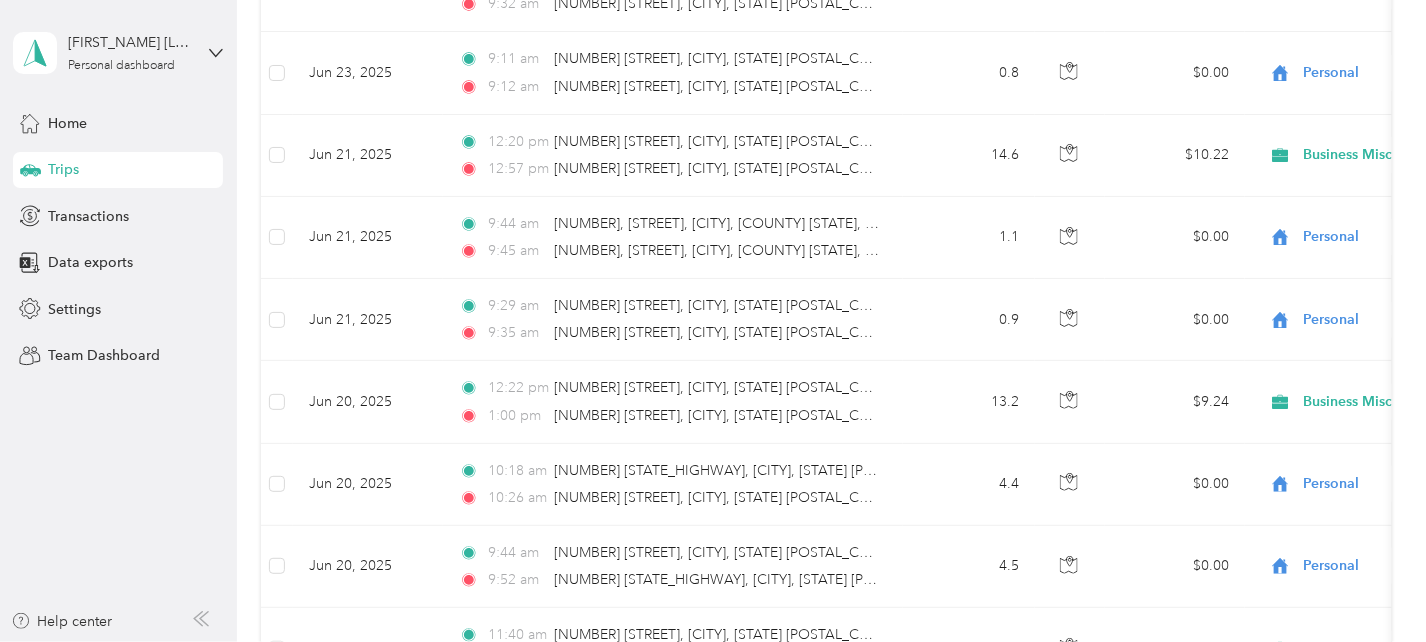scroll, scrollTop: 8250, scrollLeft: 0, axis: vertical 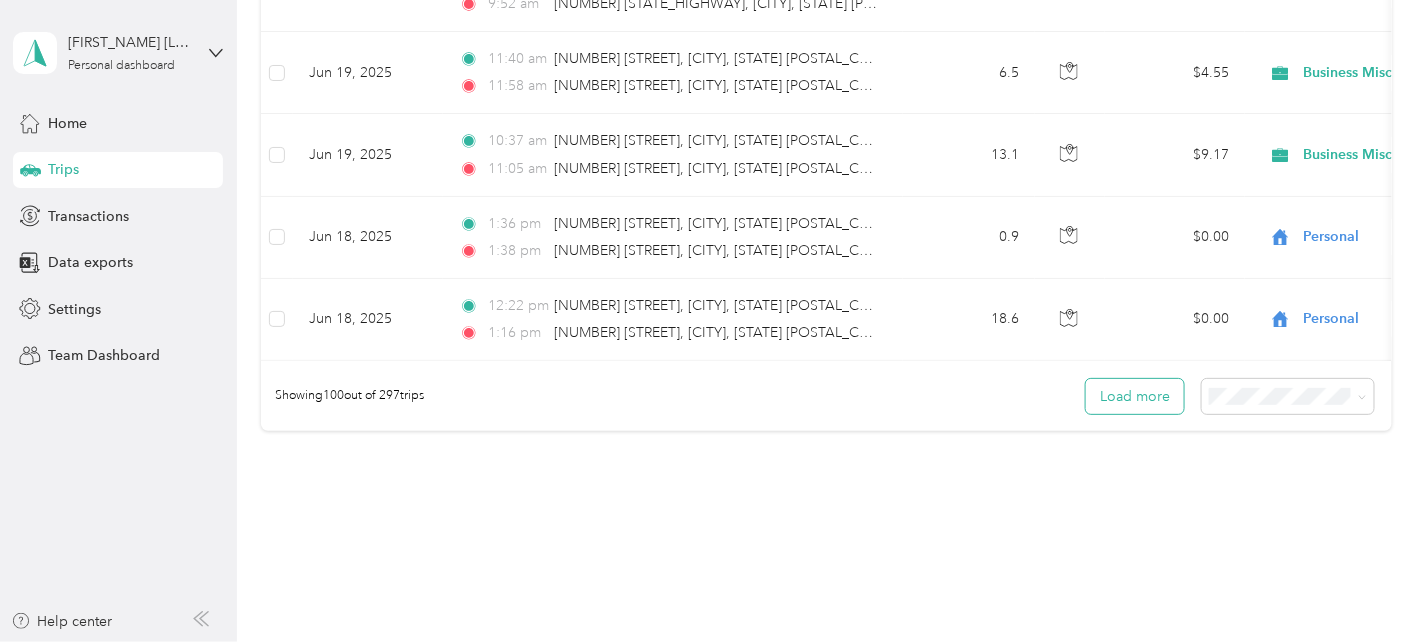 click on "Load more" at bounding box center (1135, 396) 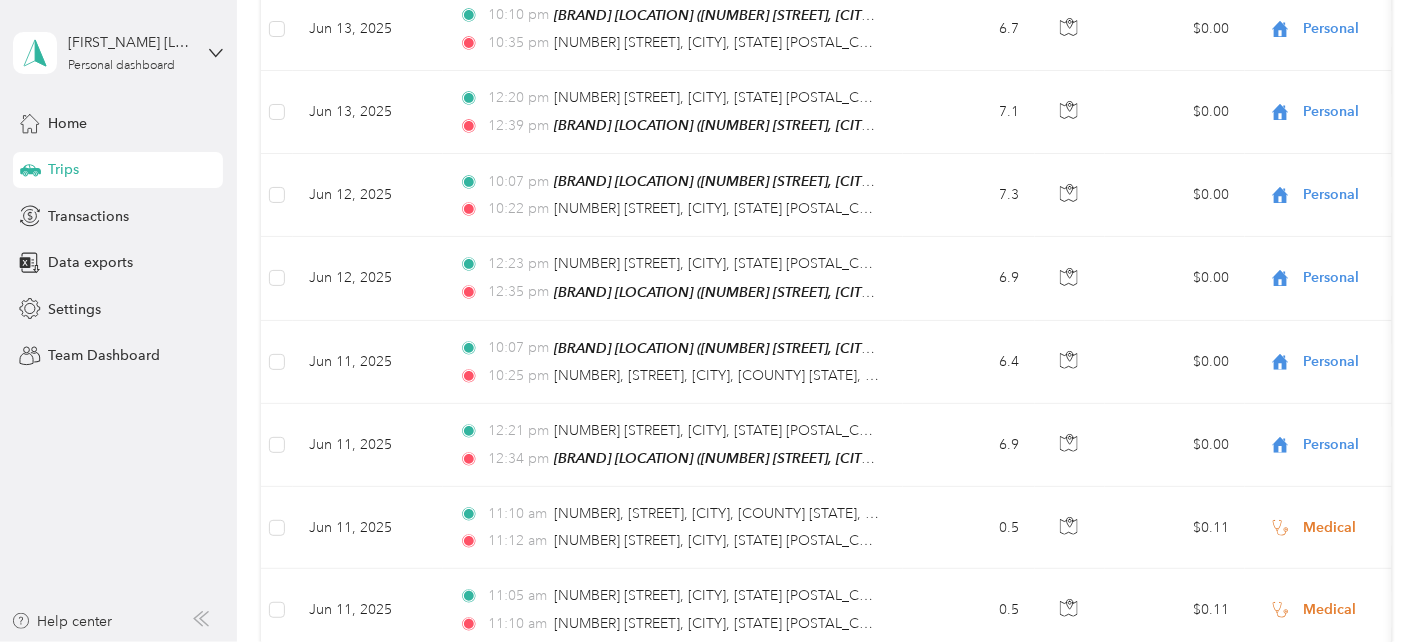 scroll, scrollTop: 10299, scrollLeft: 0, axis: vertical 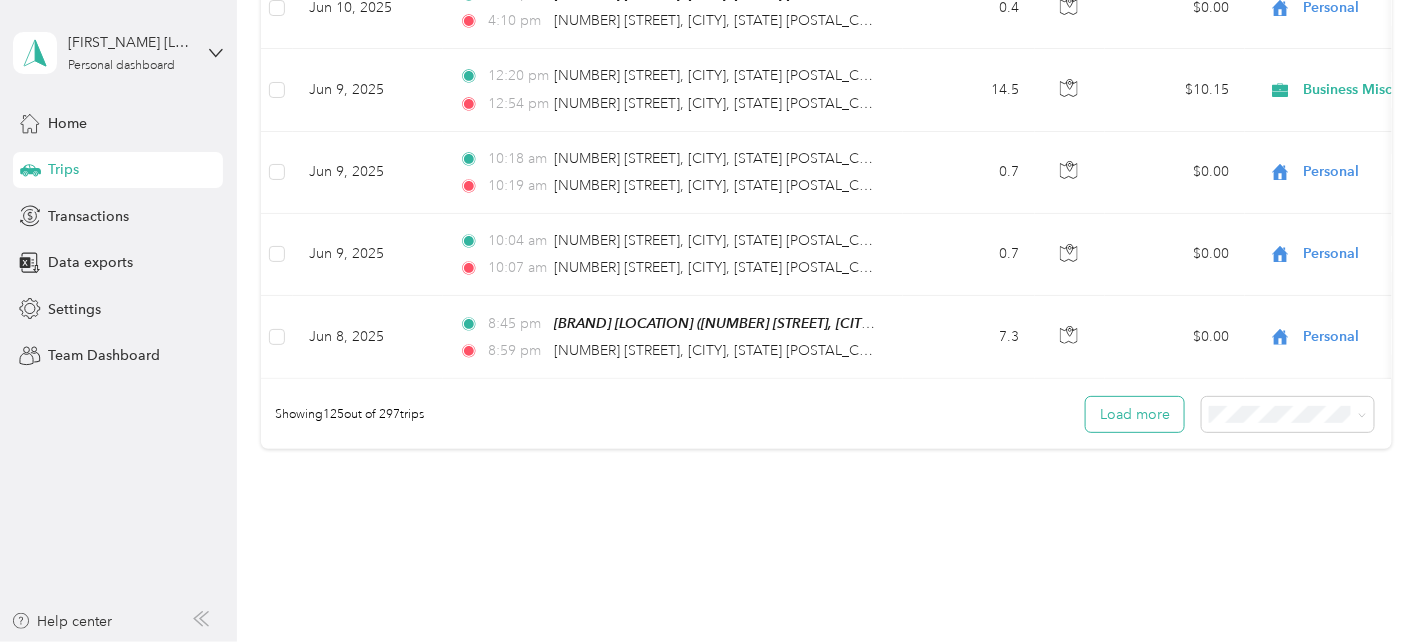 click on "Load more" at bounding box center [1135, 414] 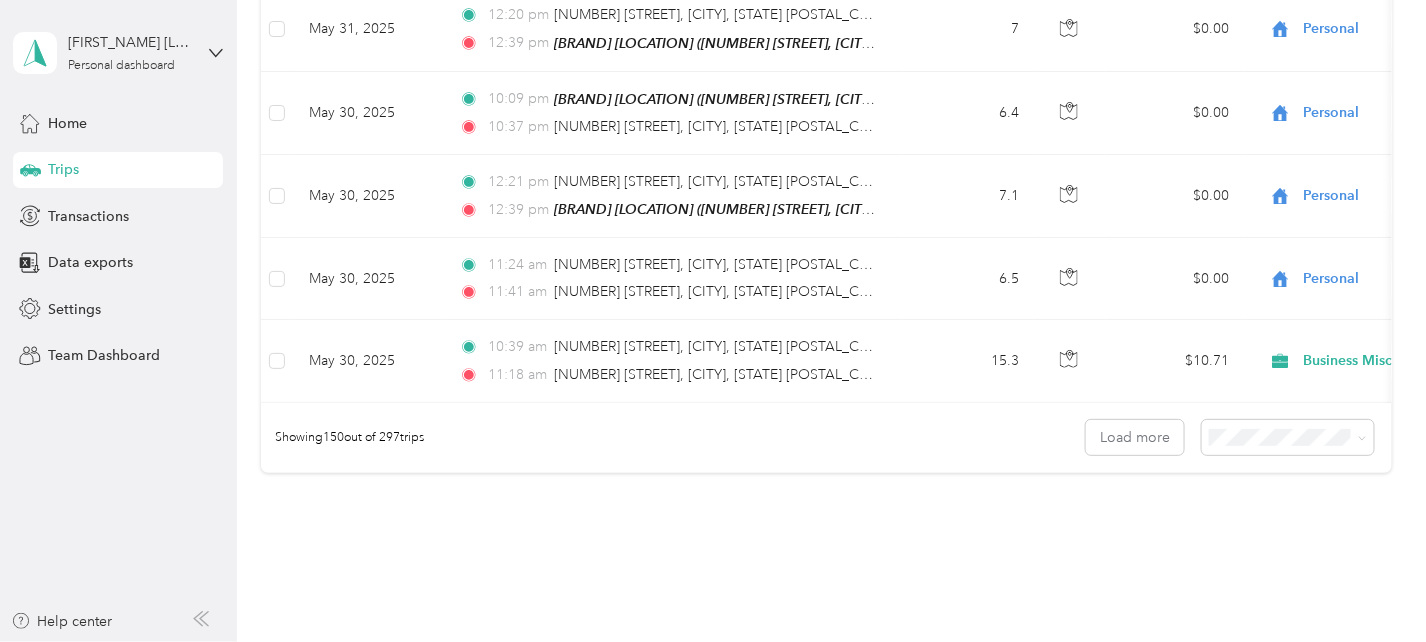 scroll, scrollTop: 12247, scrollLeft: 0, axis: vertical 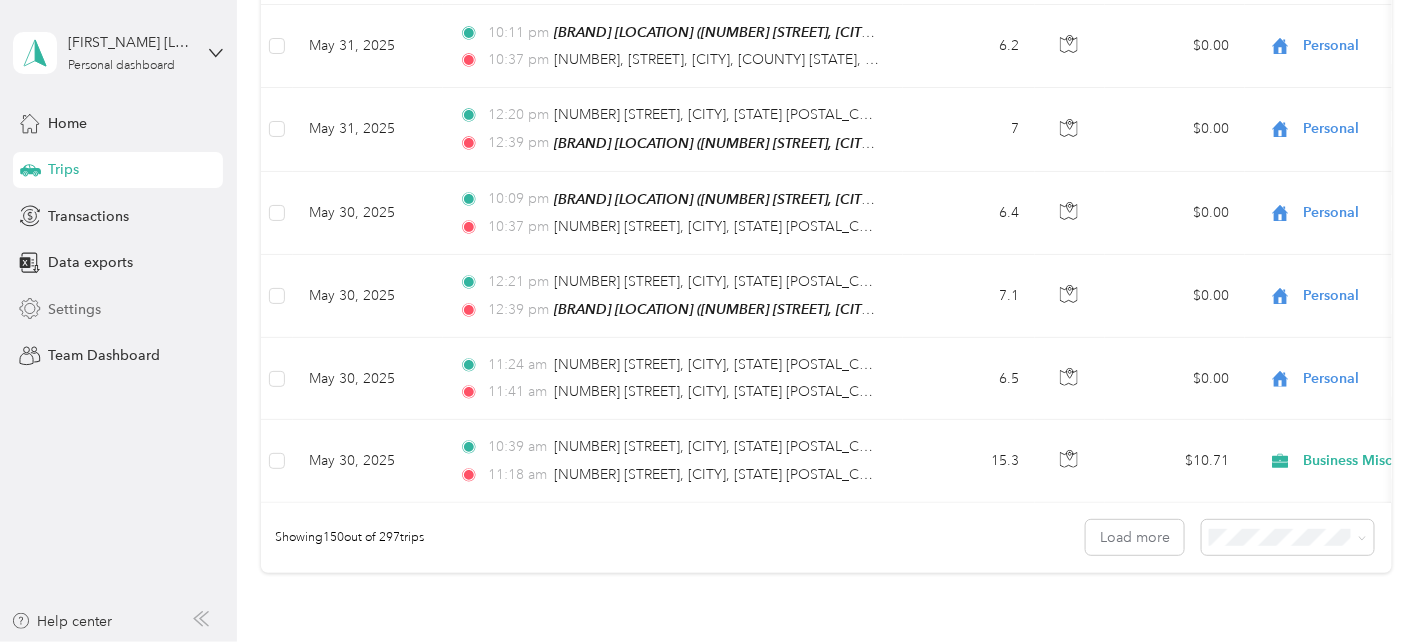 click on "Settings" at bounding box center [74, 309] 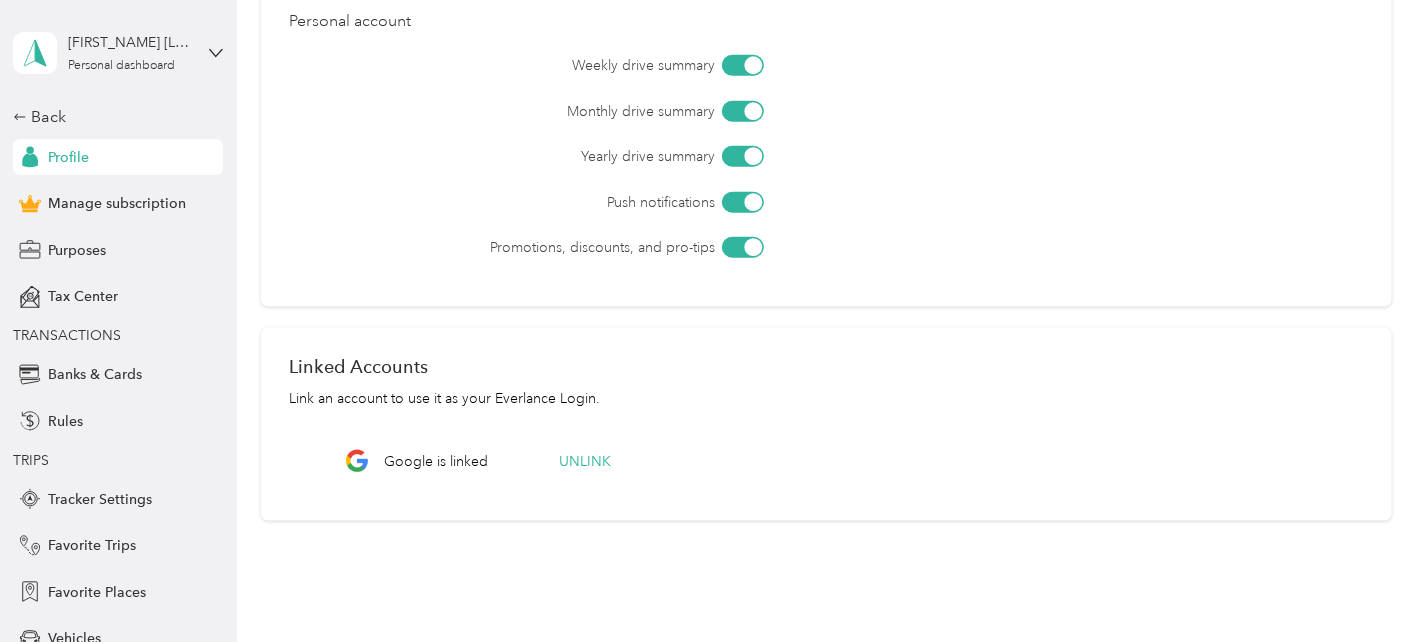 scroll, scrollTop: 702, scrollLeft: 0, axis: vertical 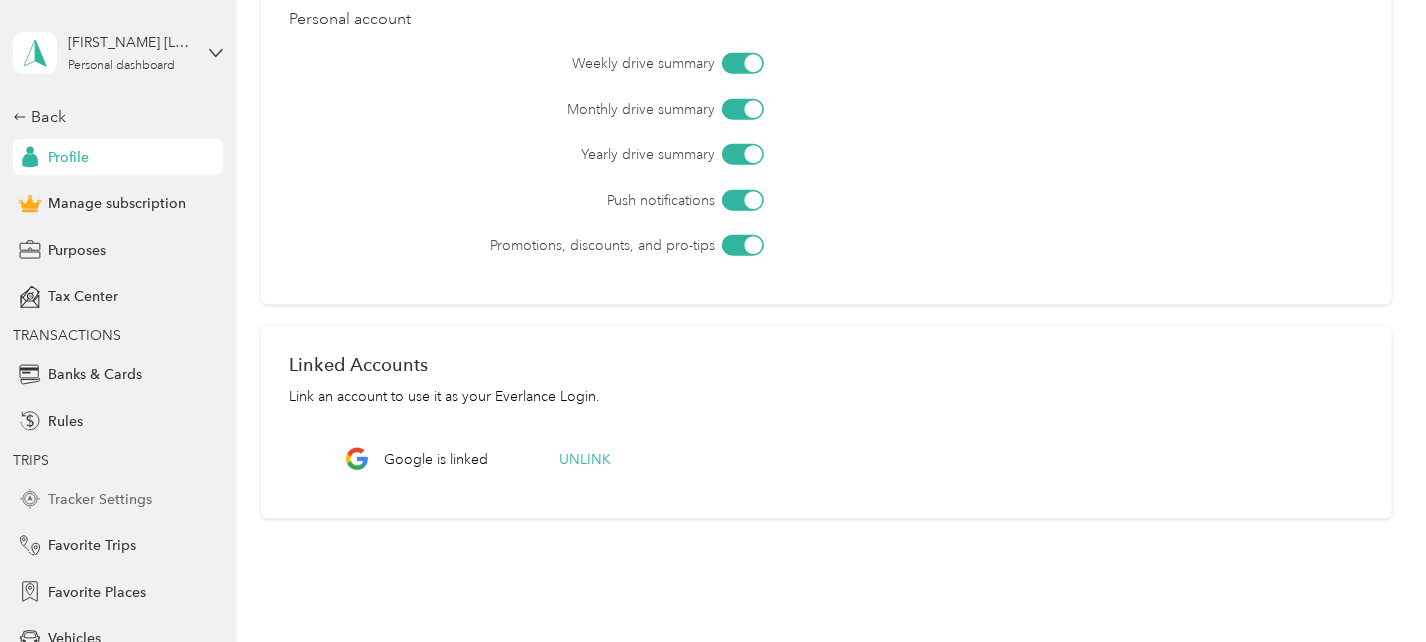 click on "Tracker Settings" at bounding box center [100, 499] 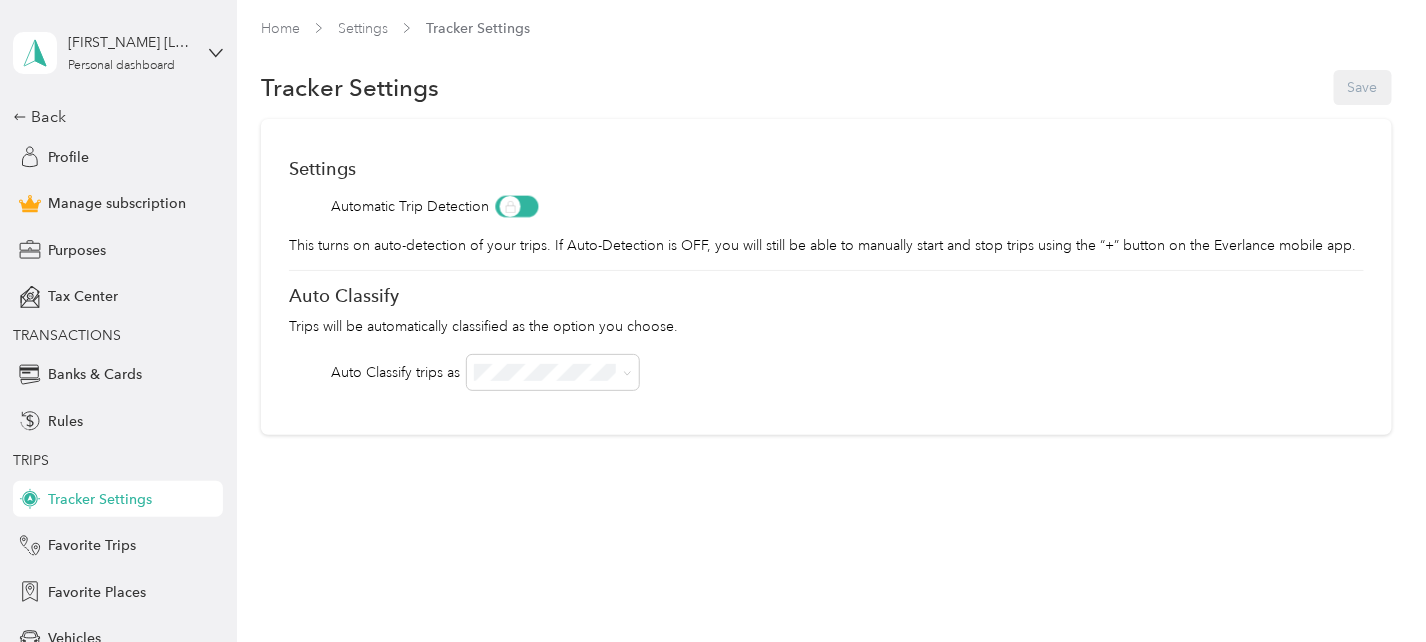 scroll, scrollTop: 5, scrollLeft: 0, axis: vertical 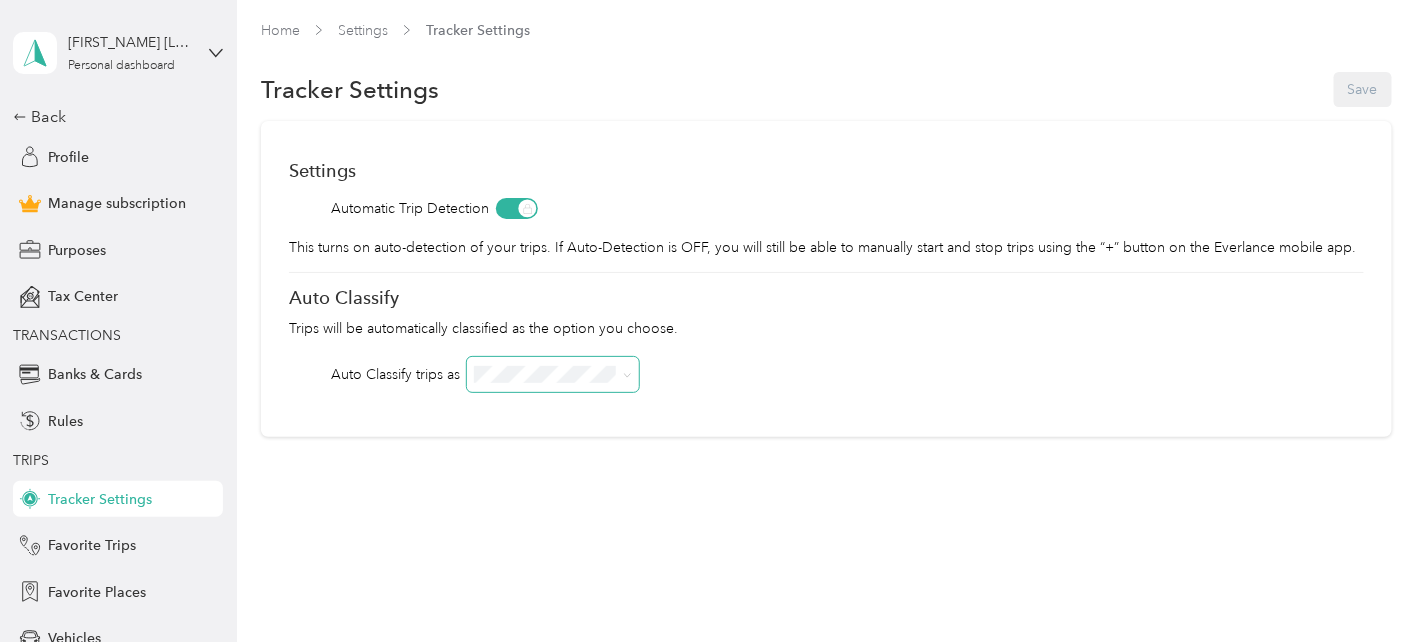 click 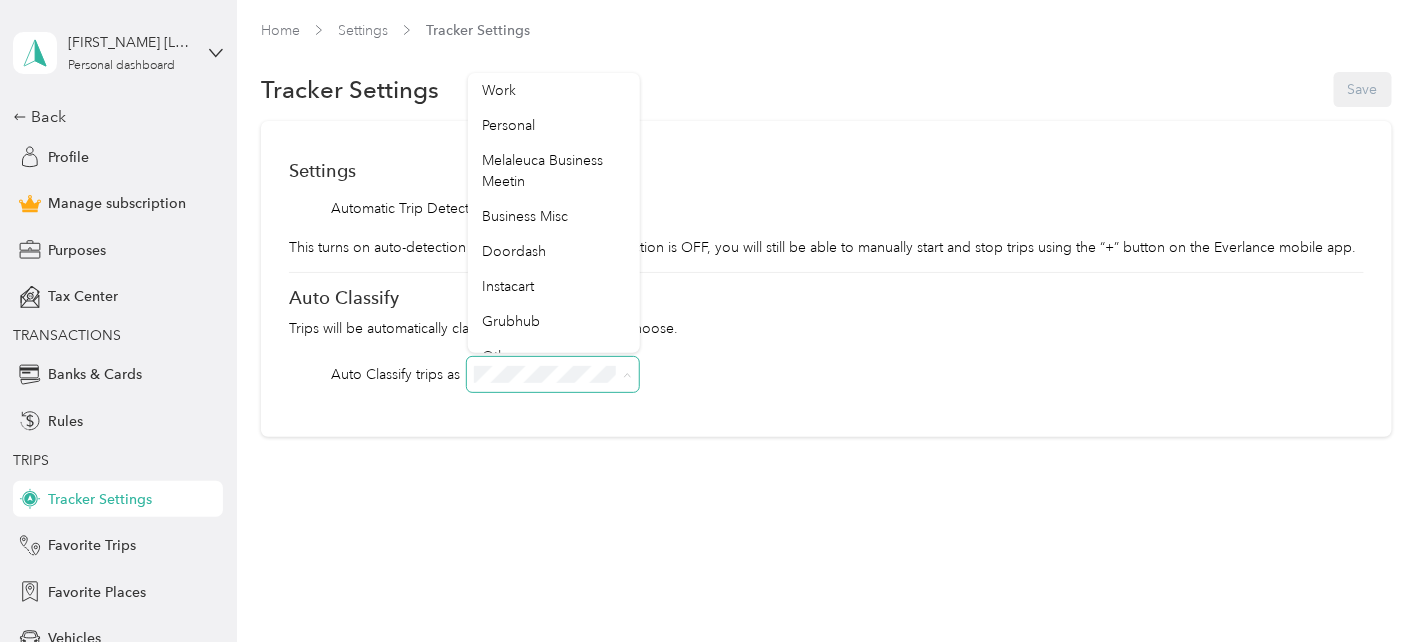 click 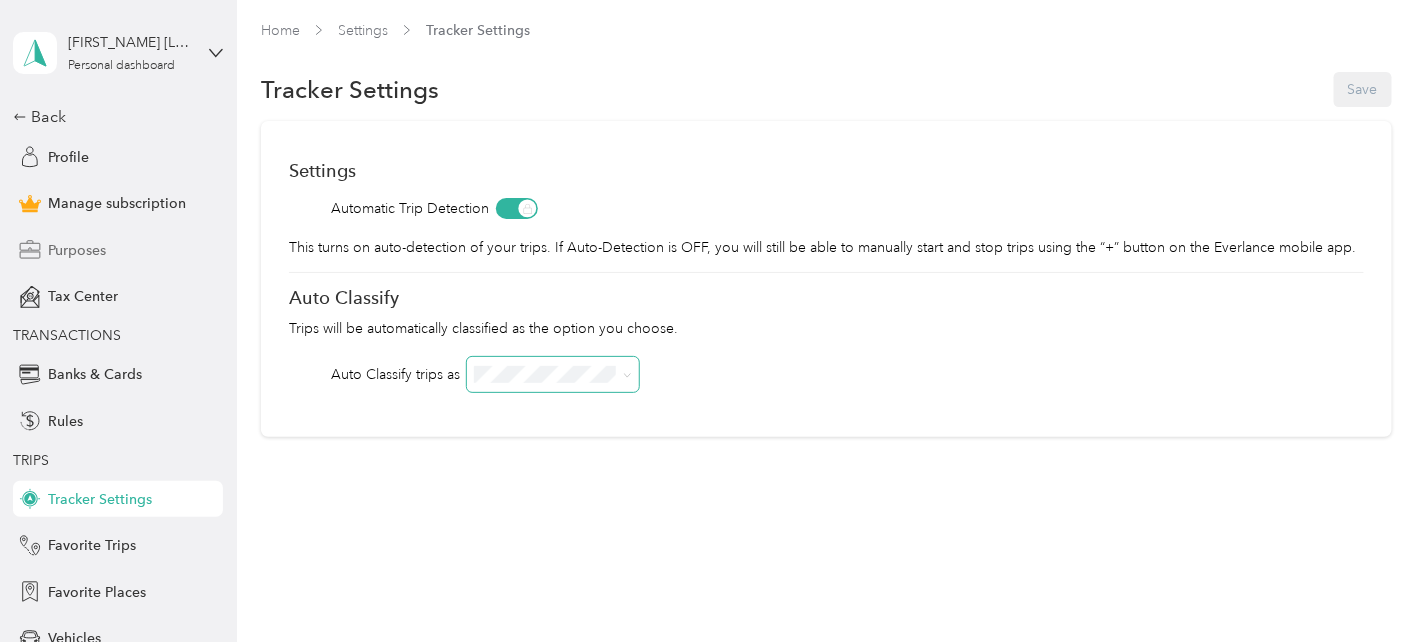 click on "Purposes" at bounding box center (77, 250) 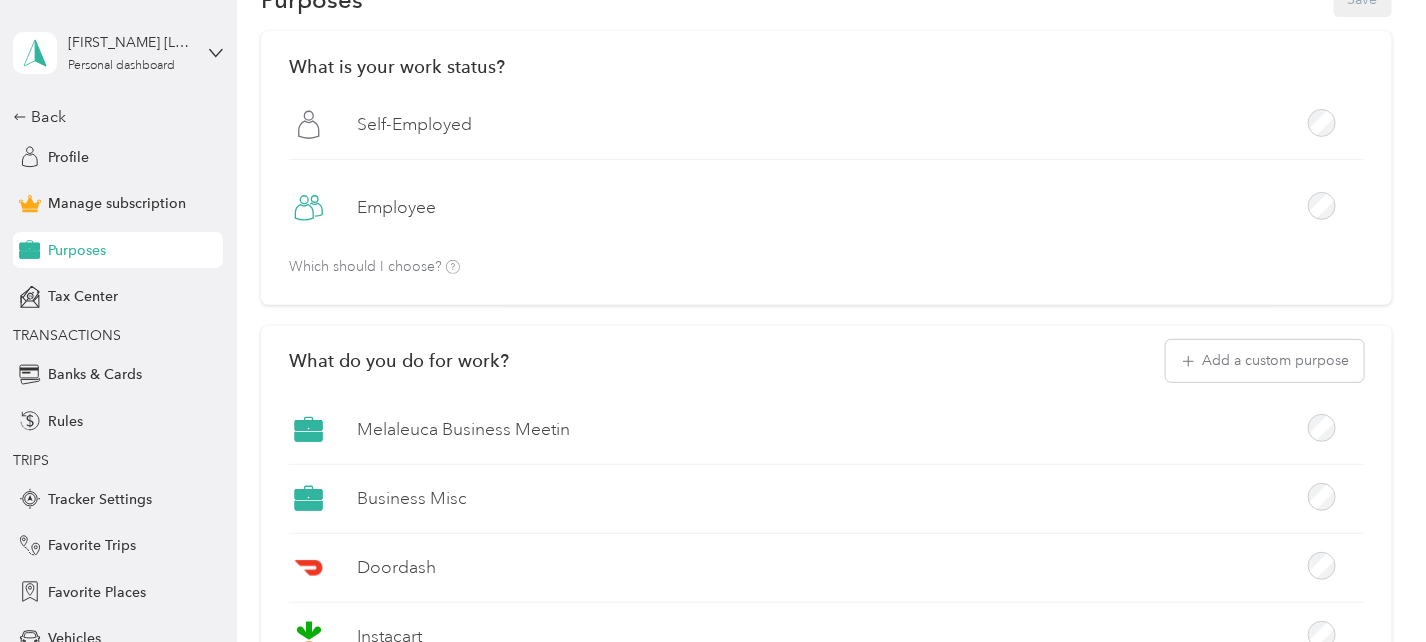 scroll, scrollTop: 195, scrollLeft: 0, axis: vertical 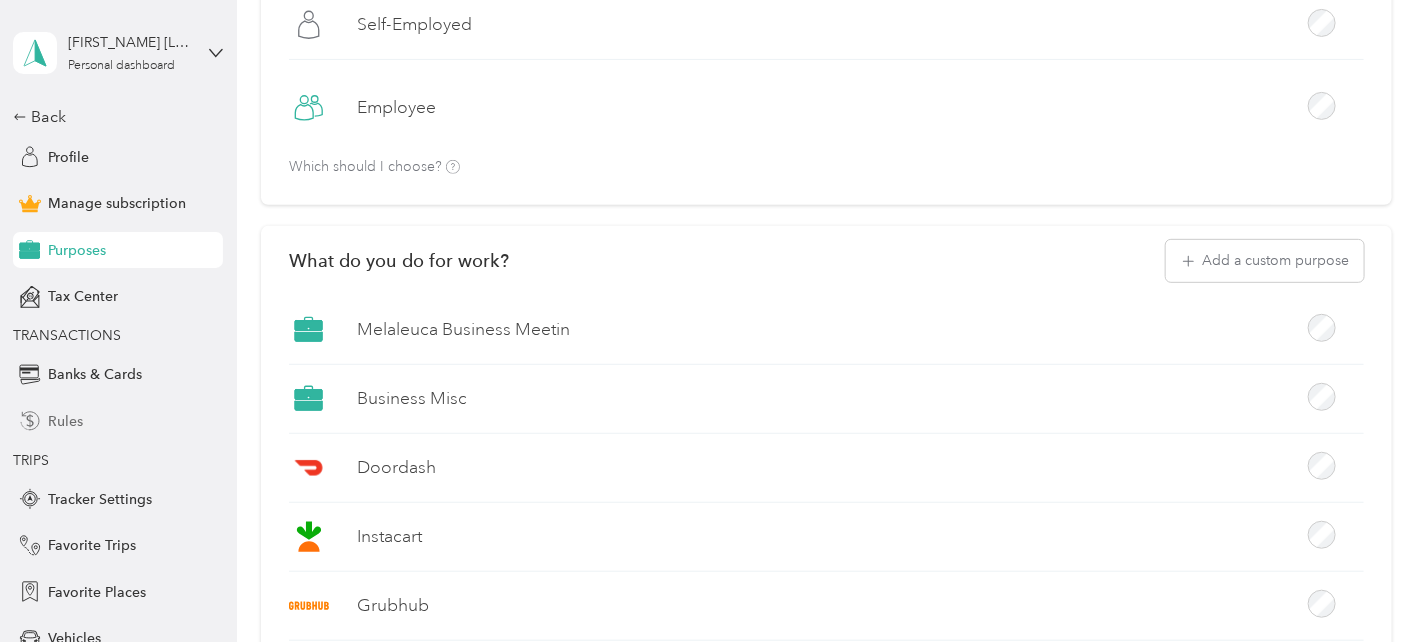 click on "Rules" at bounding box center [65, 421] 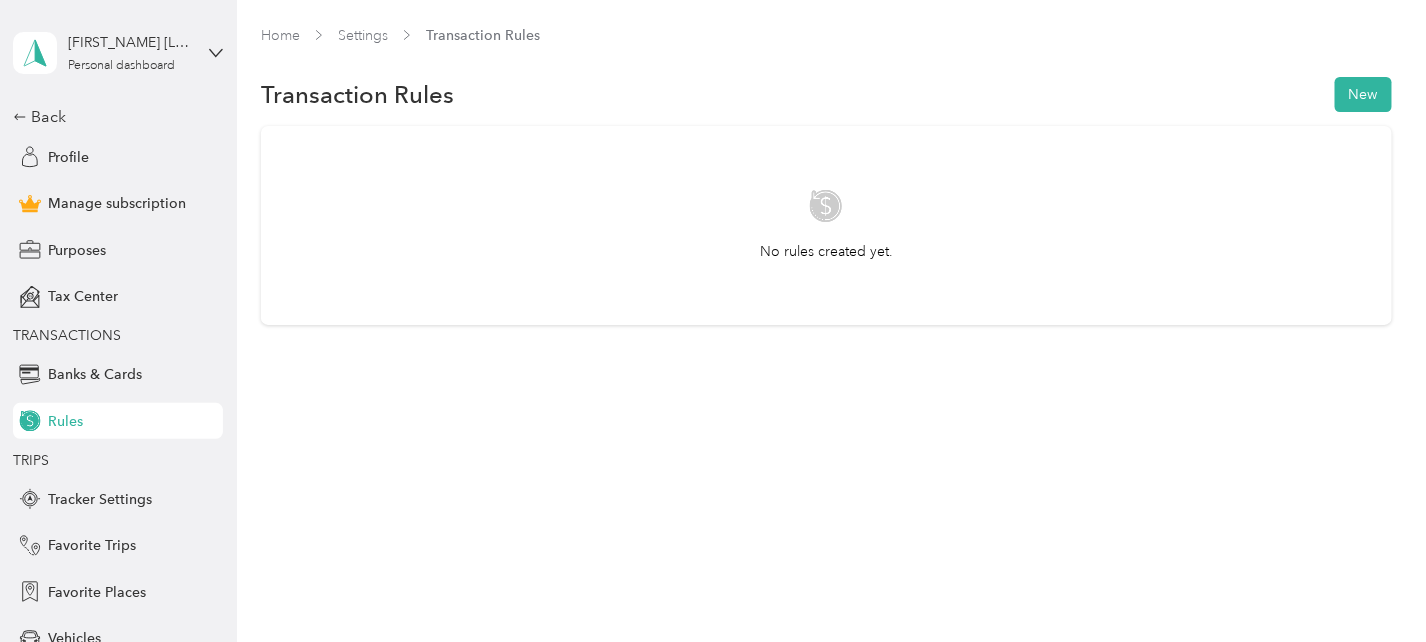 scroll, scrollTop: 0, scrollLeft: 0, axis: both 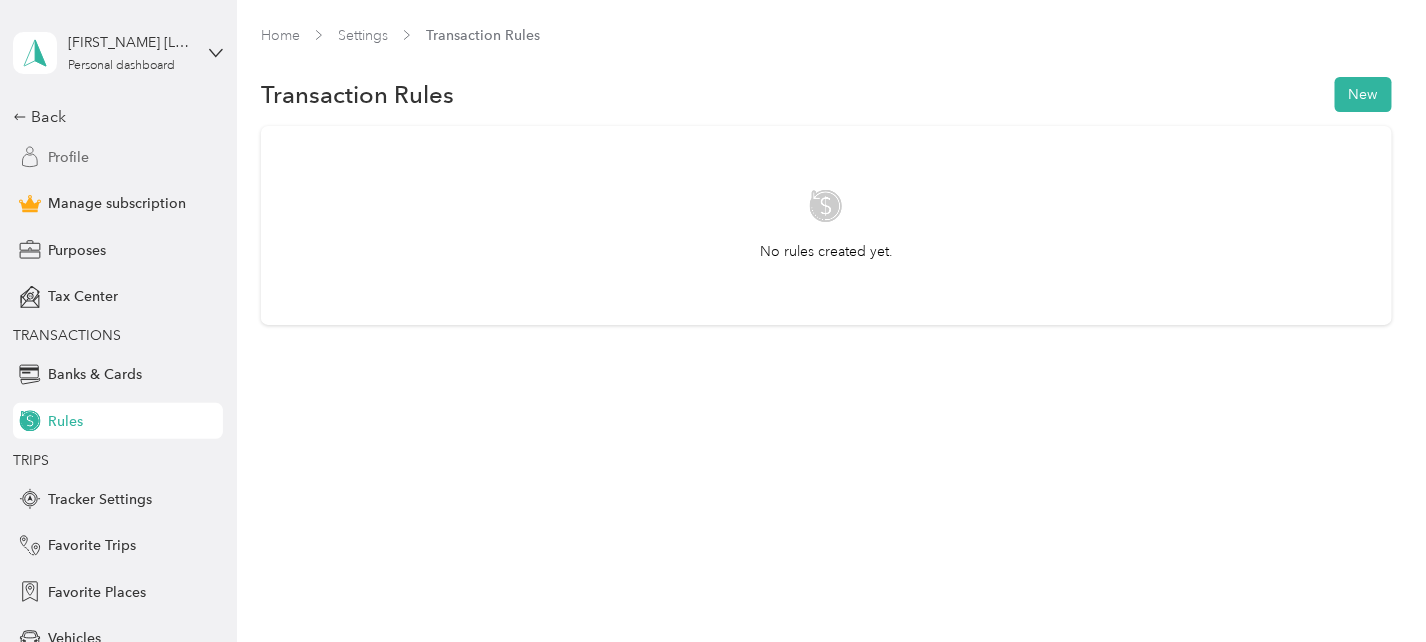 click on "Profile" at bounding box center [68, 157] 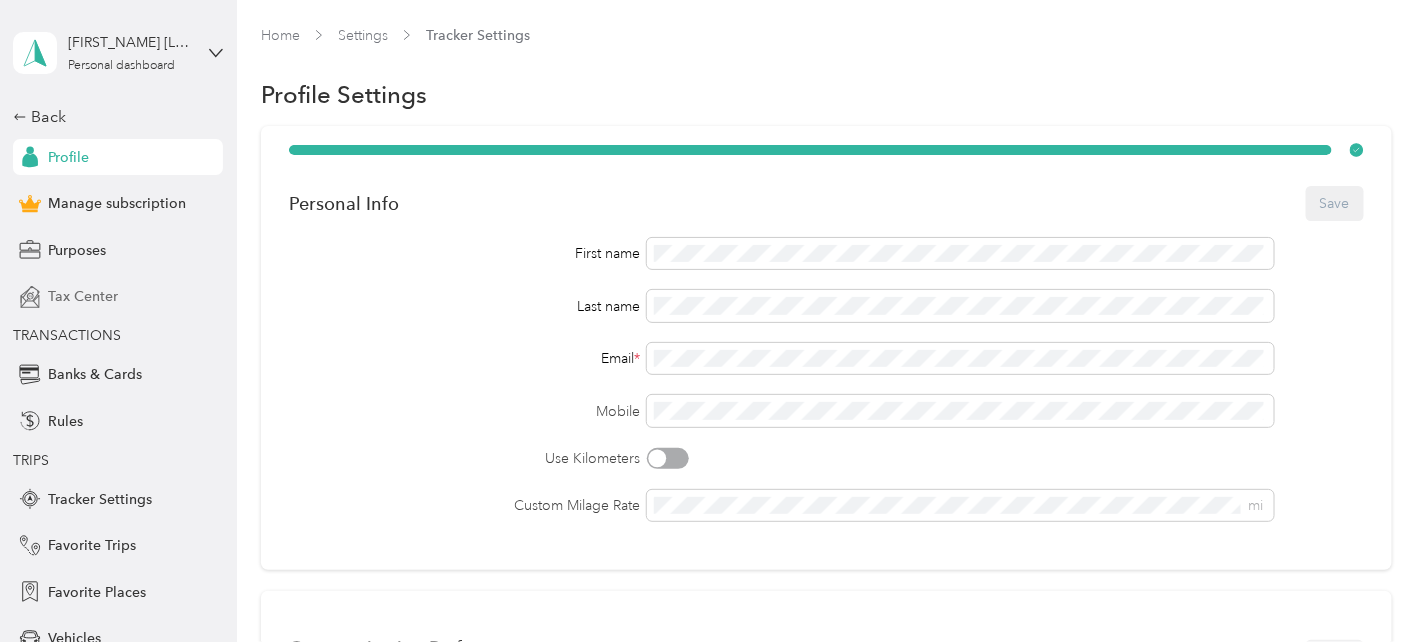 click on "Tax Center" at bounding box center (83, 296) 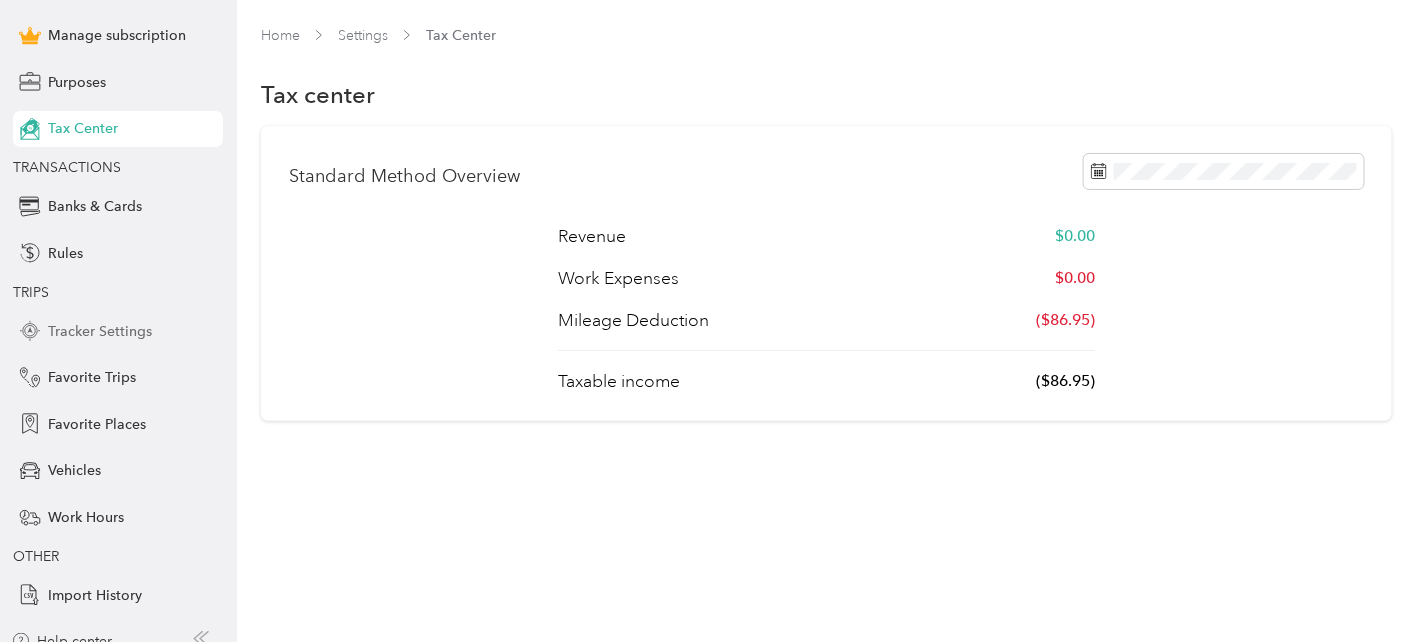 scroll, scrollTop: 187, scrollLeft: 0, axis: vertical 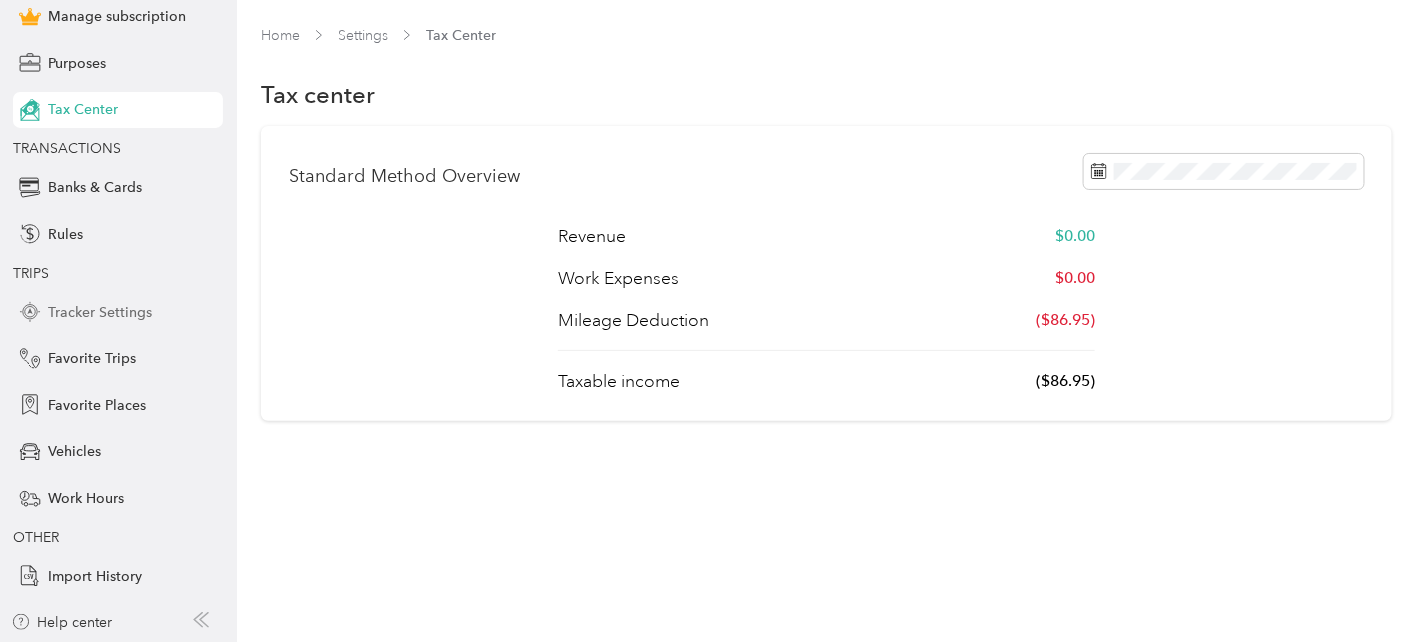 click on "Tracker Settings" at bounding box center (100, 312) 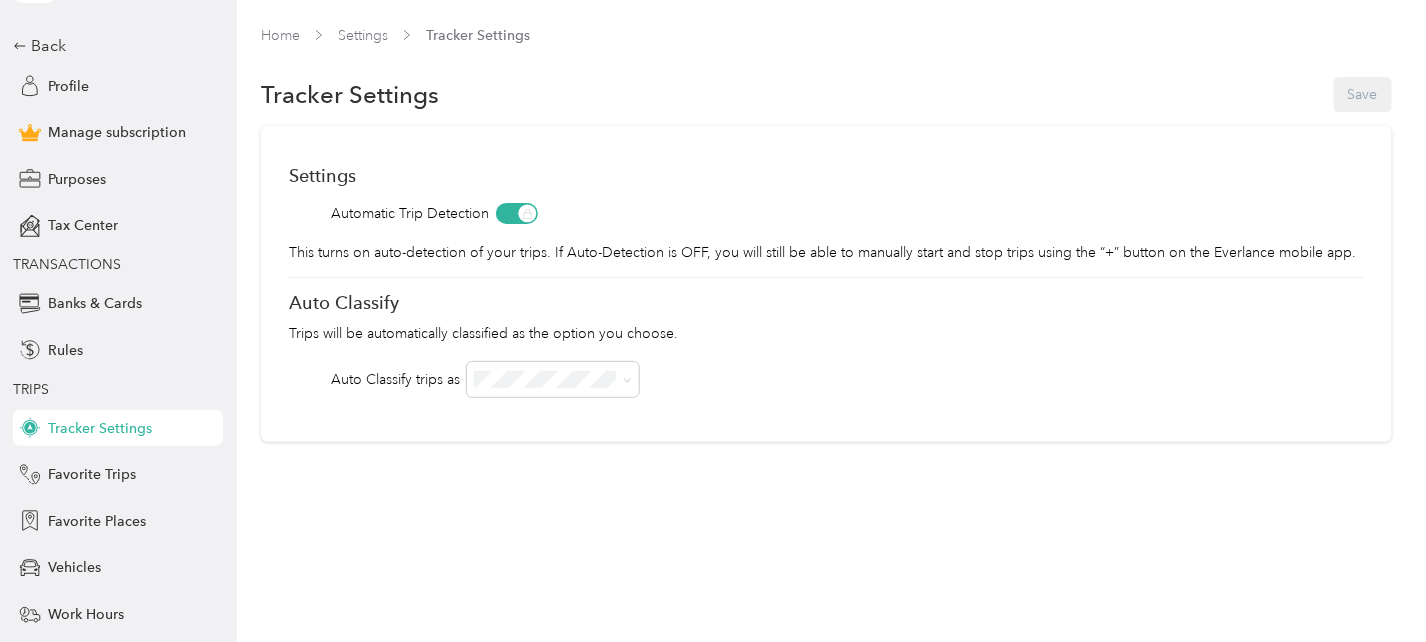 scroll, scrollTop: 0, scrollLeft: 0, axis: both 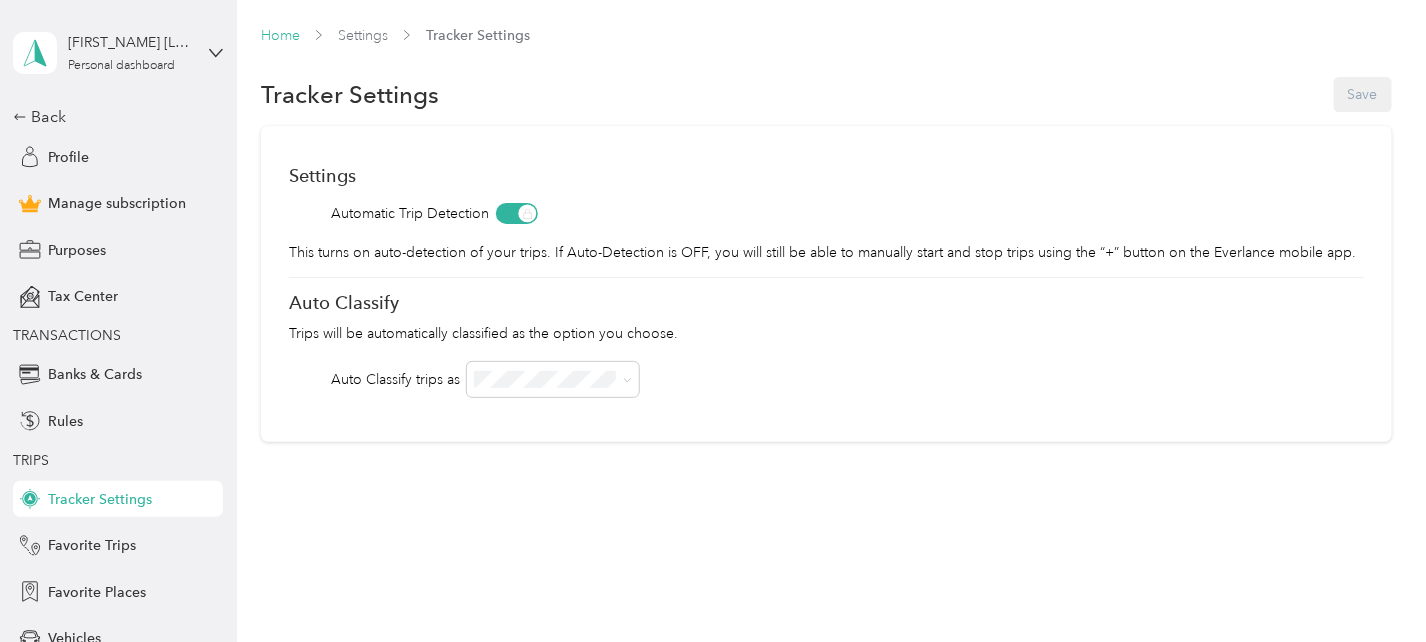 click on "Home" at bounding box center [280, 35] 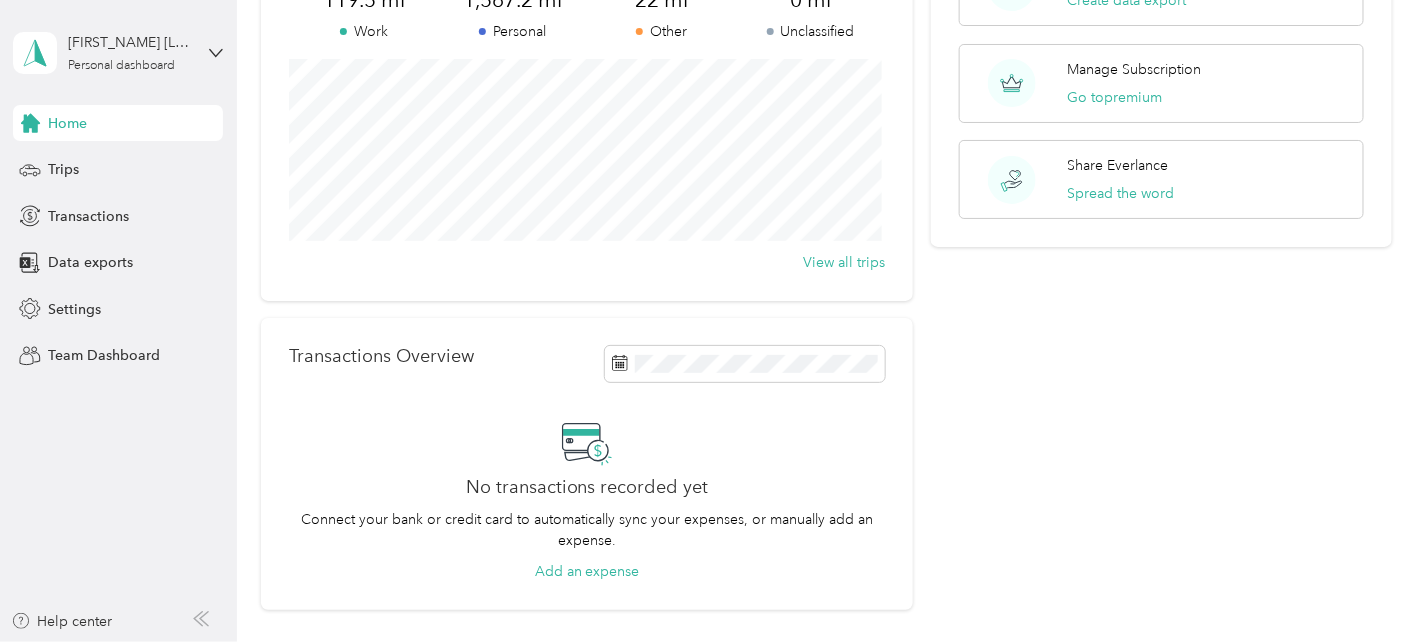 scroll, scrollTop: 299, scrollLeft: 0, axis: vertical 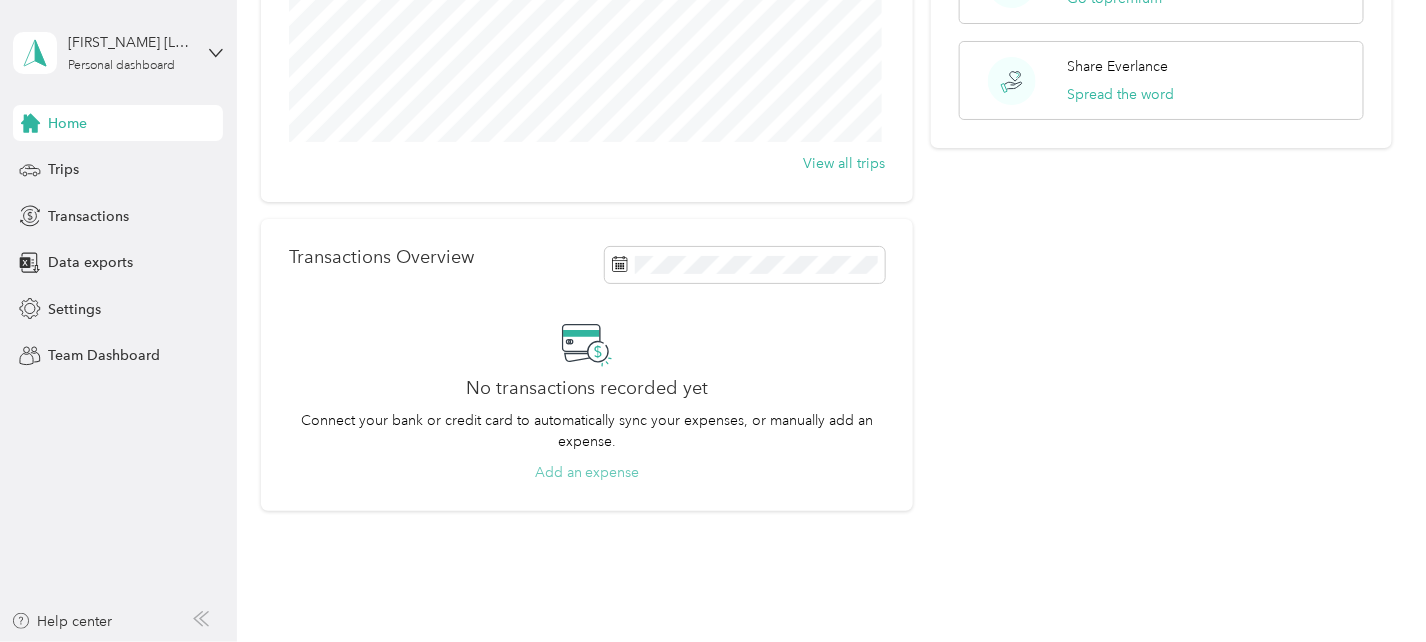 click on "Add an expense" at bounding box center [587, 472] 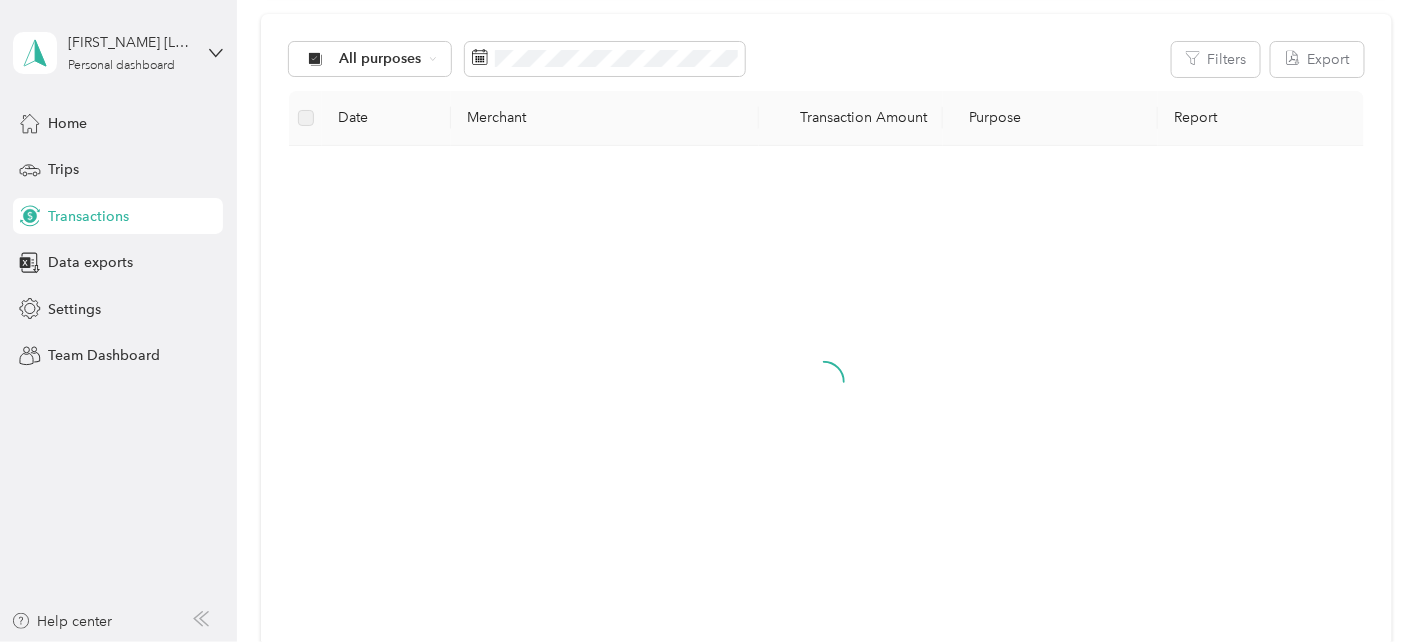 scroll, scrollTop: 299, scrollLeft: 0, axis: vertical 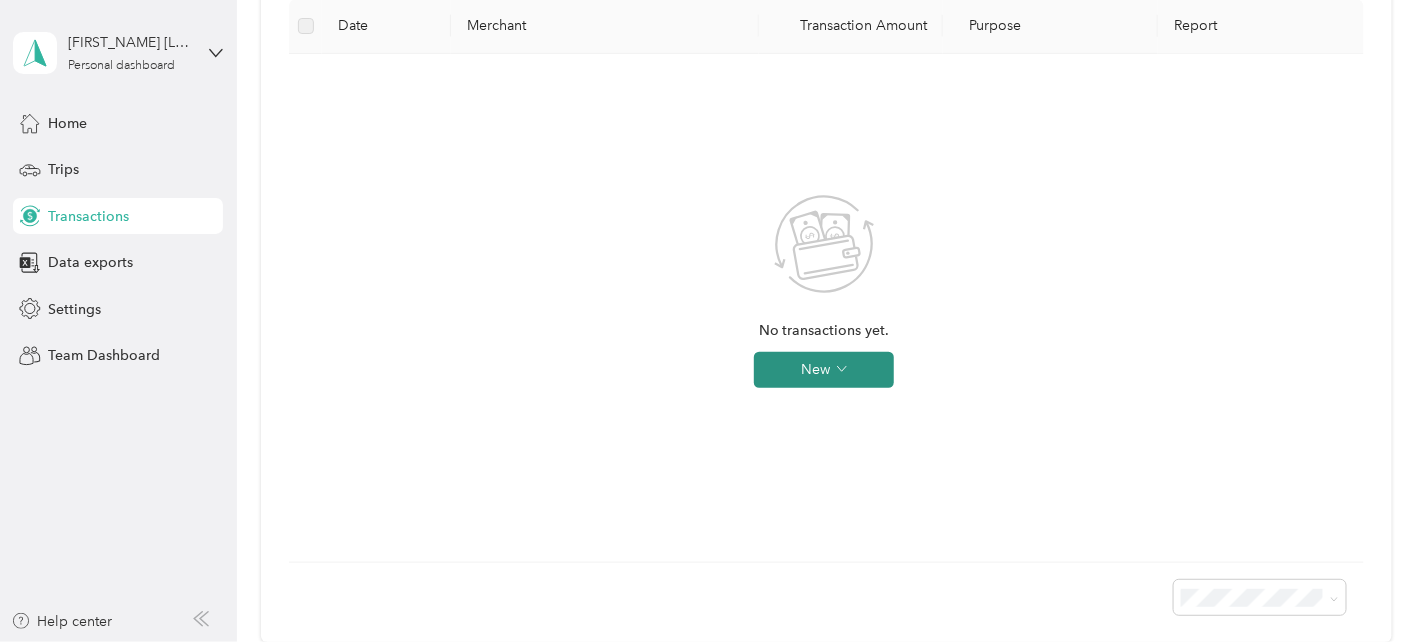click on "New" at bounding box center [824, 370] 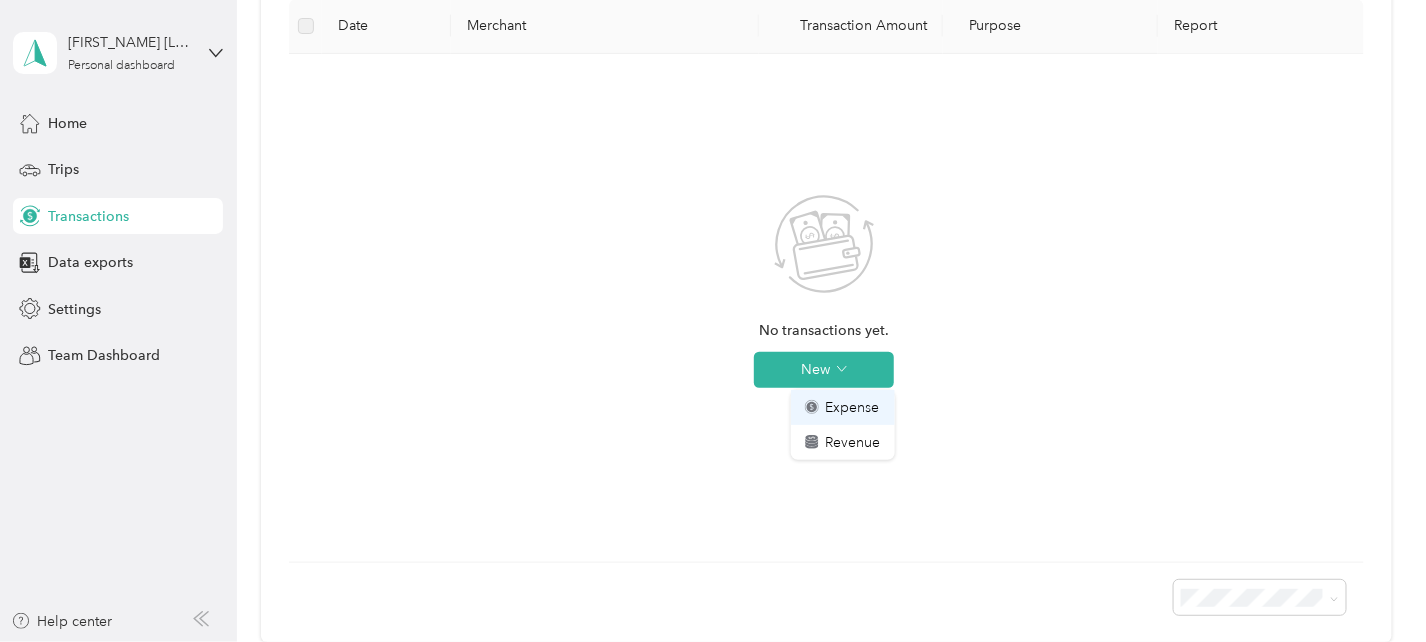 click on "Expense" at bounding box center (853, 407) 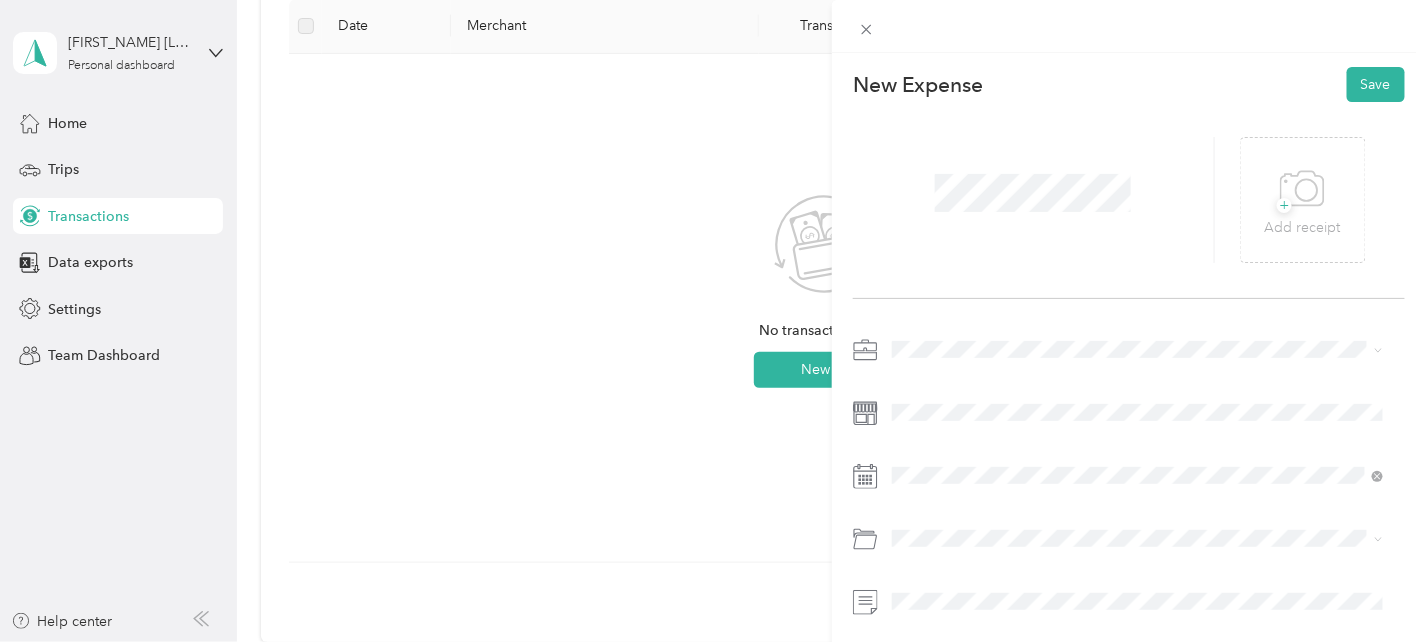 click 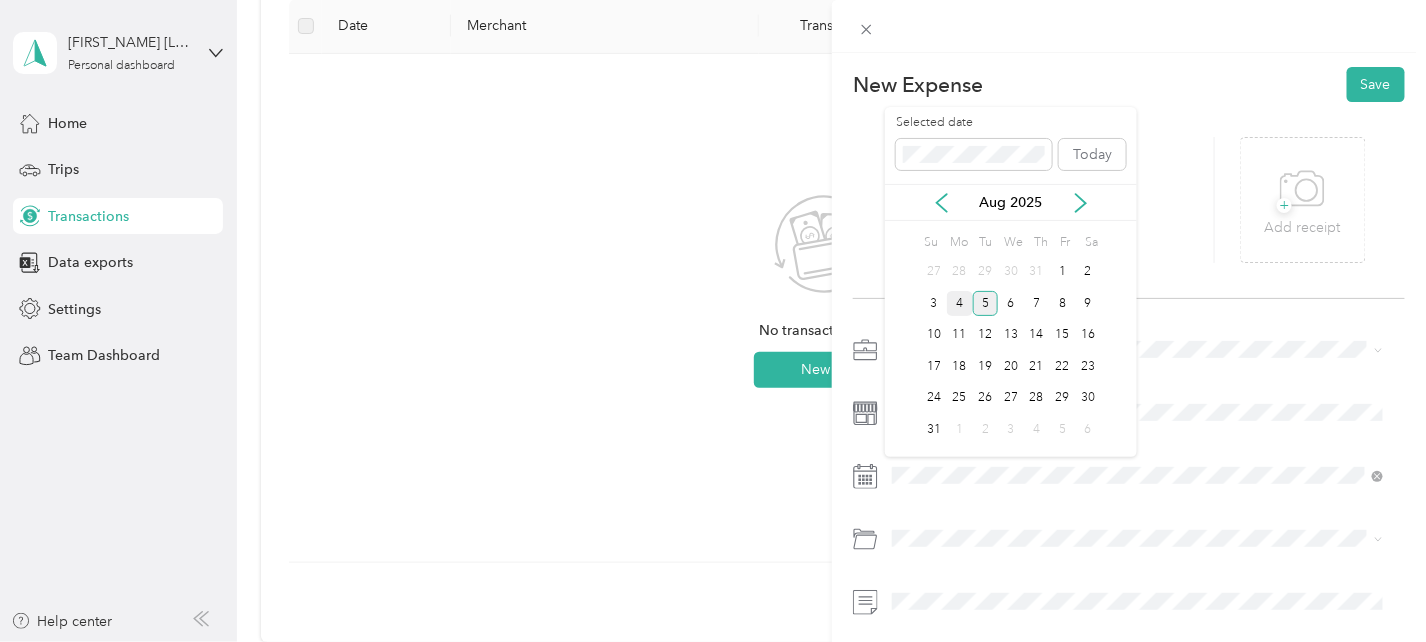 click on "4" at bounding box center (960, 303) 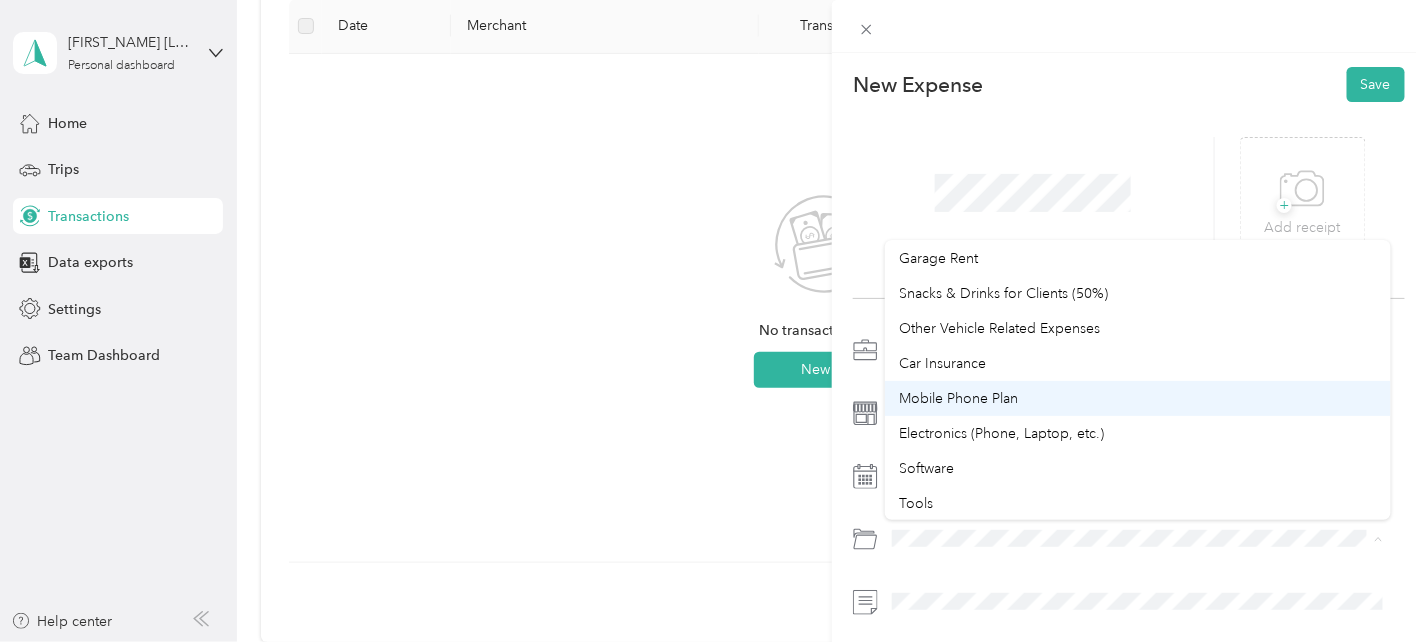 scroll, scrollTop: 299, scrollLeft: 0, axis: vertical 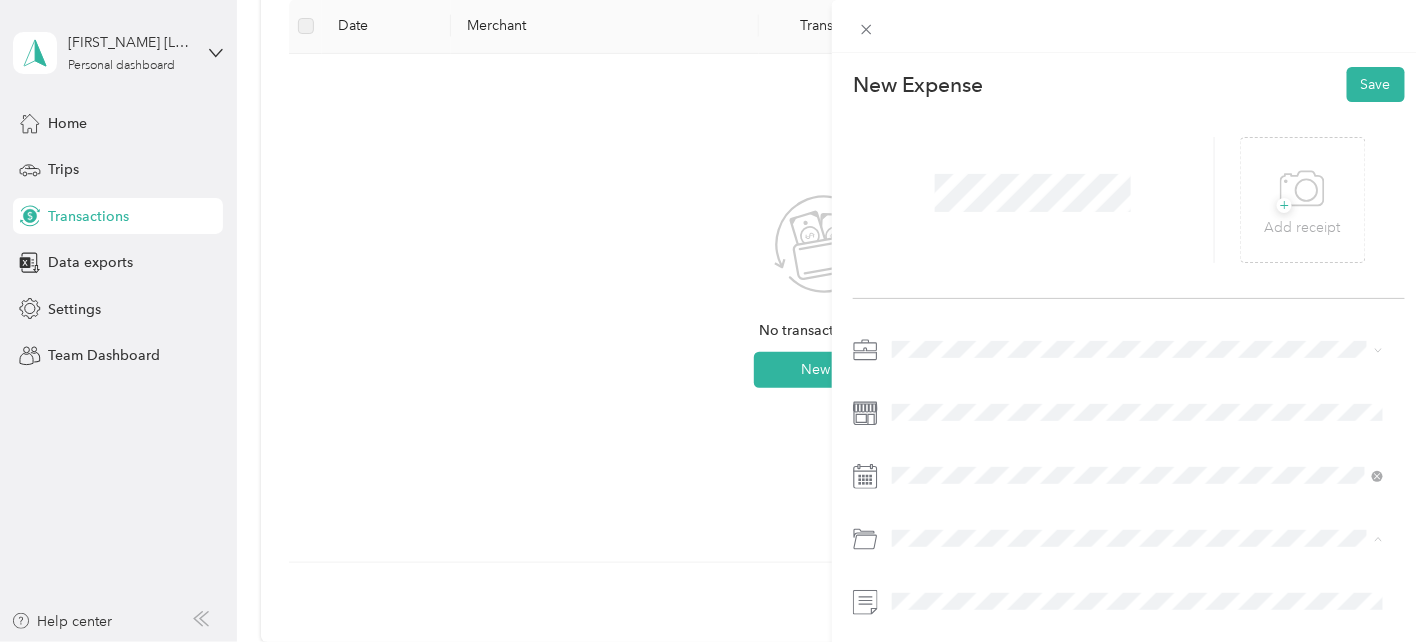 click on "Tools" at bounding box center (1137, 459) 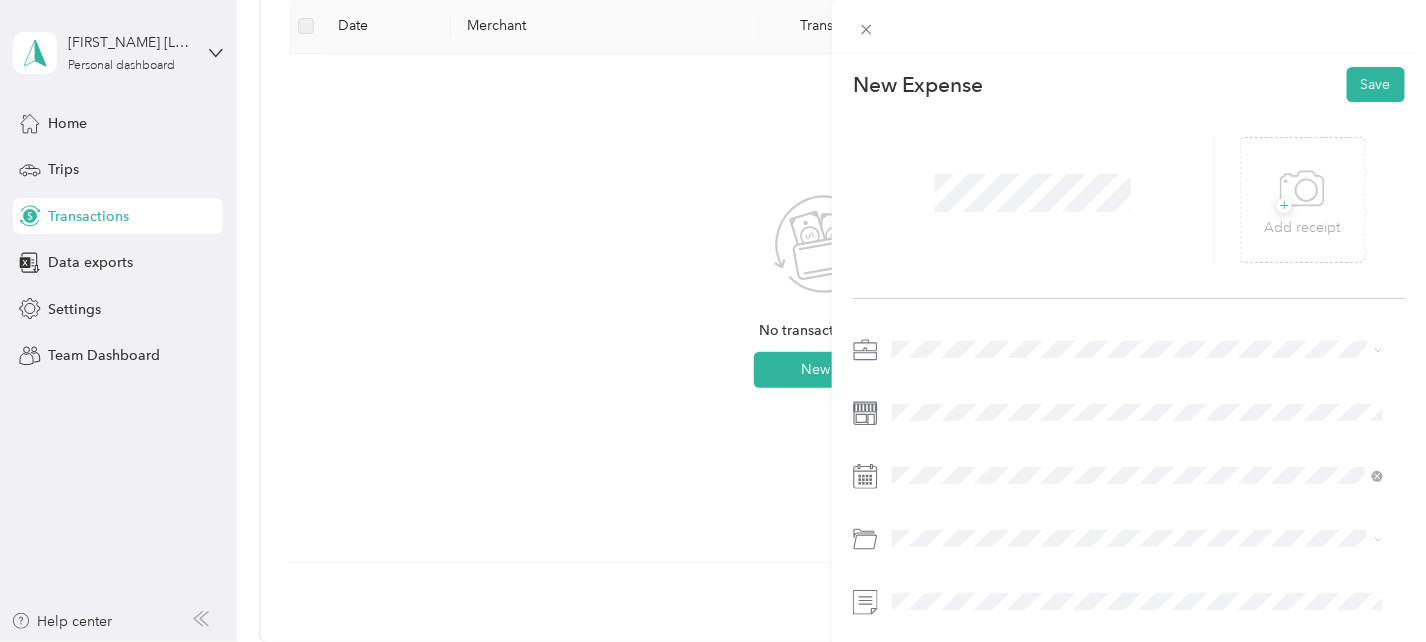 click at bounding box center [1034, 200] 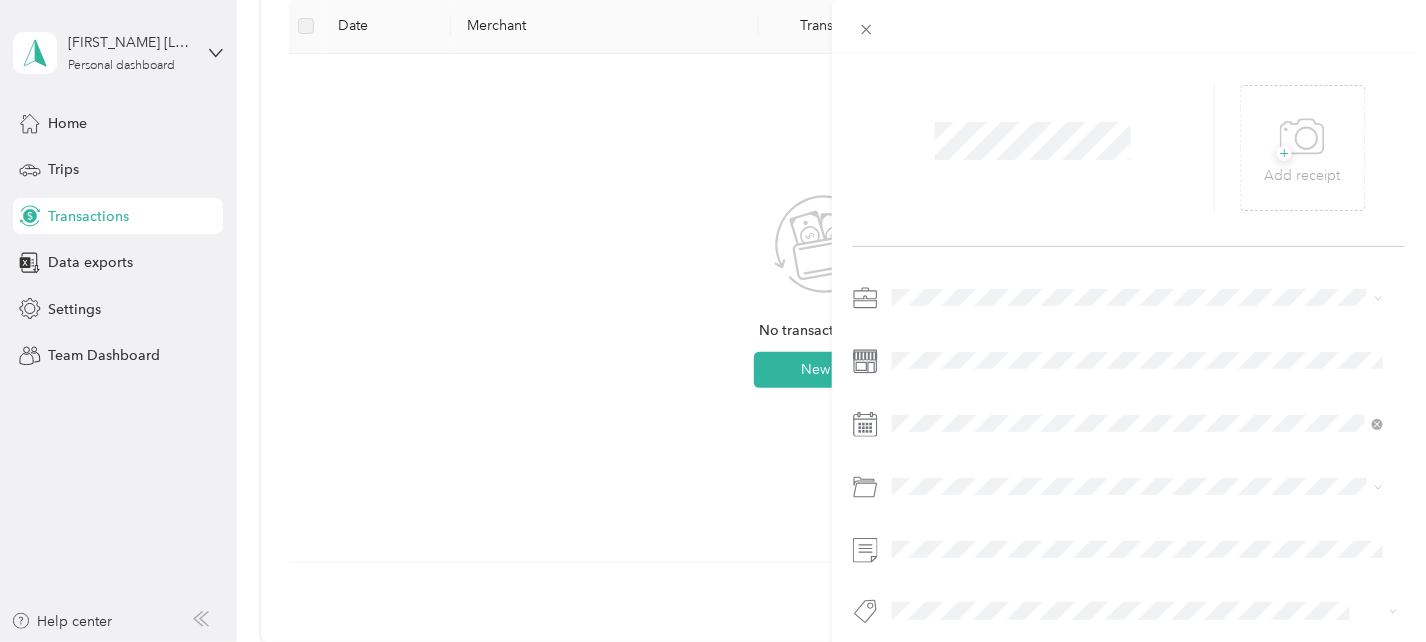 scroll, scrollTop: 80, scrollLeft: 0, axis: vertical 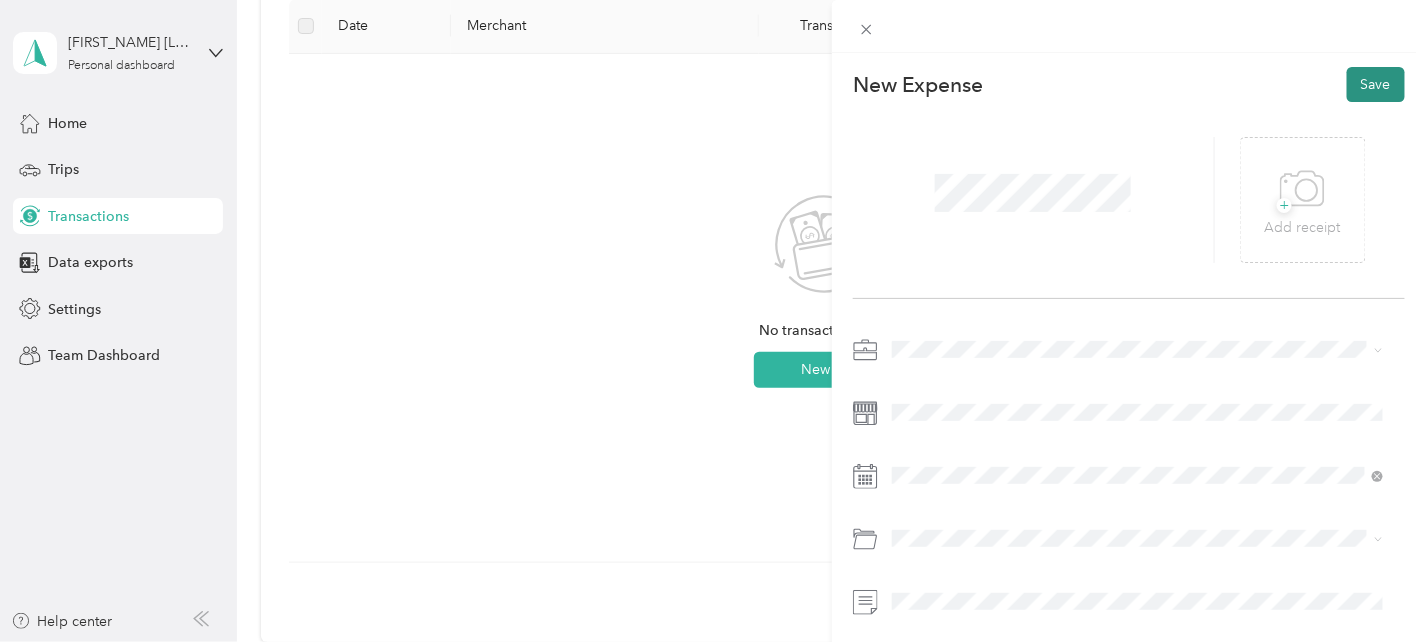 click on "Save" at bounding box center (1376, 84) 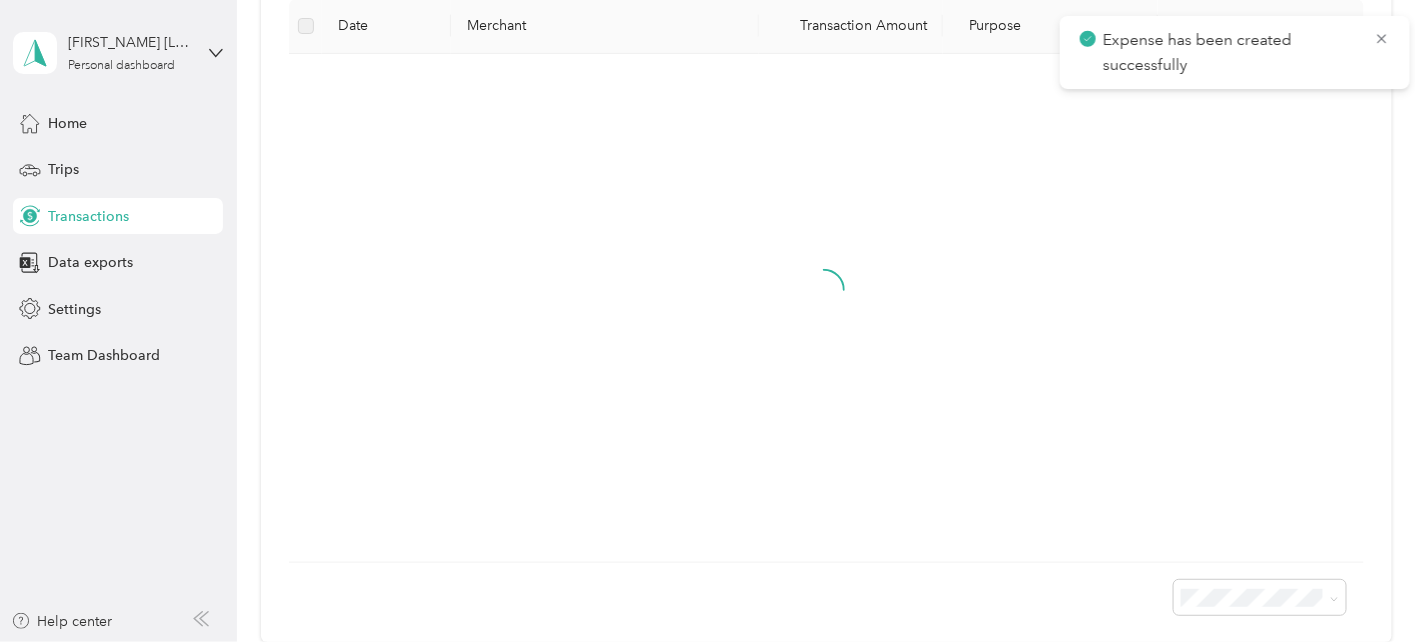 scroll, scrollTop: 65, scrollLeft: 0, axis: vertical 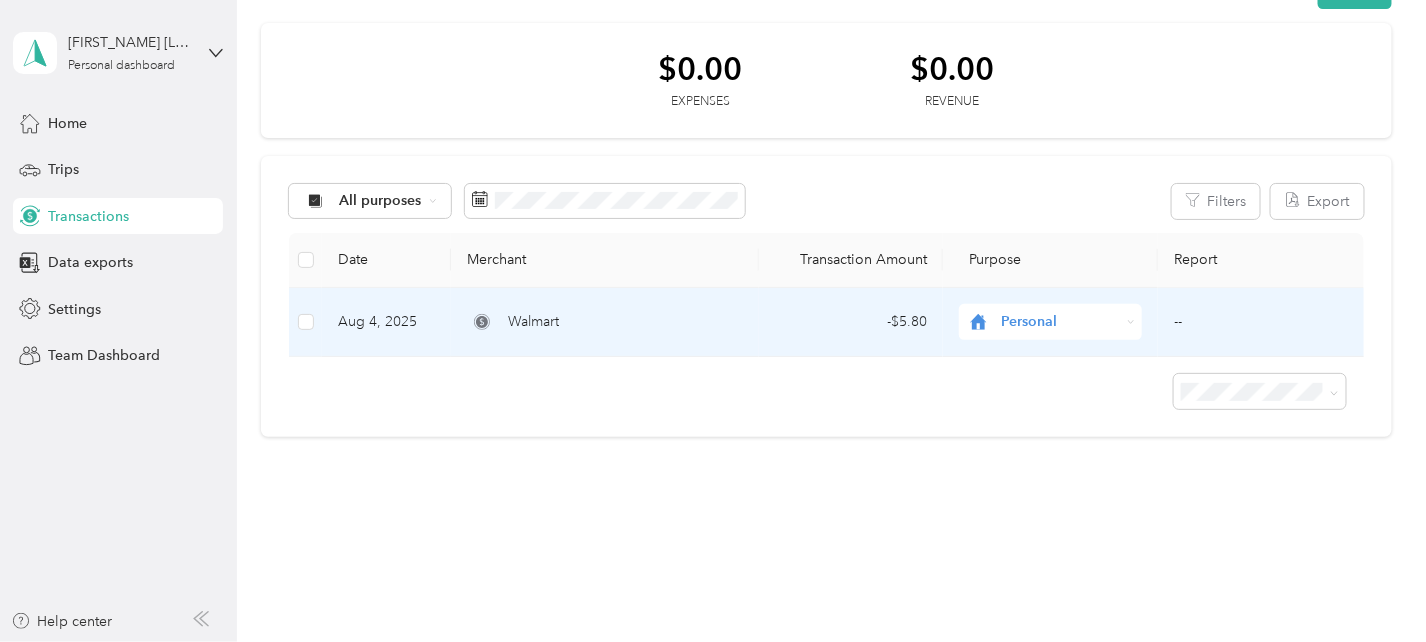 click on "Personal" at bounding box center (1061, 322) 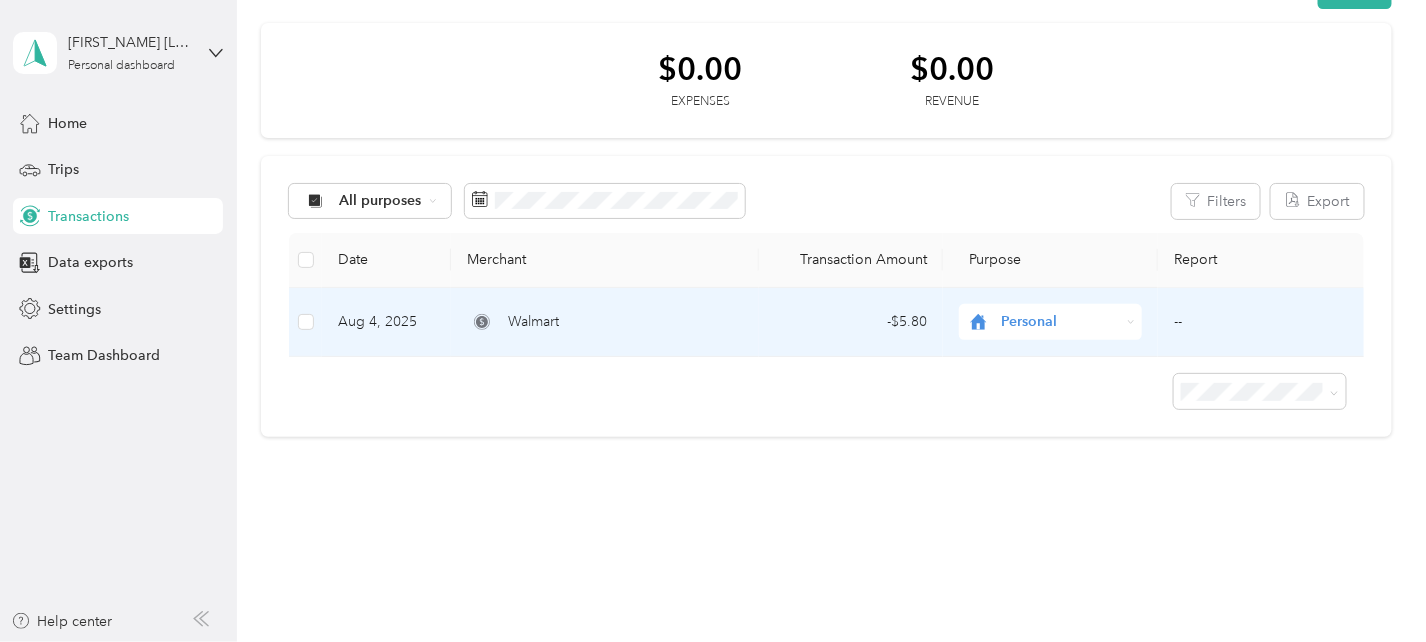 click on "Work" at bounding box center [1077, 350] 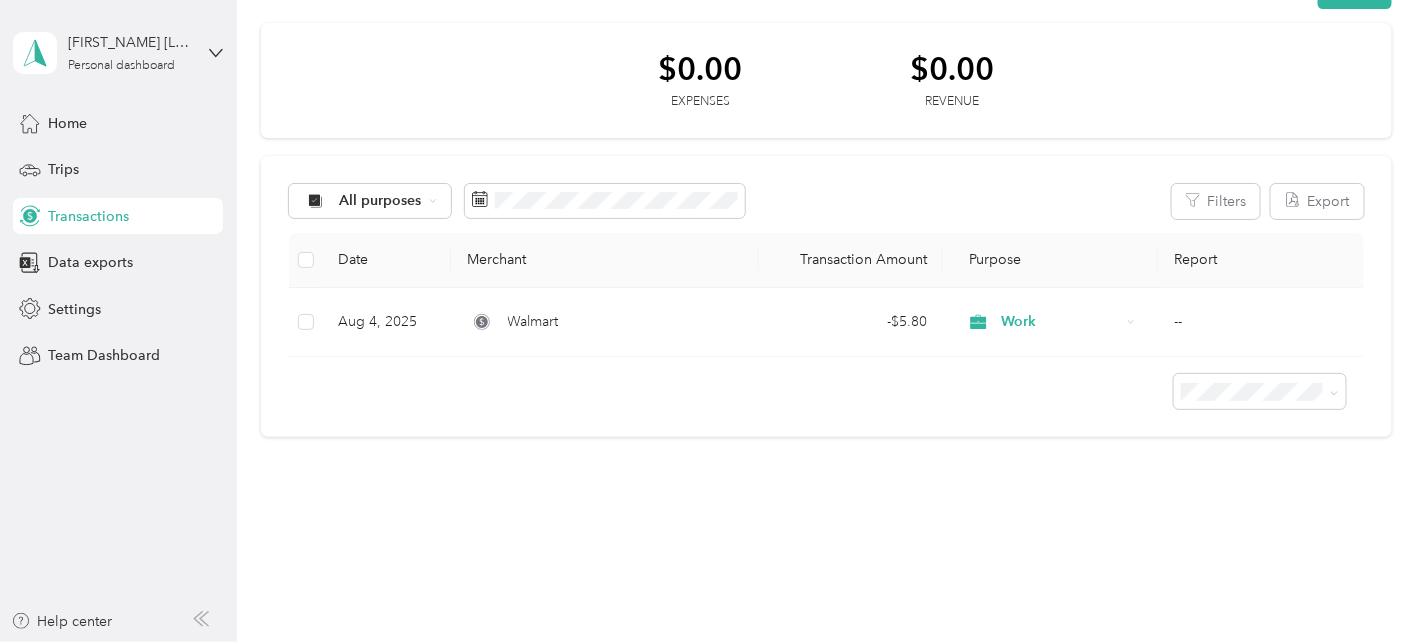 scroll, scrollTop: 0, scrollLeft: 0, axis: both 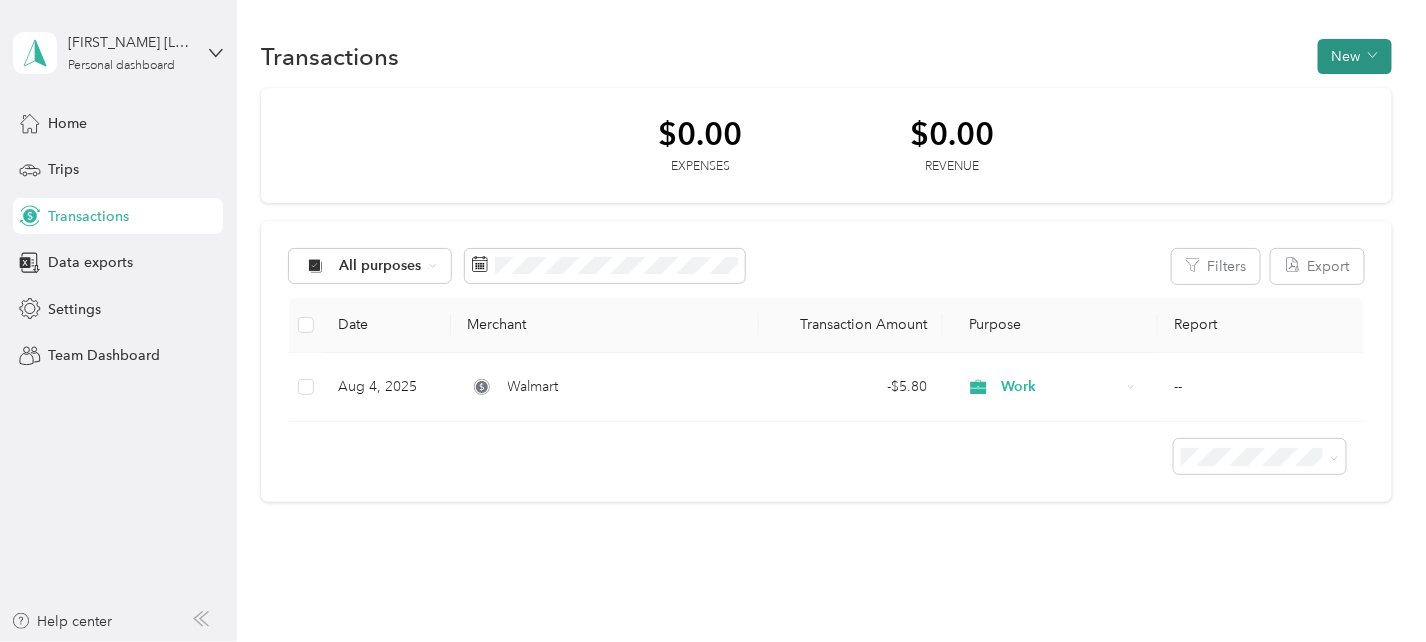 click on "New" at bounding box center (1355, 56) 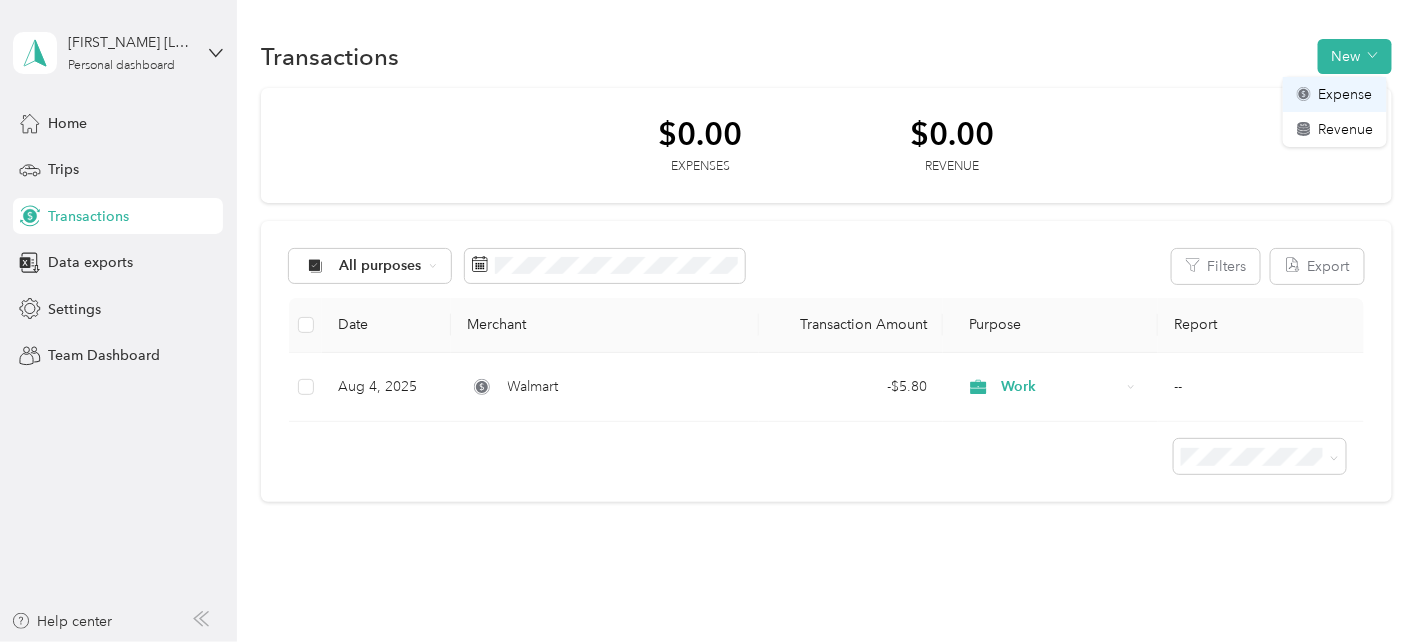 click on "Expense" at bounding box center (1345, 94) 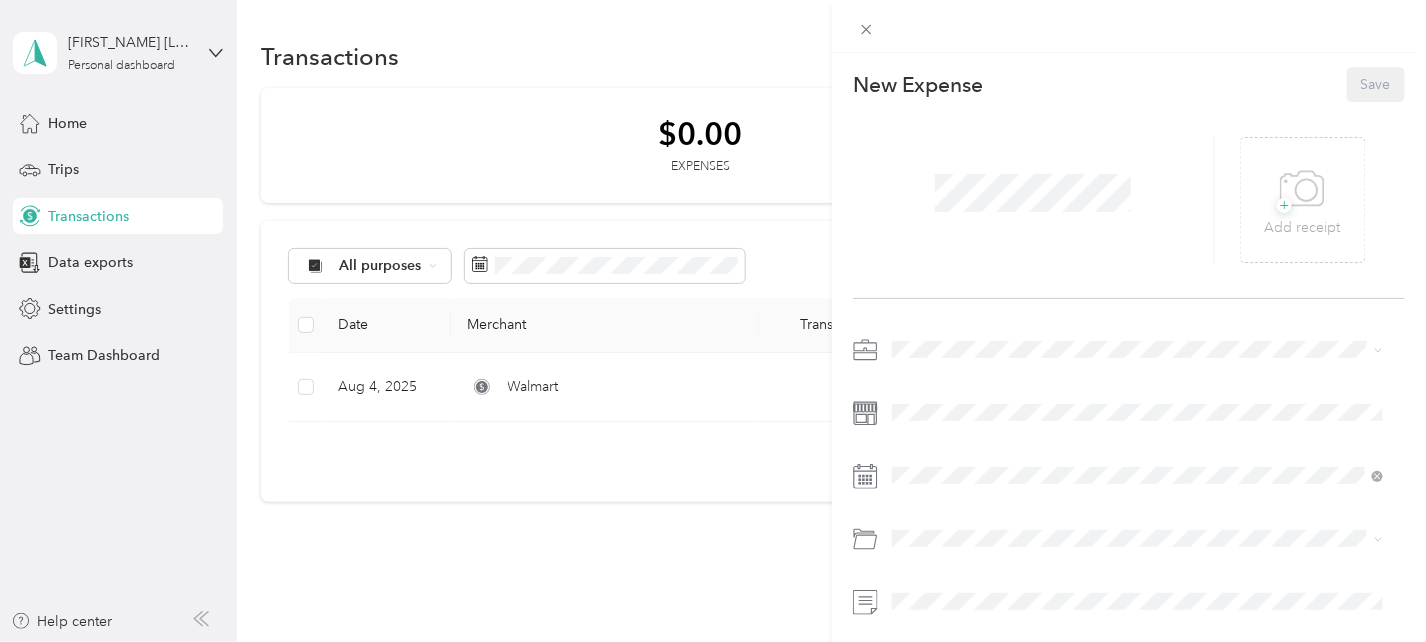 click on "Work" at bounding box center [1137, 63] 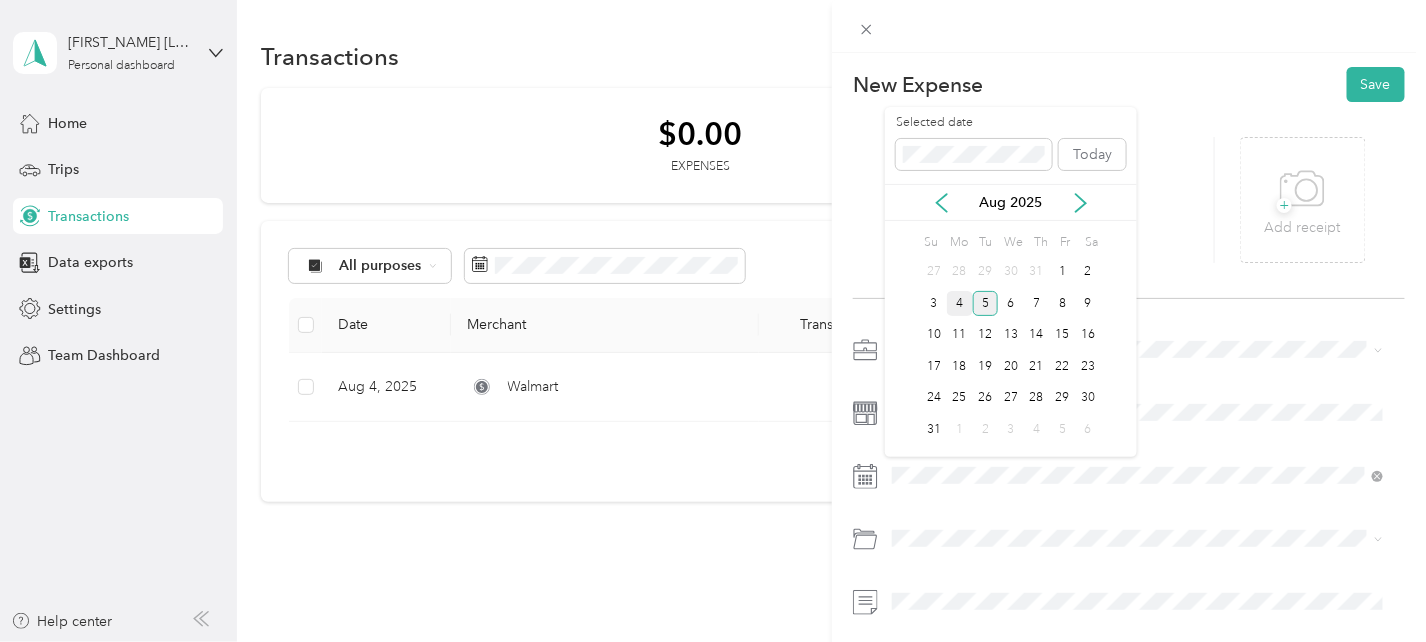 click on "4" at bounding box center (960, 303) 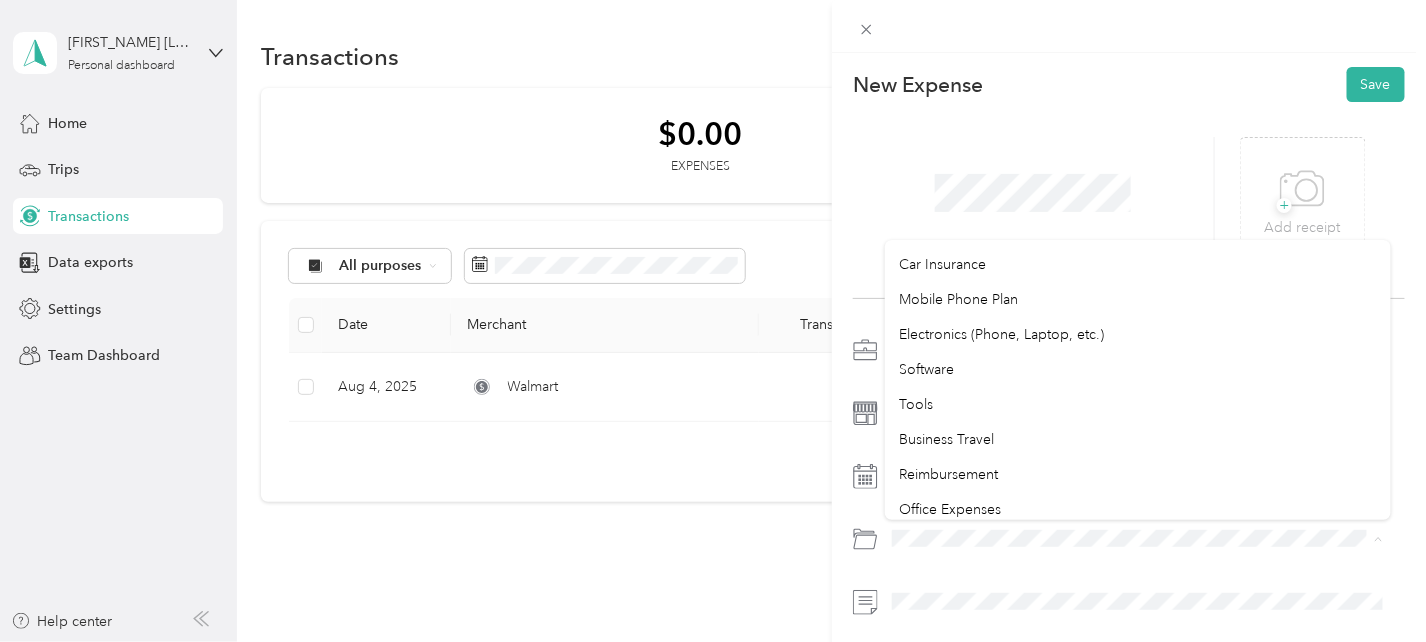 scroll, scrollTop: 399, scrollLeft: 0, axis: vertical 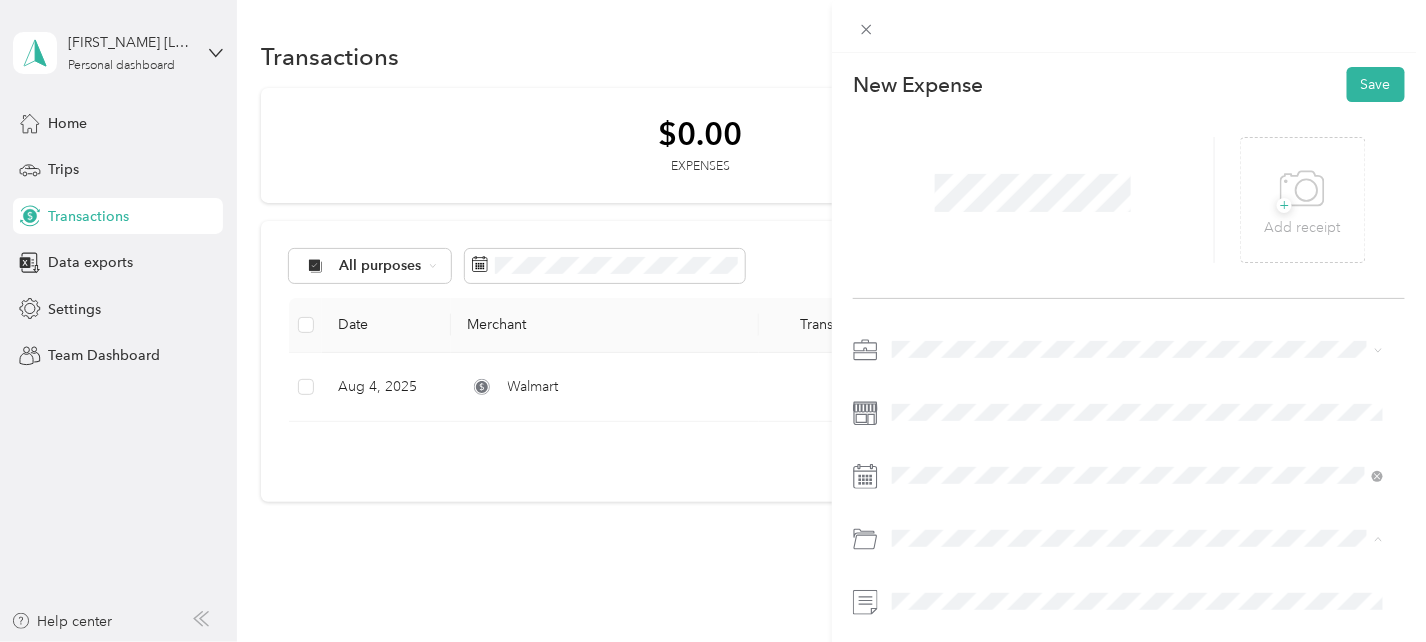 click on "Tools" at bounding box center (1137, 359) 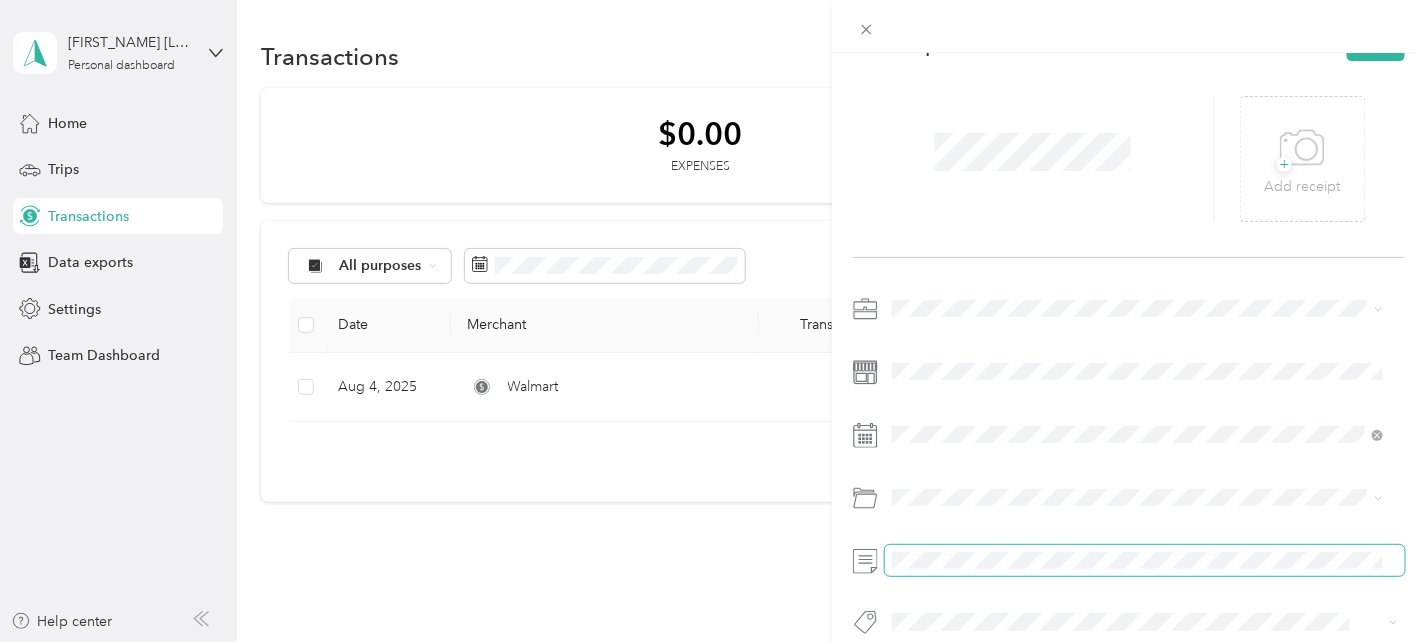 scroll, scrollTop: 80, scrollLeft: 0, axis: vertical 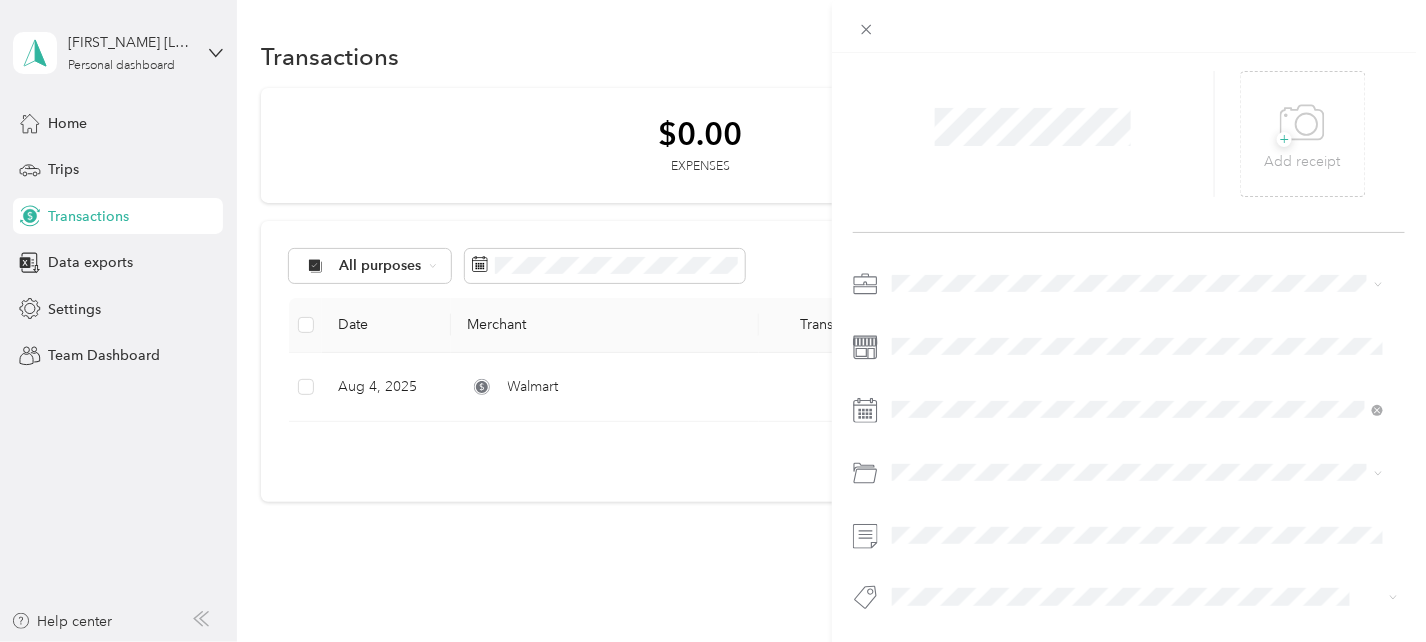 click on "This  expense  cannot be edited because it is either under review, approved, or paid. Contact your Team Manager to edit it. New Expense  Save + Add receipt" at bounding box center (713, 321) 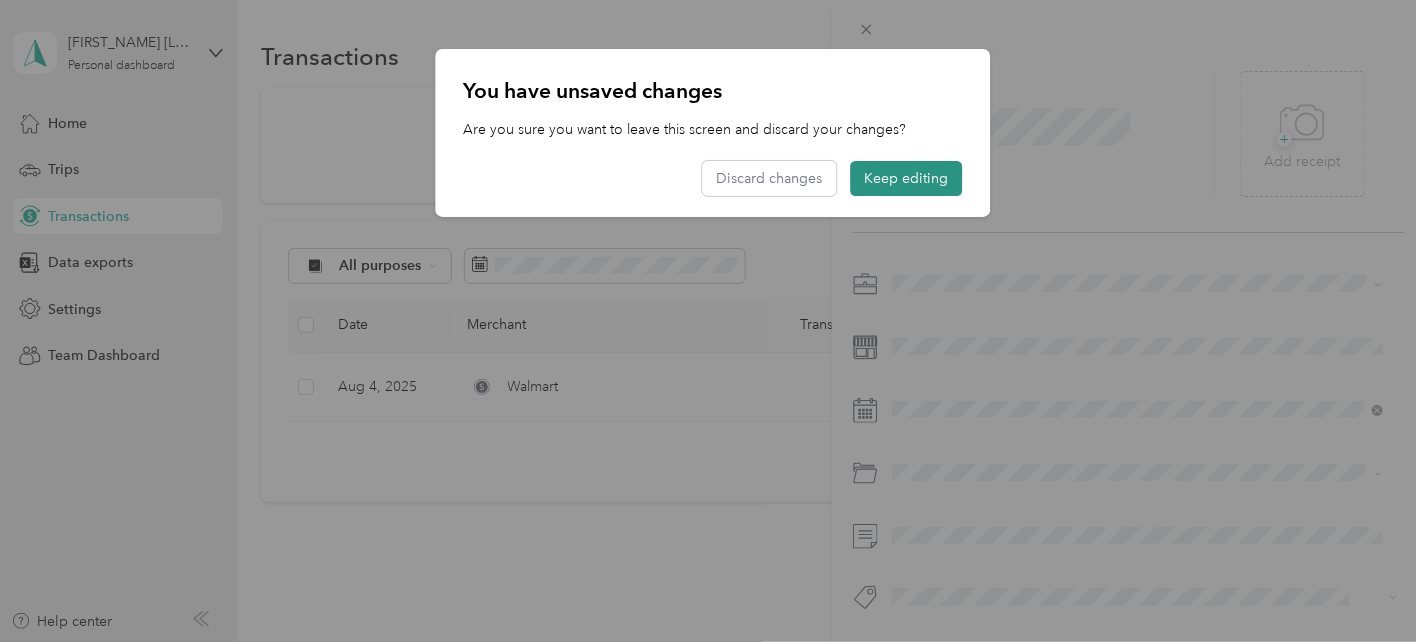 click on "Keep editing" at bounding box center (907, 178) 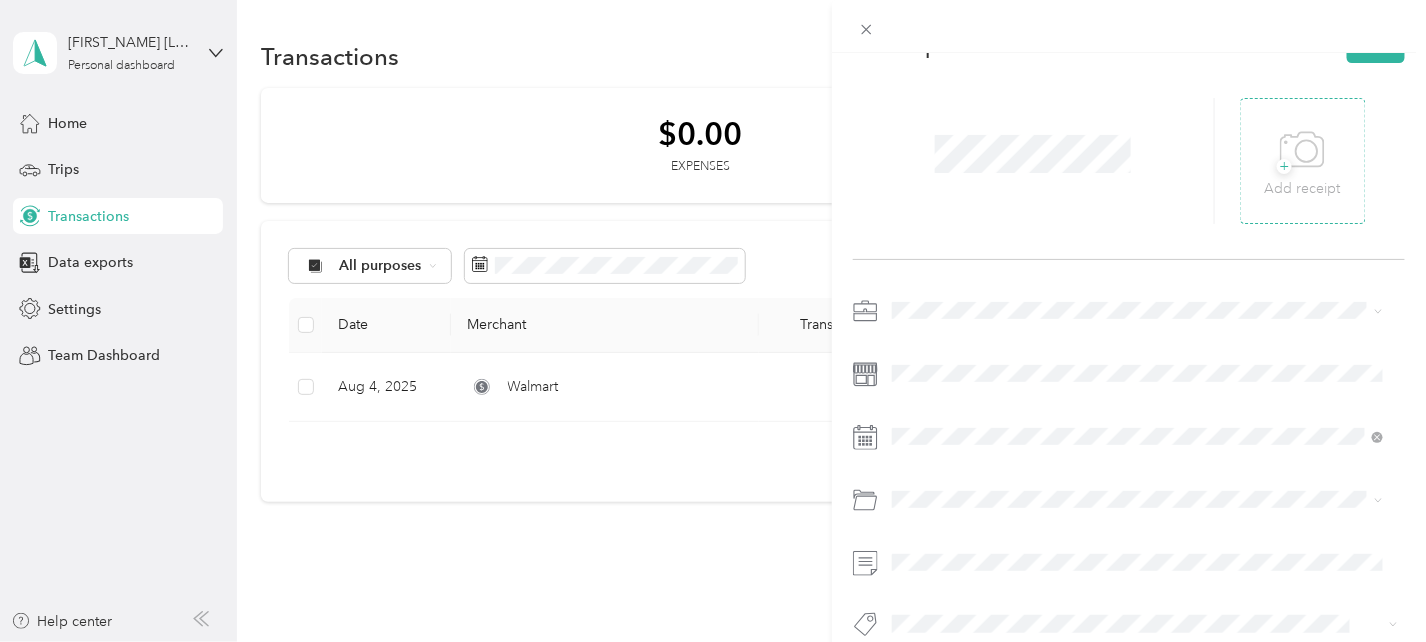 scroll, scrollTop: 0, scrollLeft: 0, axis: both 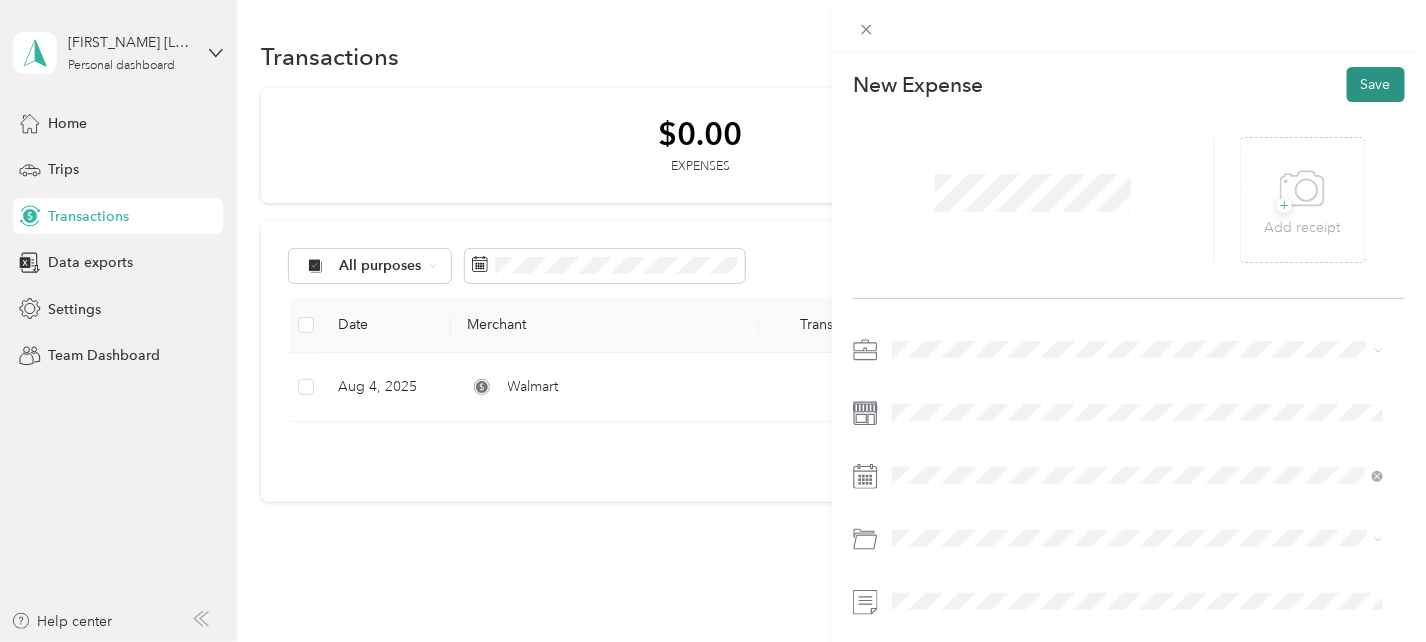 click on "Save" at bounding box center (1376, 84) 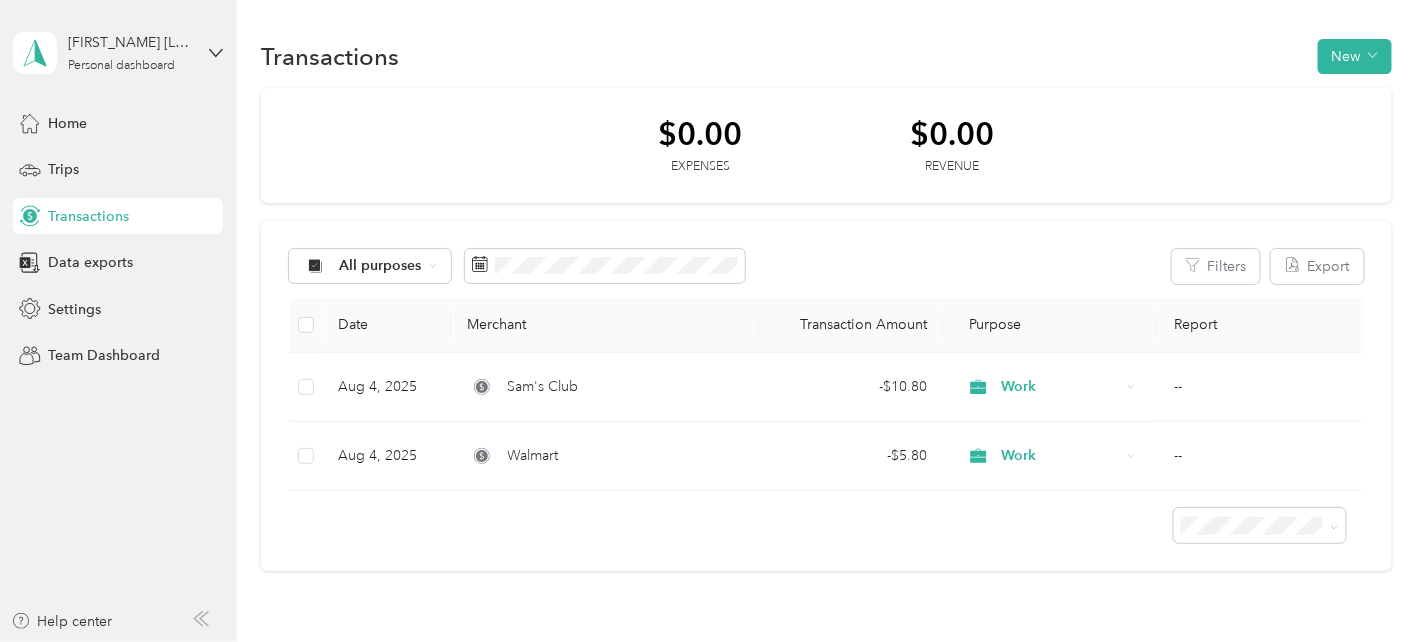 click on "Transactions New $0.00 Expenses $0.00 Revenue All purposes Filters Export Date Merchant Transaction Amount Purpose Report             Aug 4, 2025 [BRAND] -  $10.80 Work -- Aug 4, 2025 [BRAND] -  $5.80 Work --" at bounding box center [826, 340] 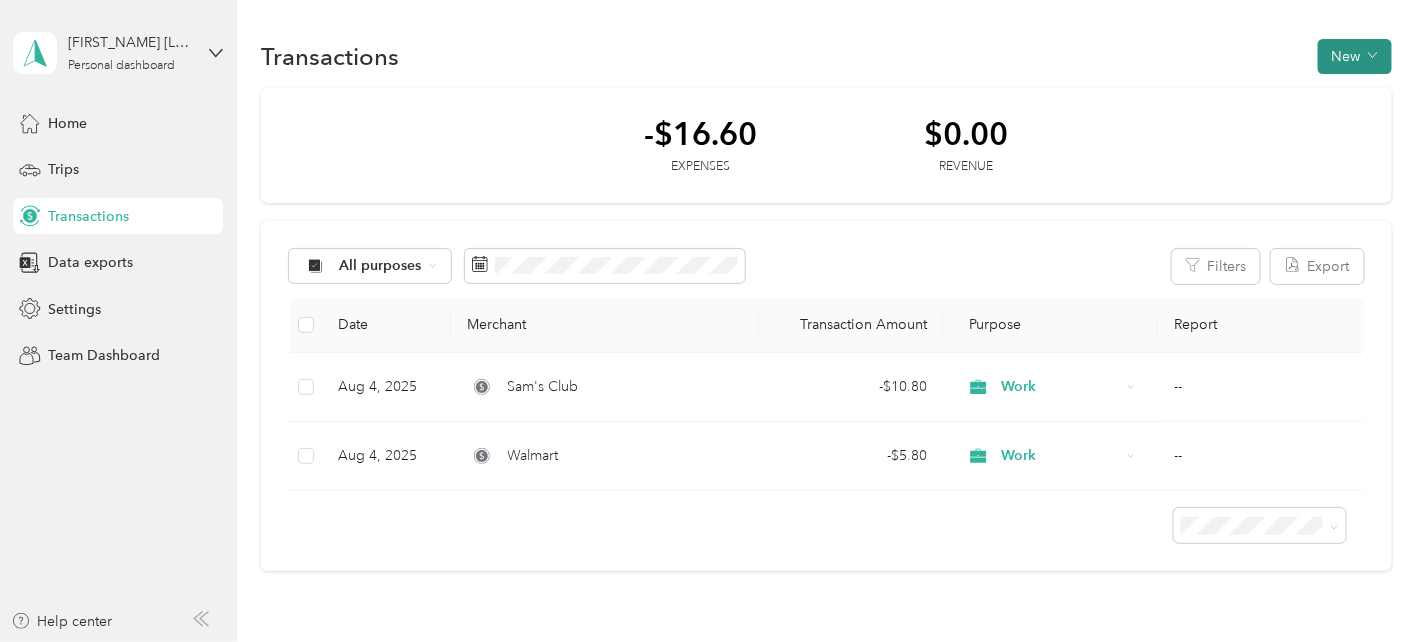 click on "New" at bounding box center (1355, 56) 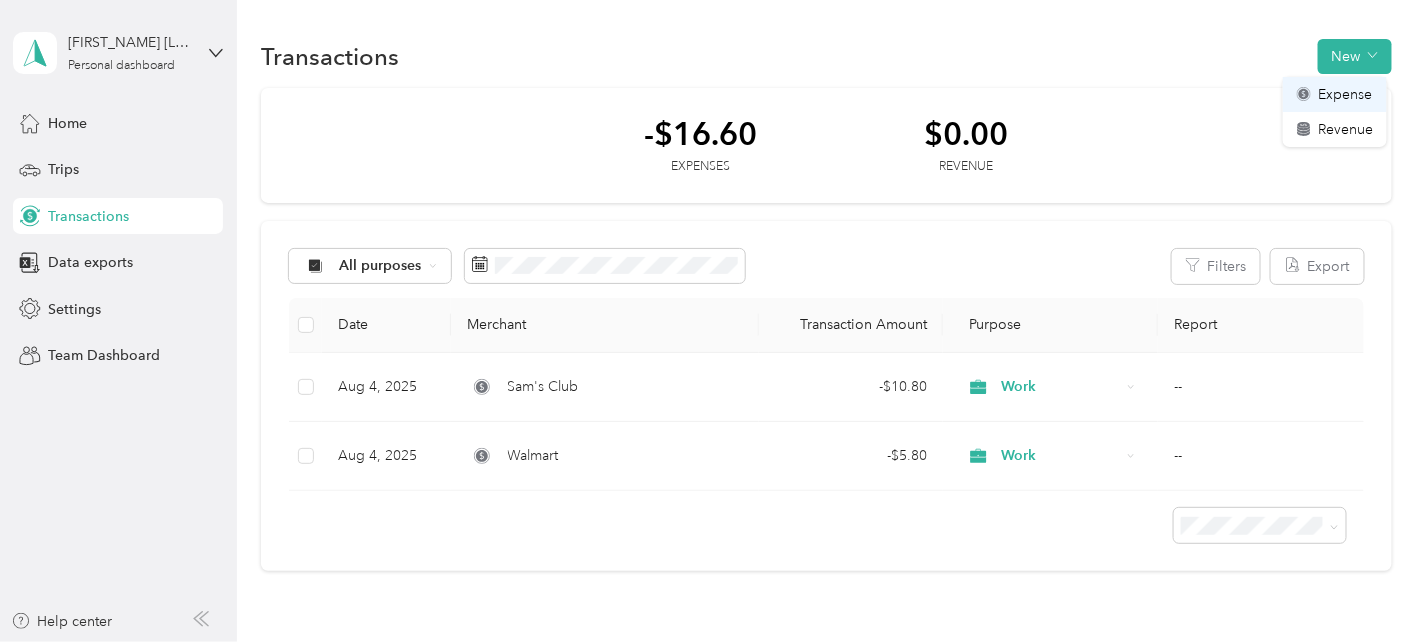 click 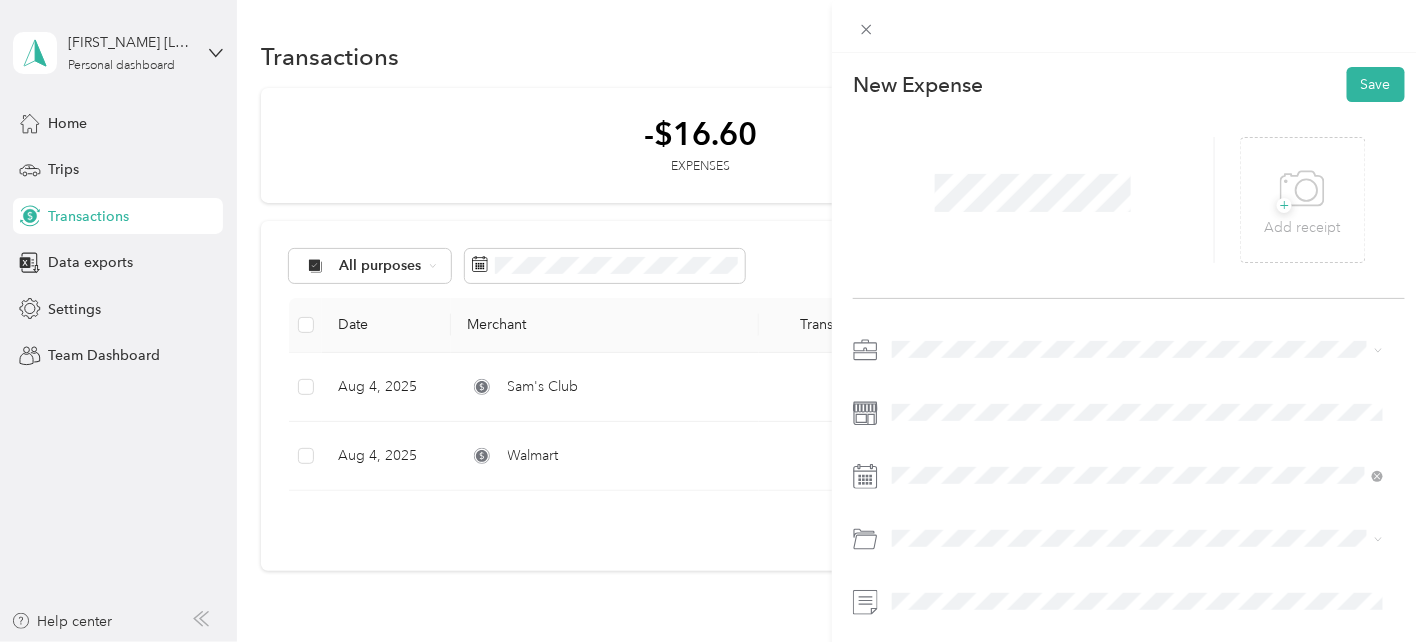 click on "Work" at bounding box center (1137, 66) 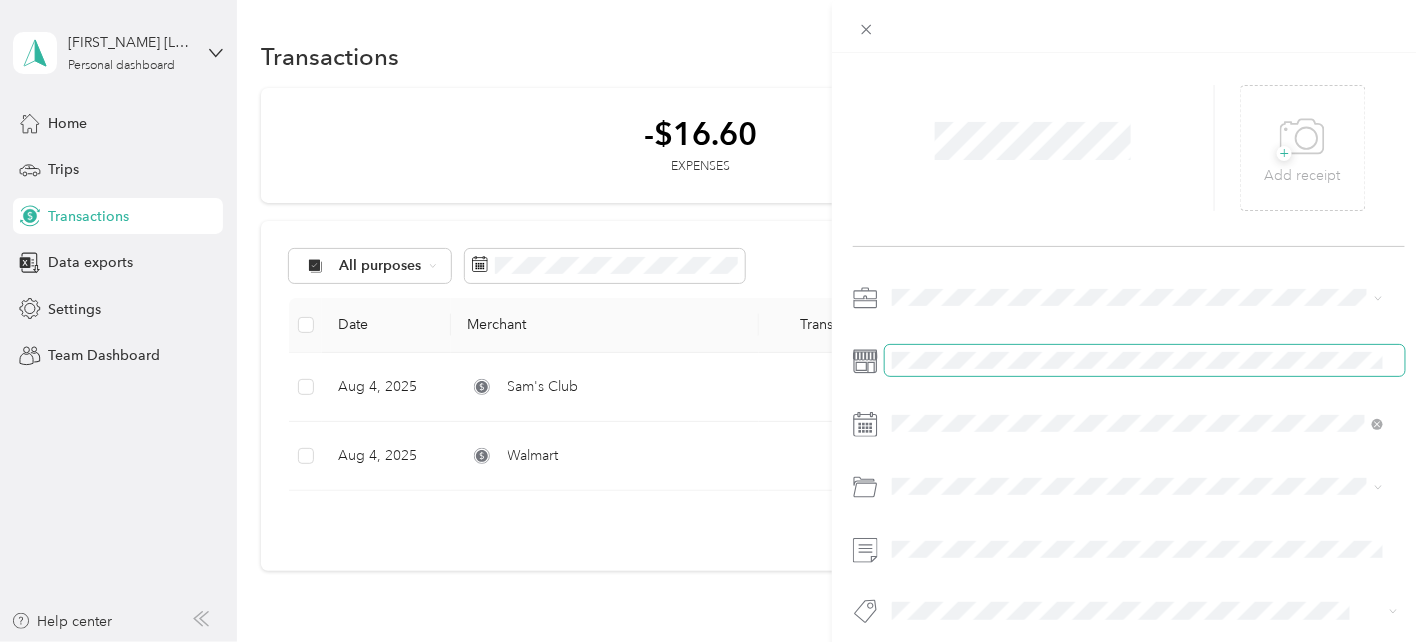 scroll, scrollTop: 80, scrollLeft: 0, axis: vertical 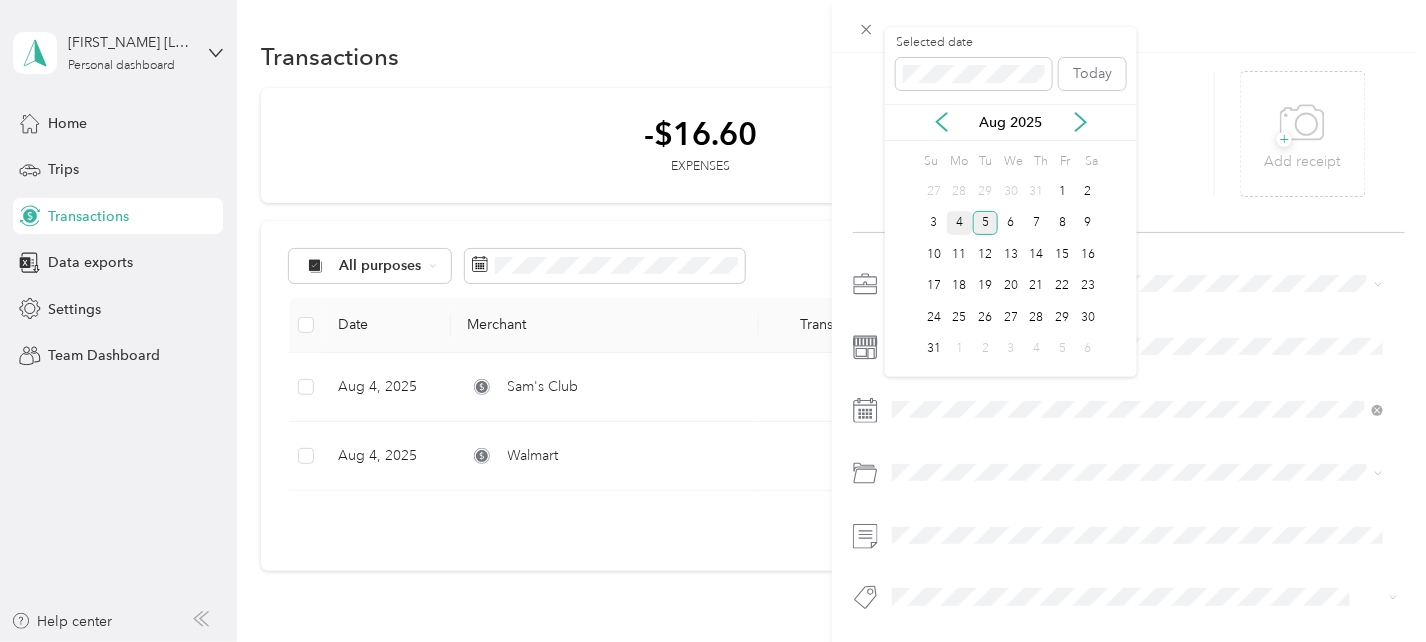 click on "4" at bounding box center [960, 223] 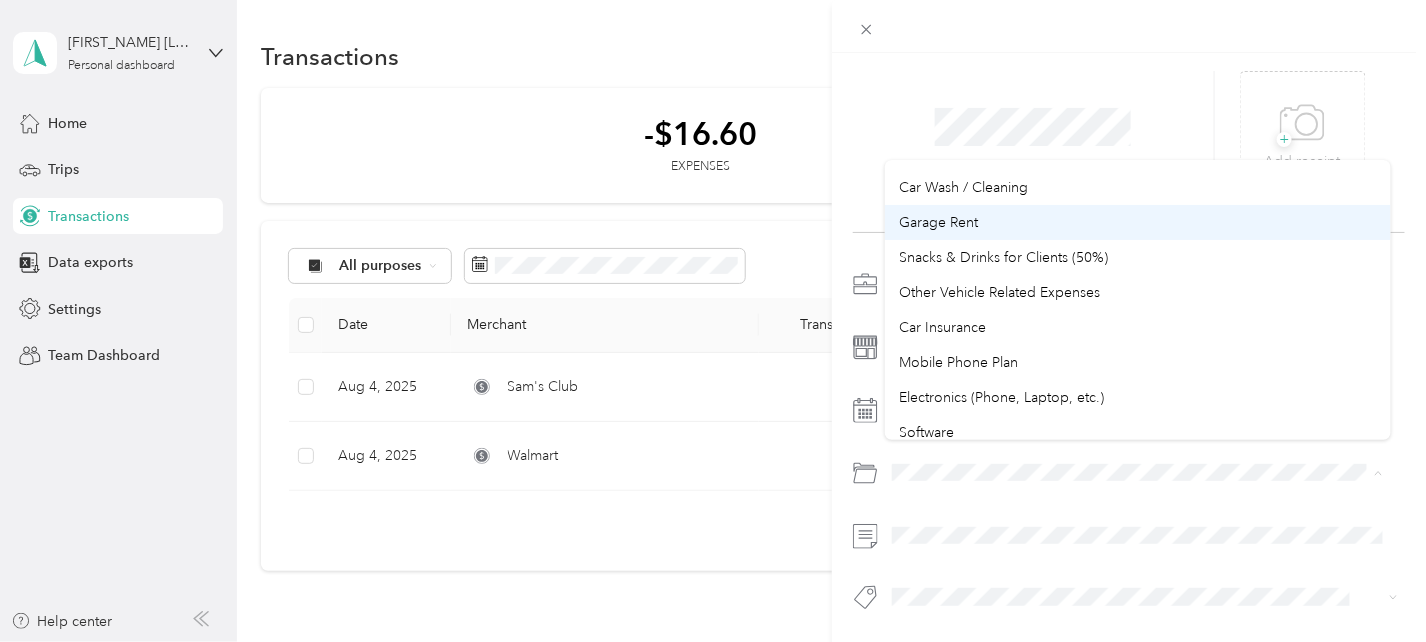 scroll, scrollTop: 399, scrollLeft: 0, axis: vertical 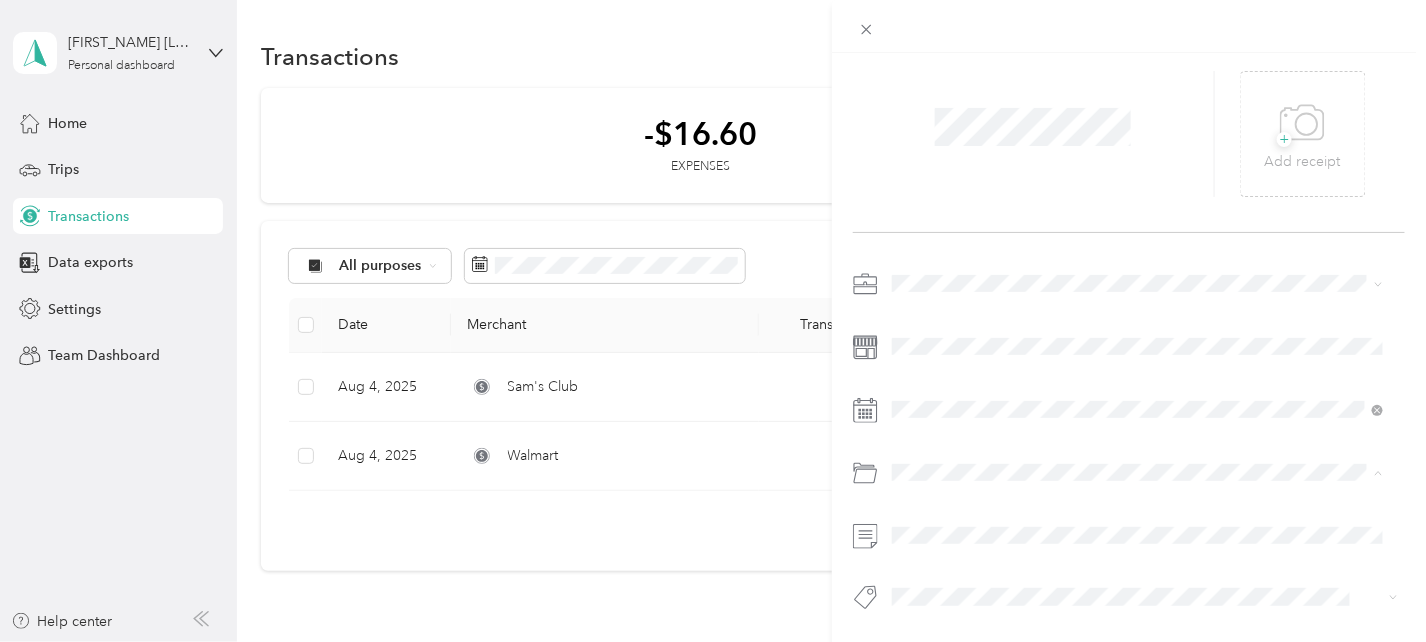 click on "Tools" at bounding box center [1137, 278] 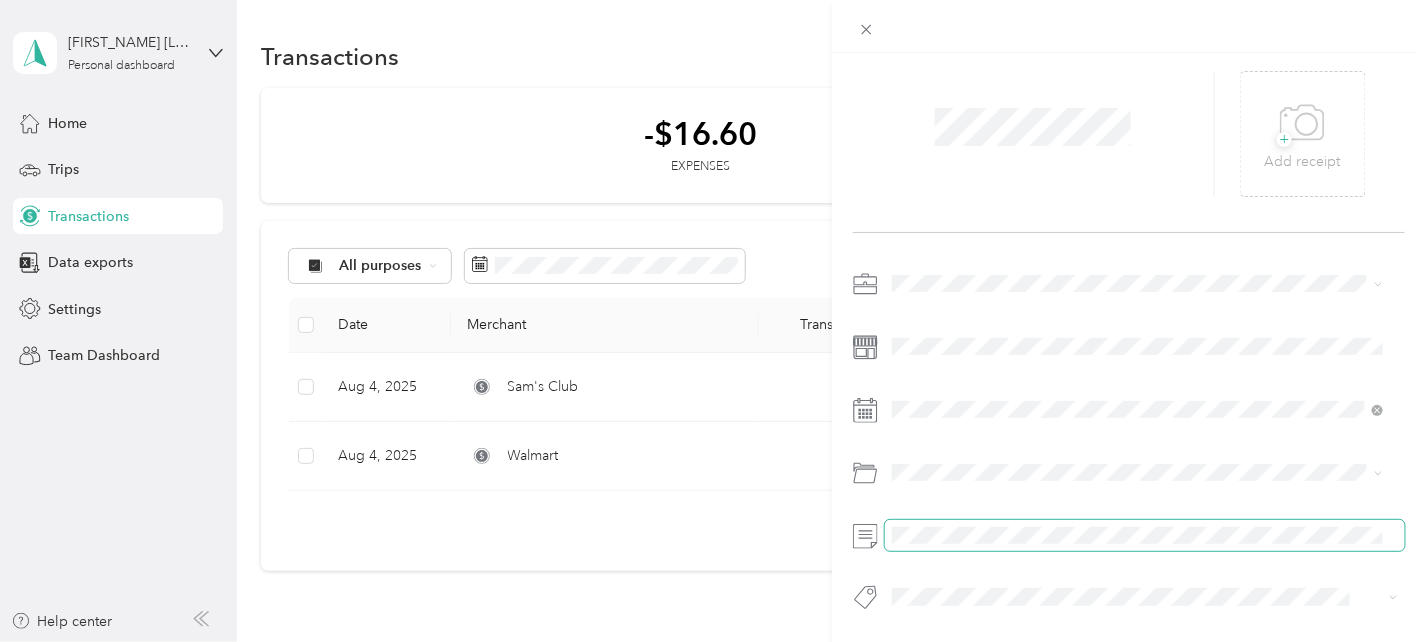 click at bounding box center (1129, 535) 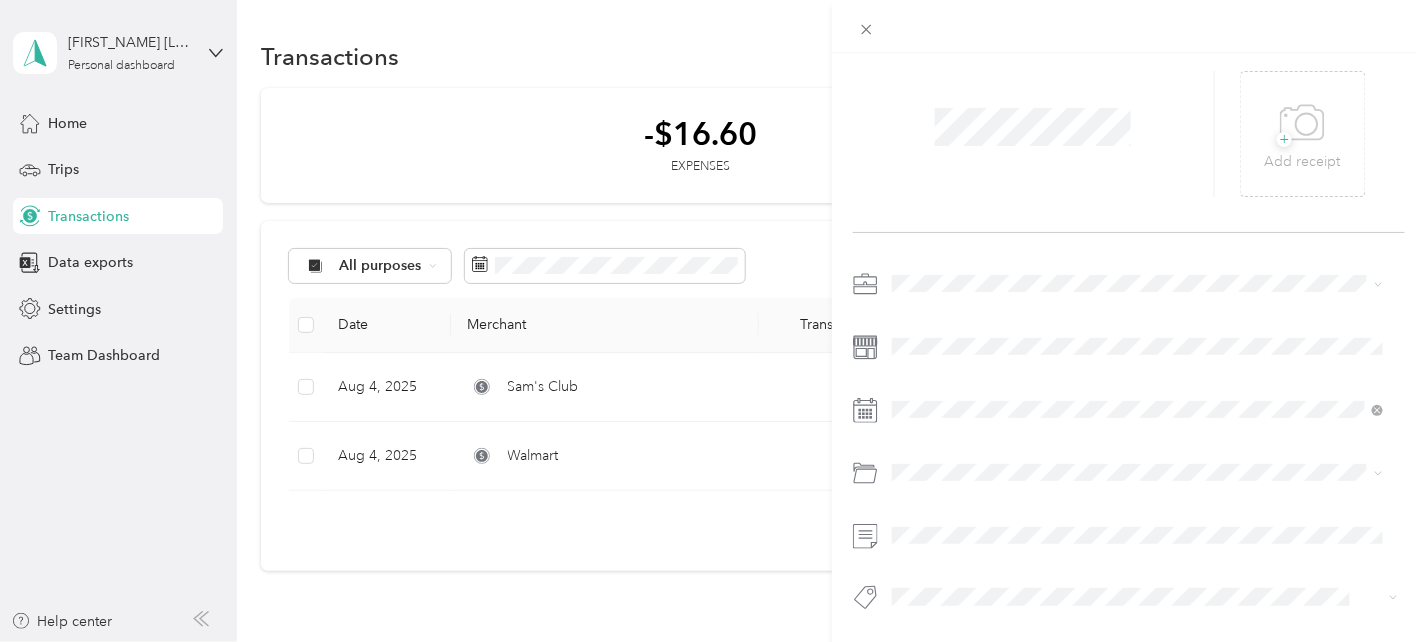 click on "No results match your search" at bounding box center [1137, 508] 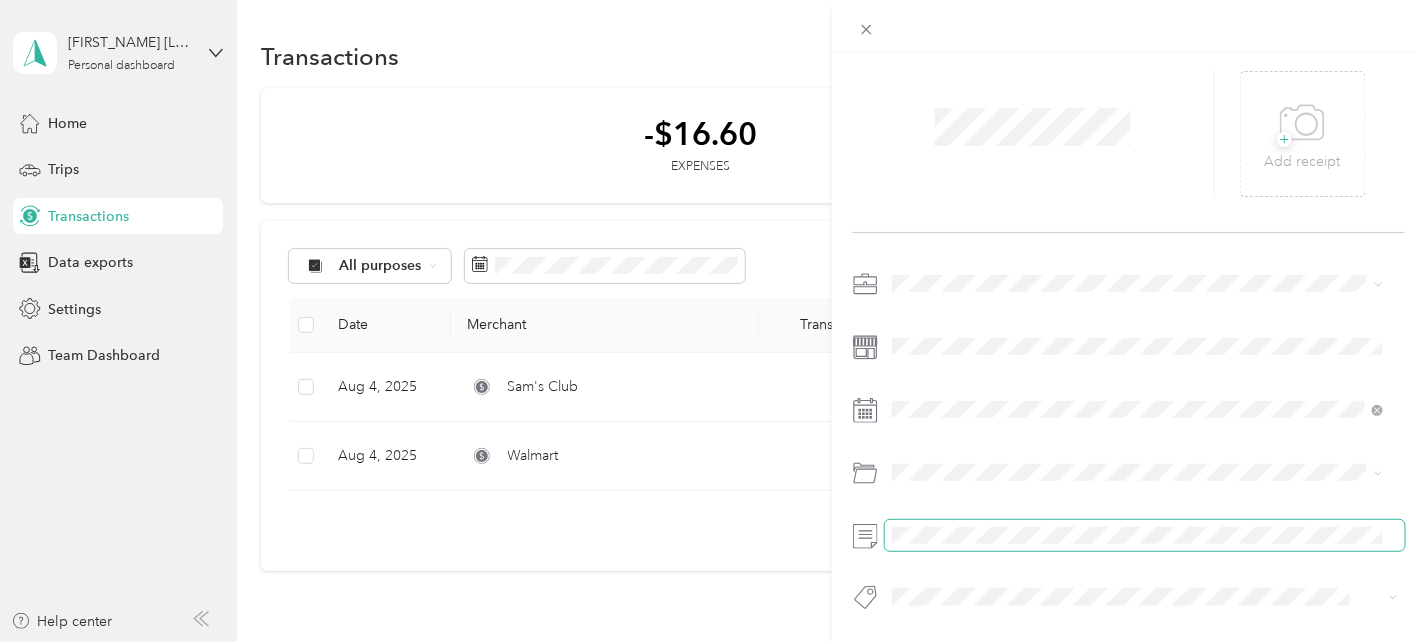 scroll, scrollTop: 0, scrollLeft: 0, axis: both 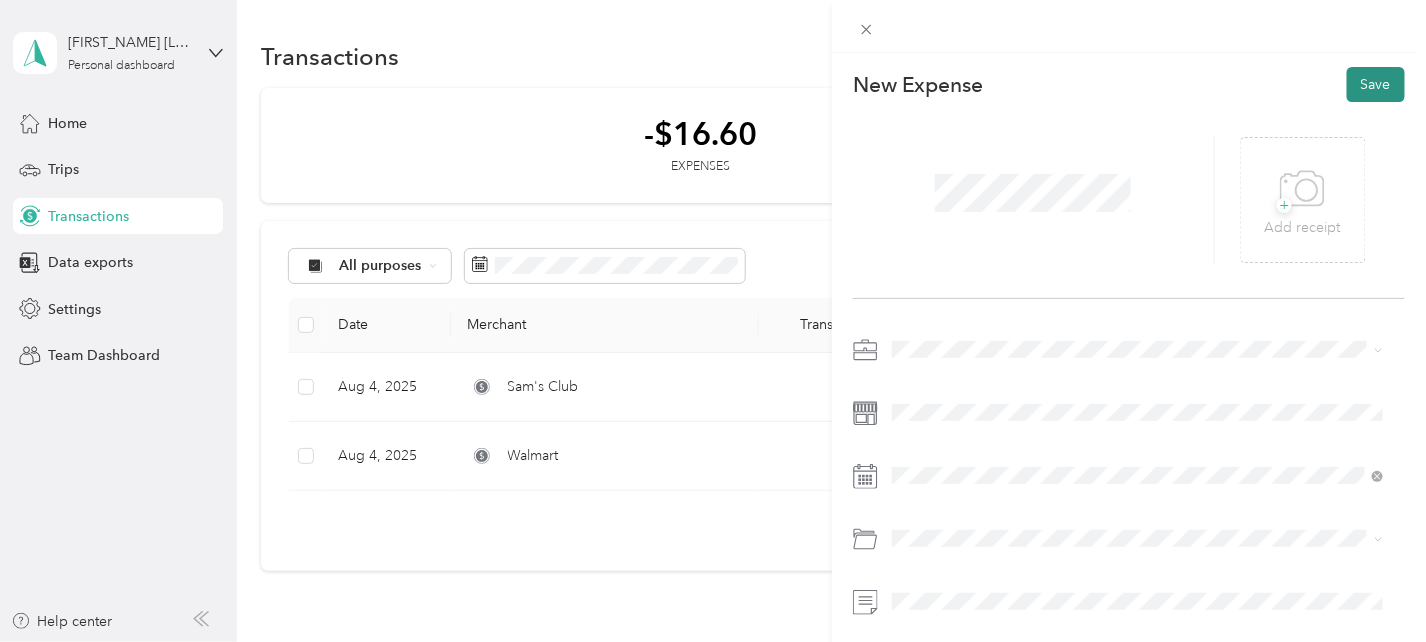 click on "Save" at bounding box center (1376, 84) 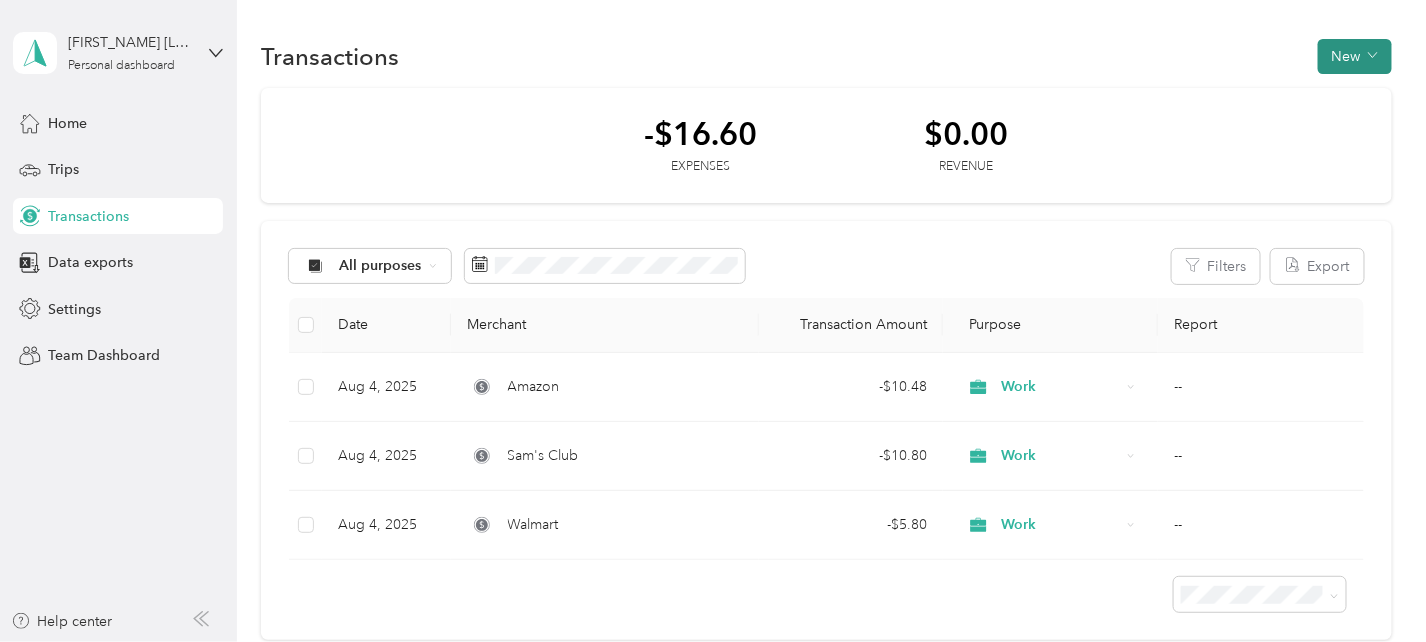click 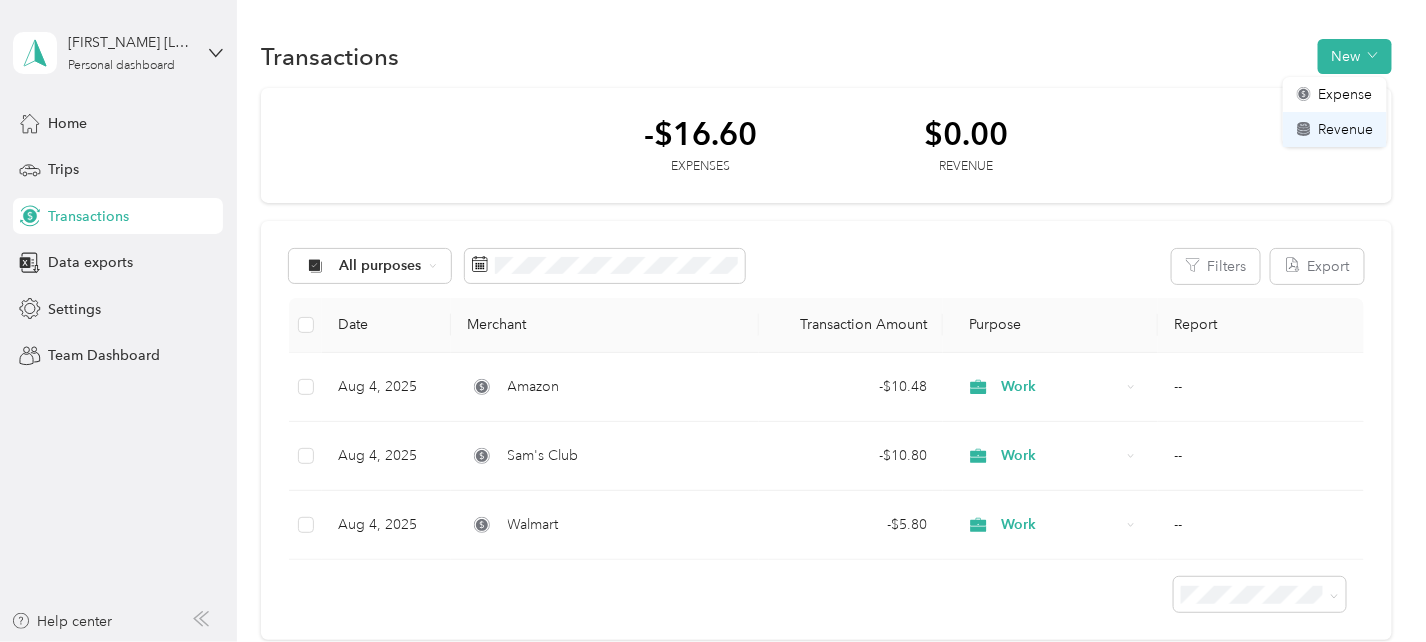 click on "Revenue" at bounding box center [1345, 129] 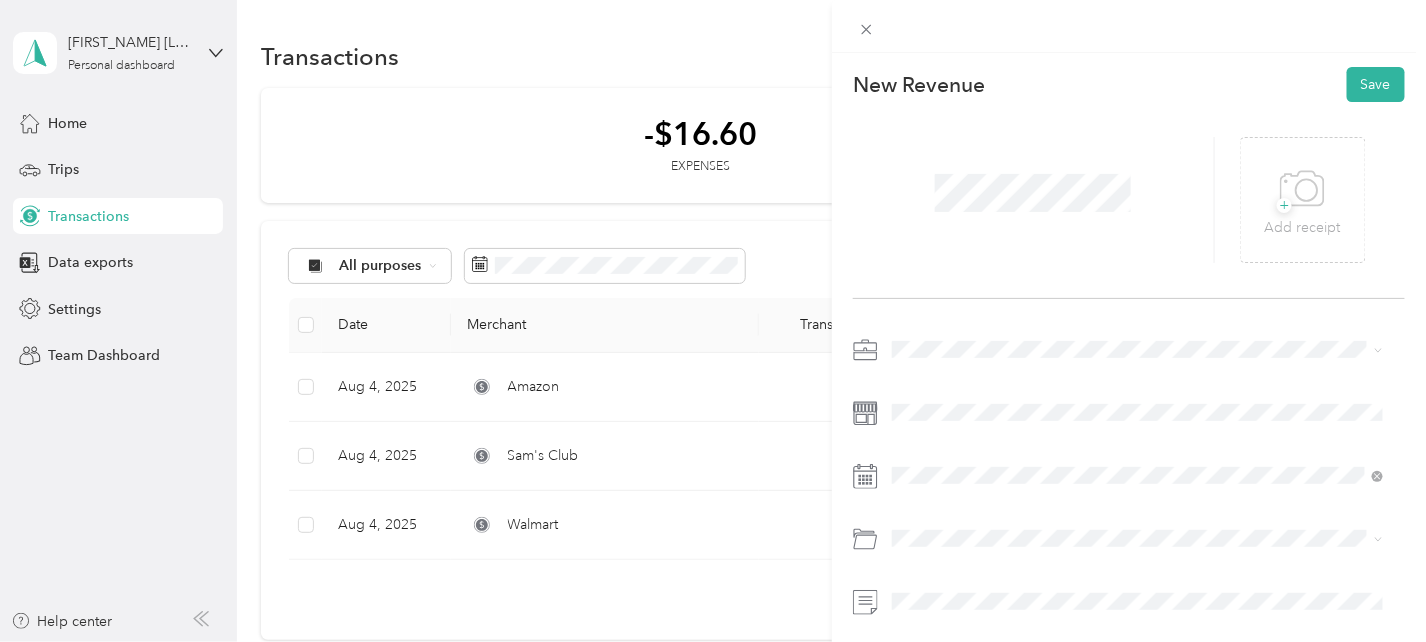 click on "Grubhub" at bounding box center (928, 278) 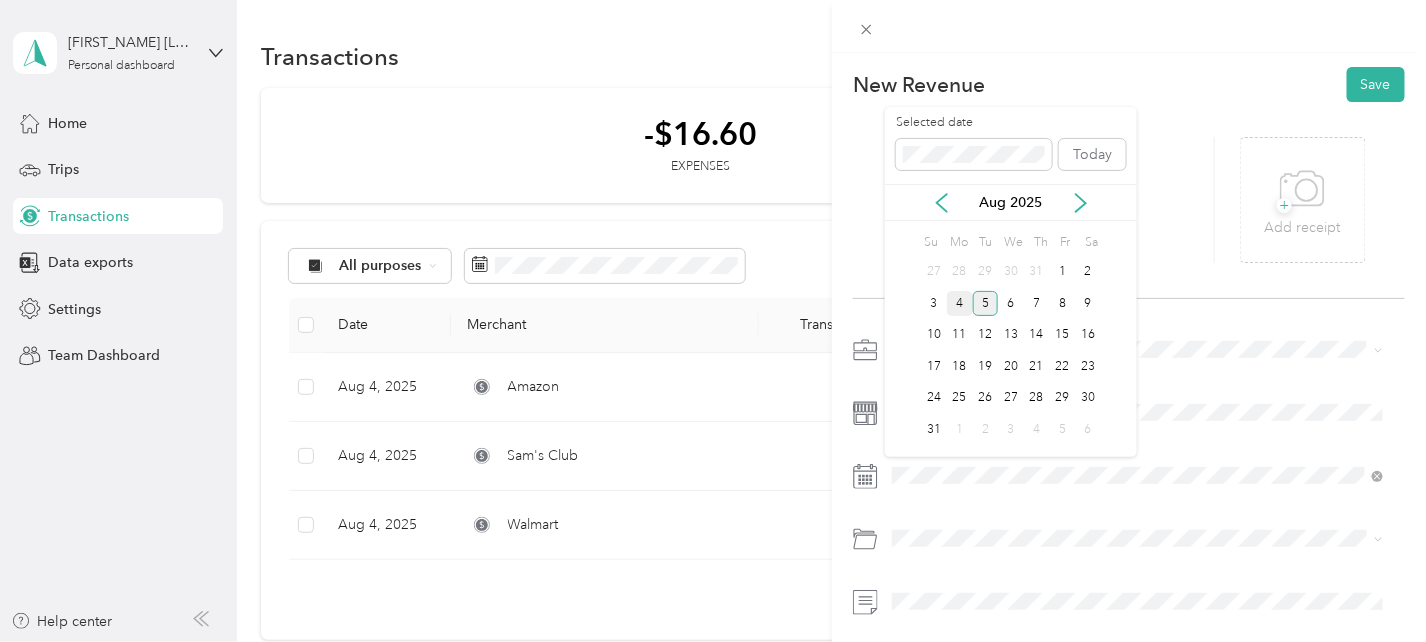 click on "4" at bounding box center (960, 303) 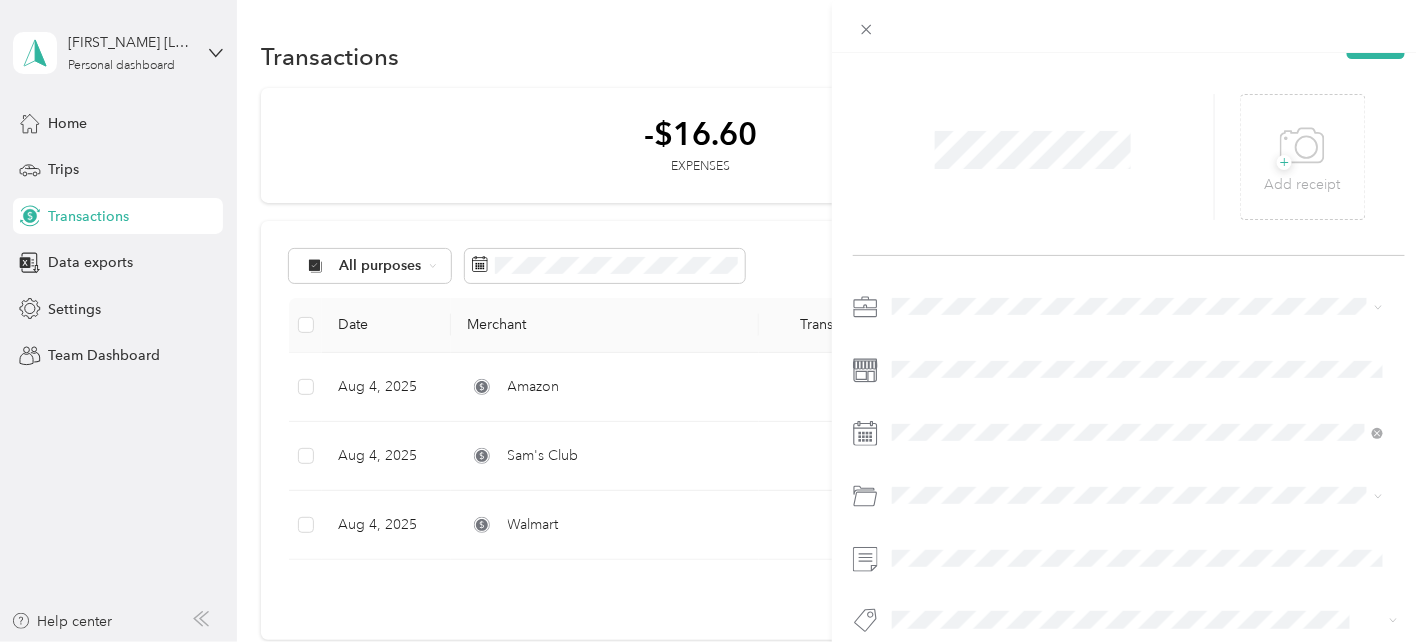 scroll, scrollTop: 80, scrollLeft: 0, axis: vertical 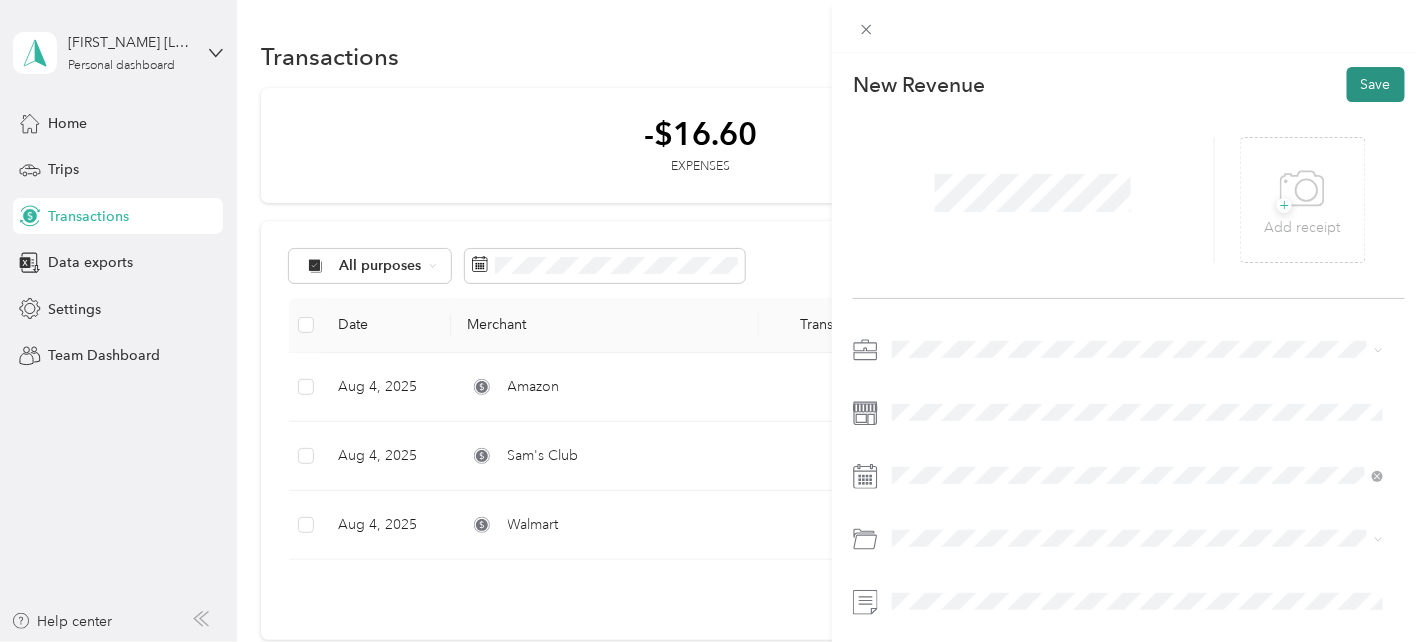 click on "Save" at bounding box center [1376, 84] 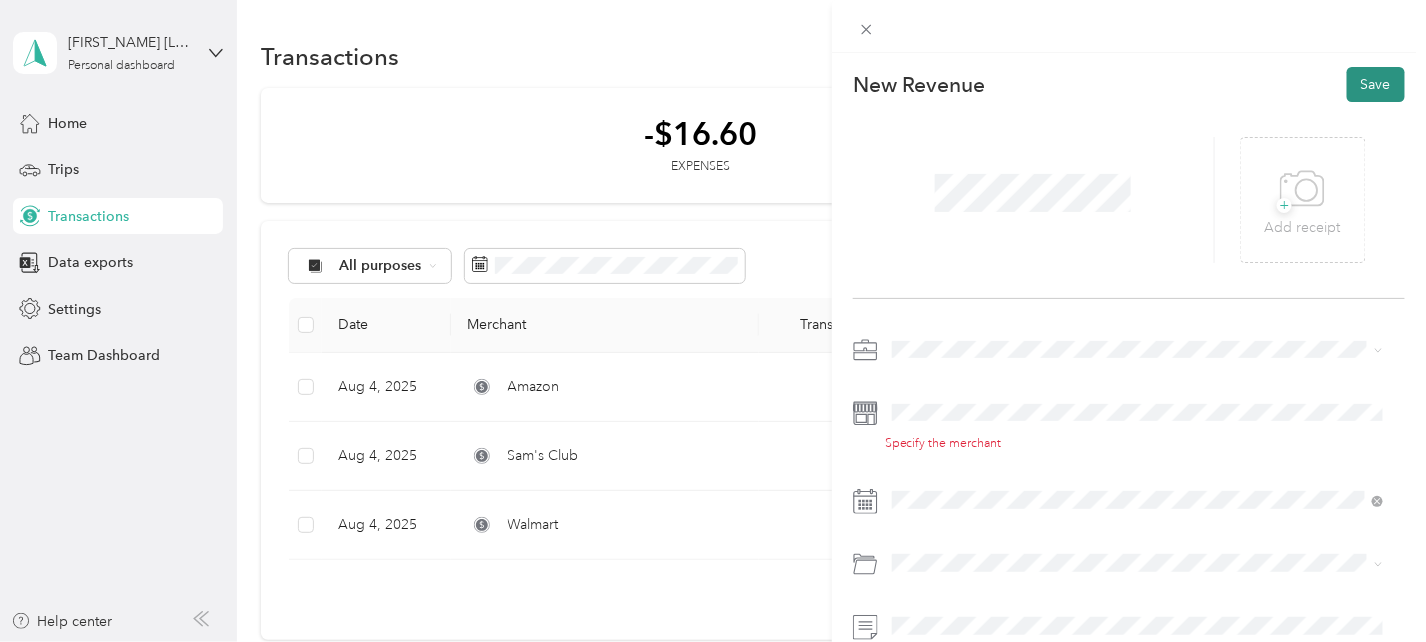 click on "Save" at bounding box center [1376, 84] 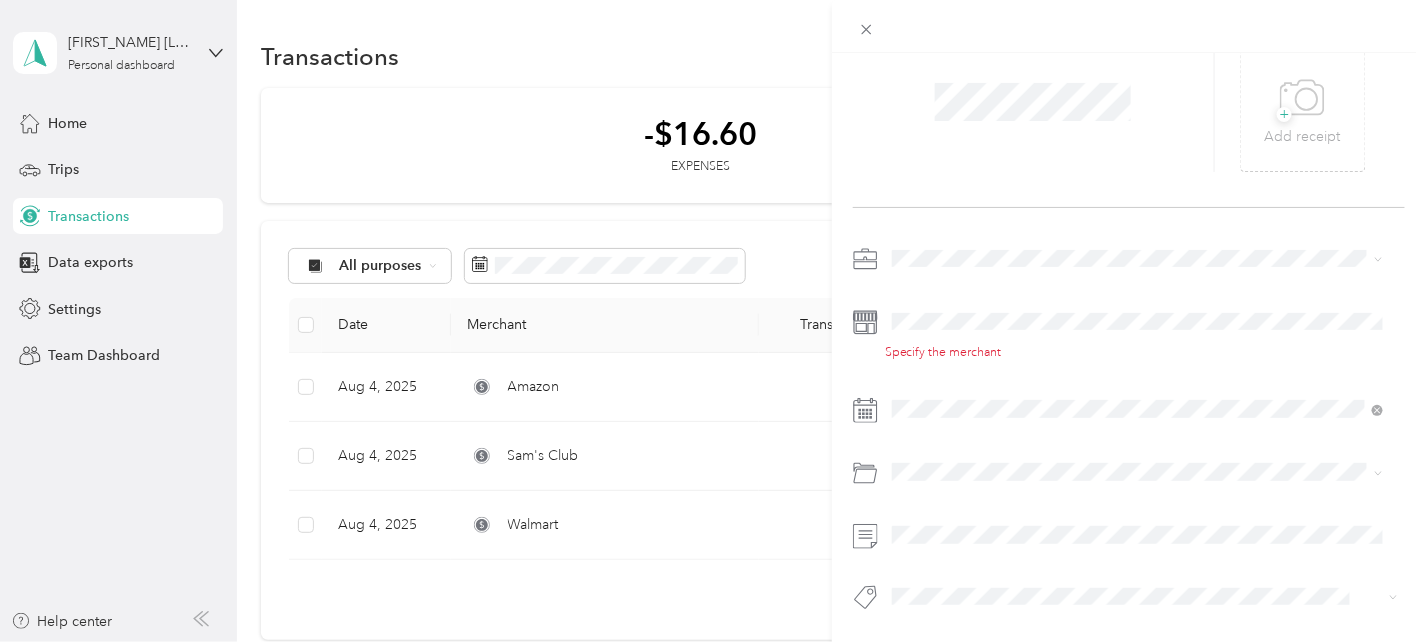scroll, scrollTop: 104, scrollLeft: 0, axis: vertical 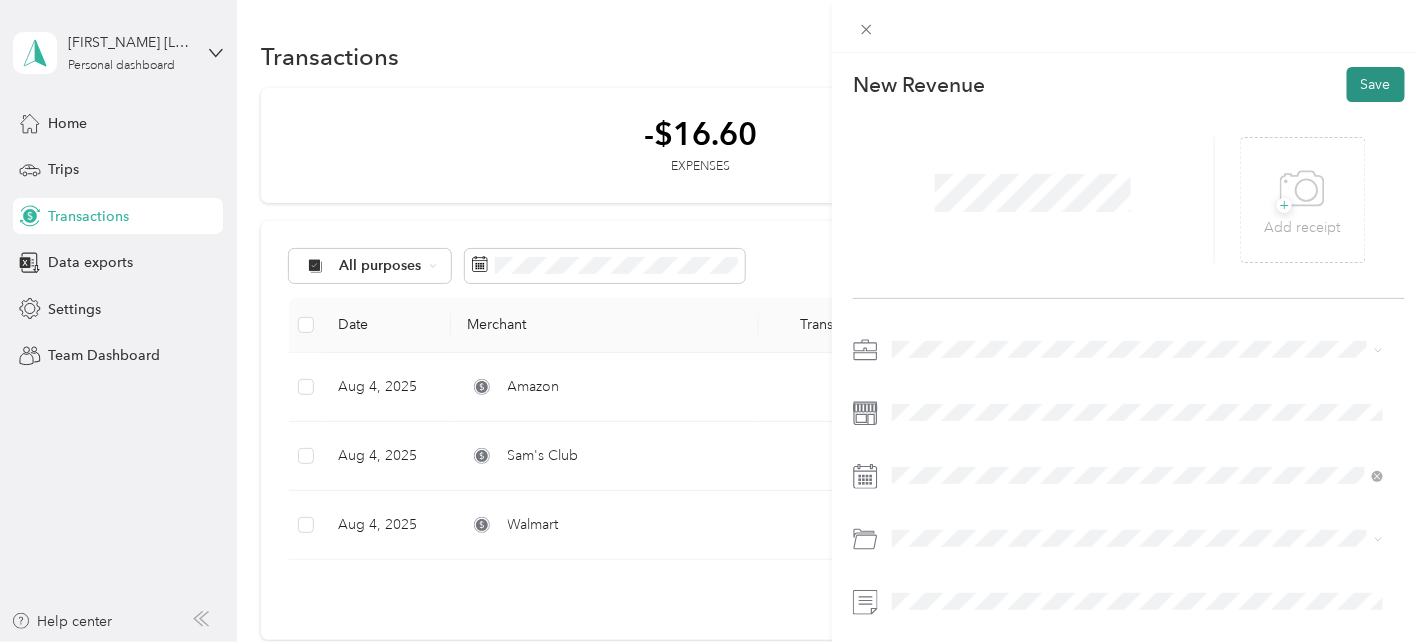 click on "Save" at bounding box center (1376, 84) 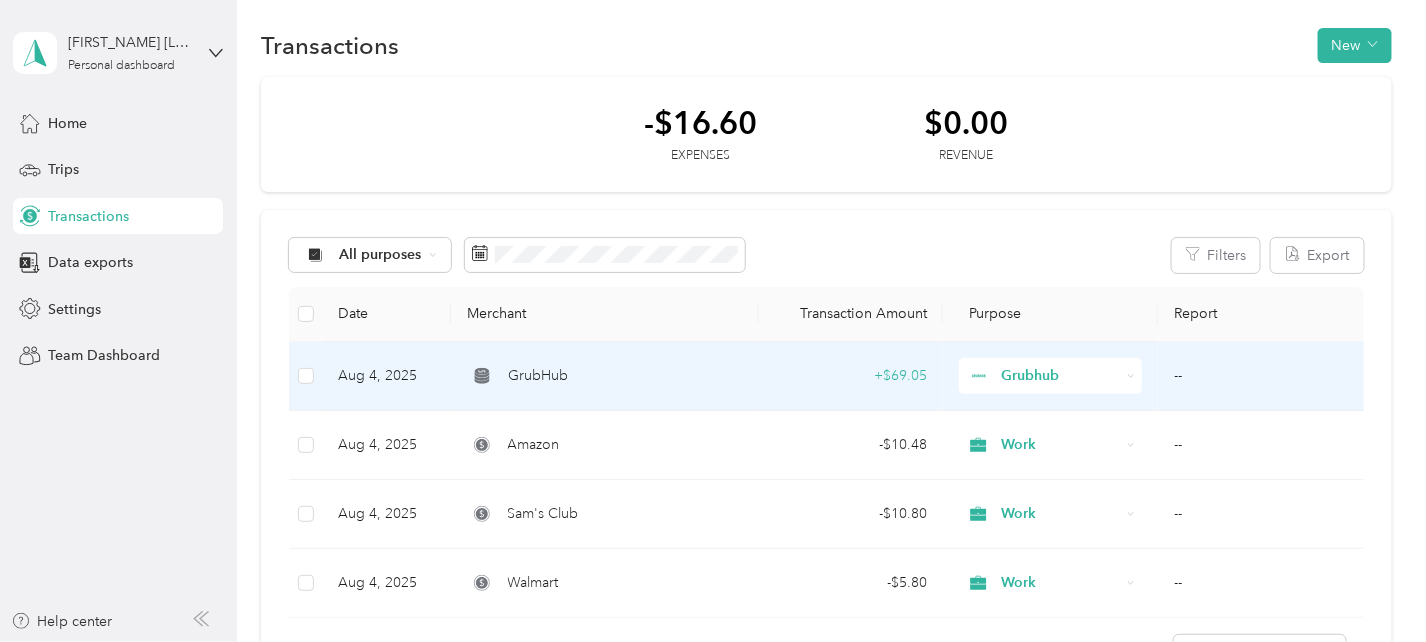 scroll, scrollTop: 0, scrollLeft: 0, axis: both 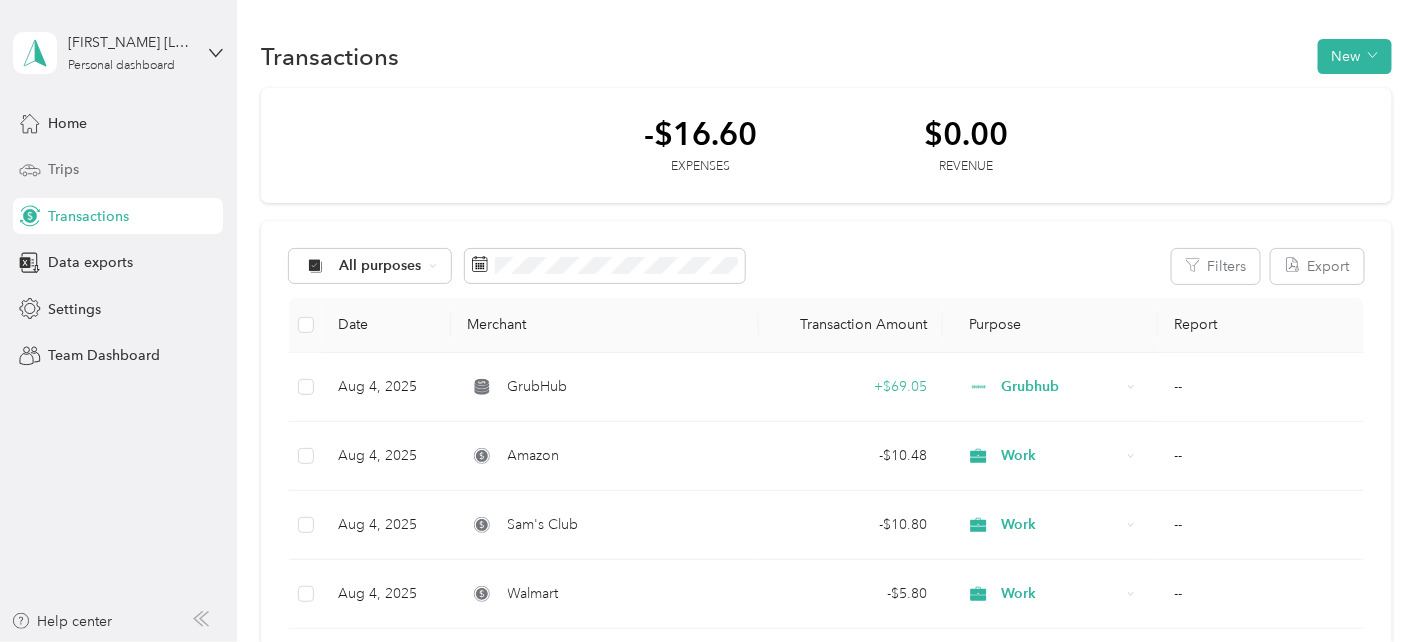 click on "Trips" at bounding box center (63, 169) 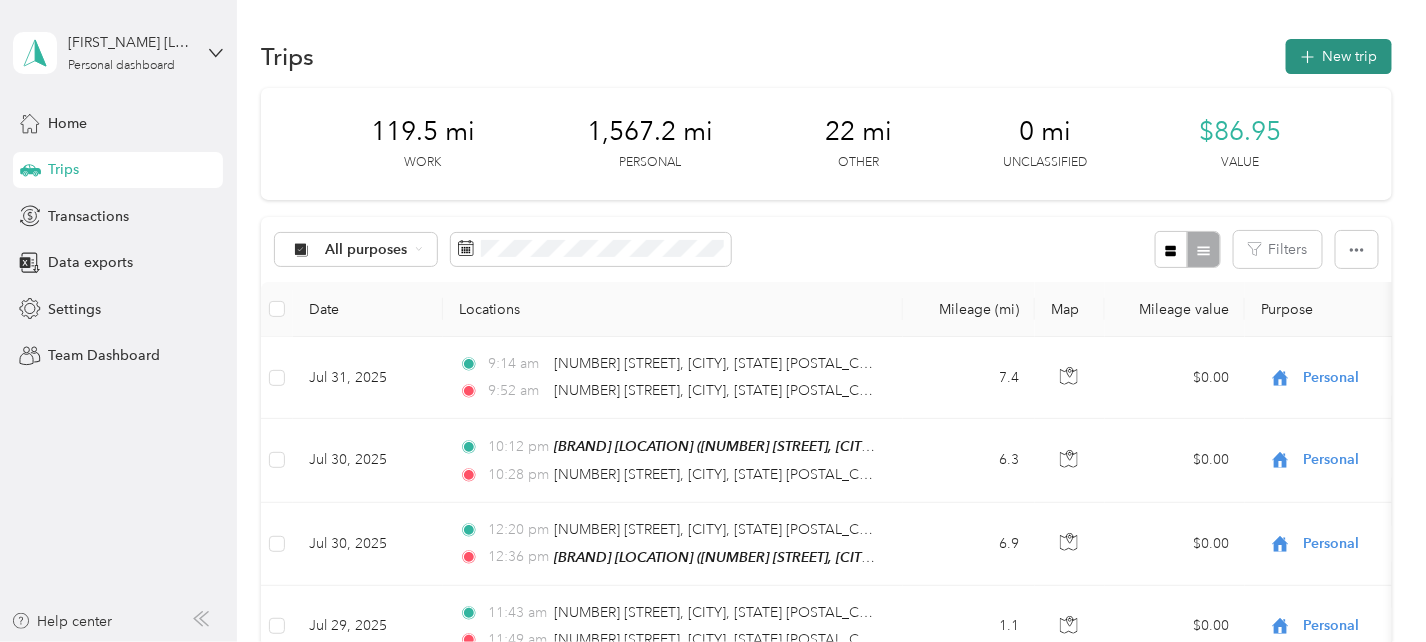 click on "New trip" at bounding box center [1339, 56] 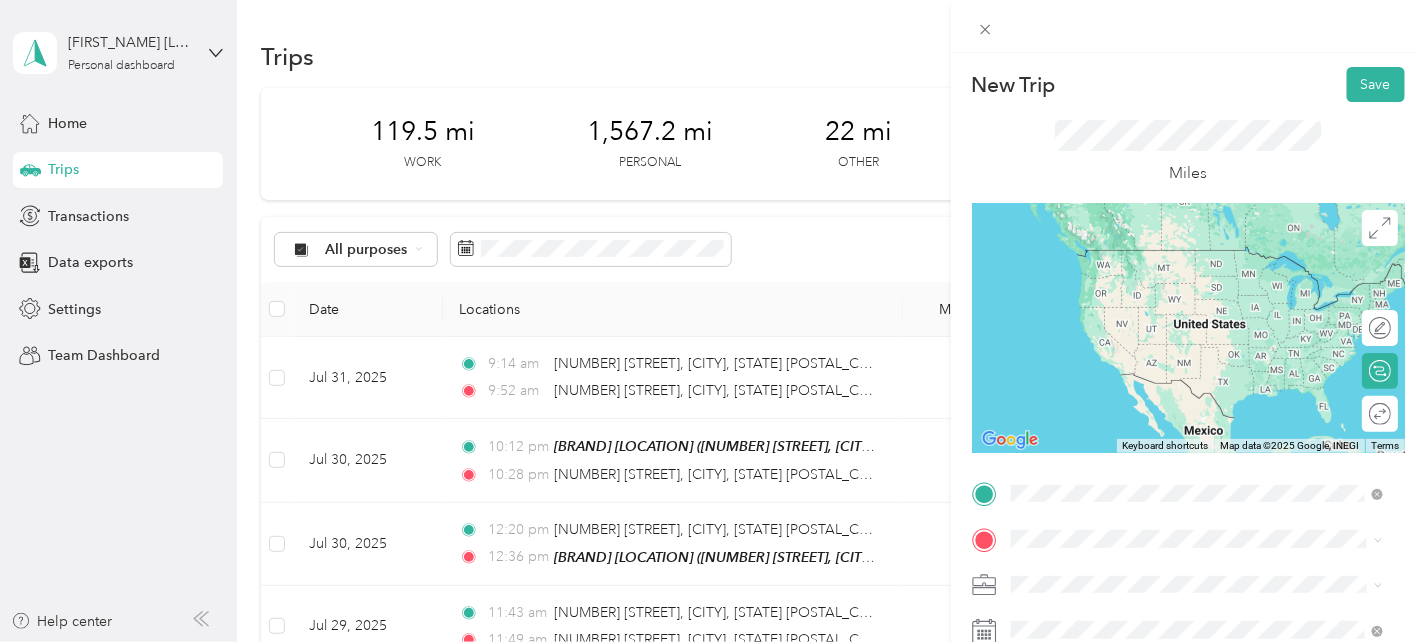 click on "[NUMBER] [STREET]
[CITY], [STATE] [POSTAL_CODE], [COUNTRY]" at bounding box center [1193, 258] 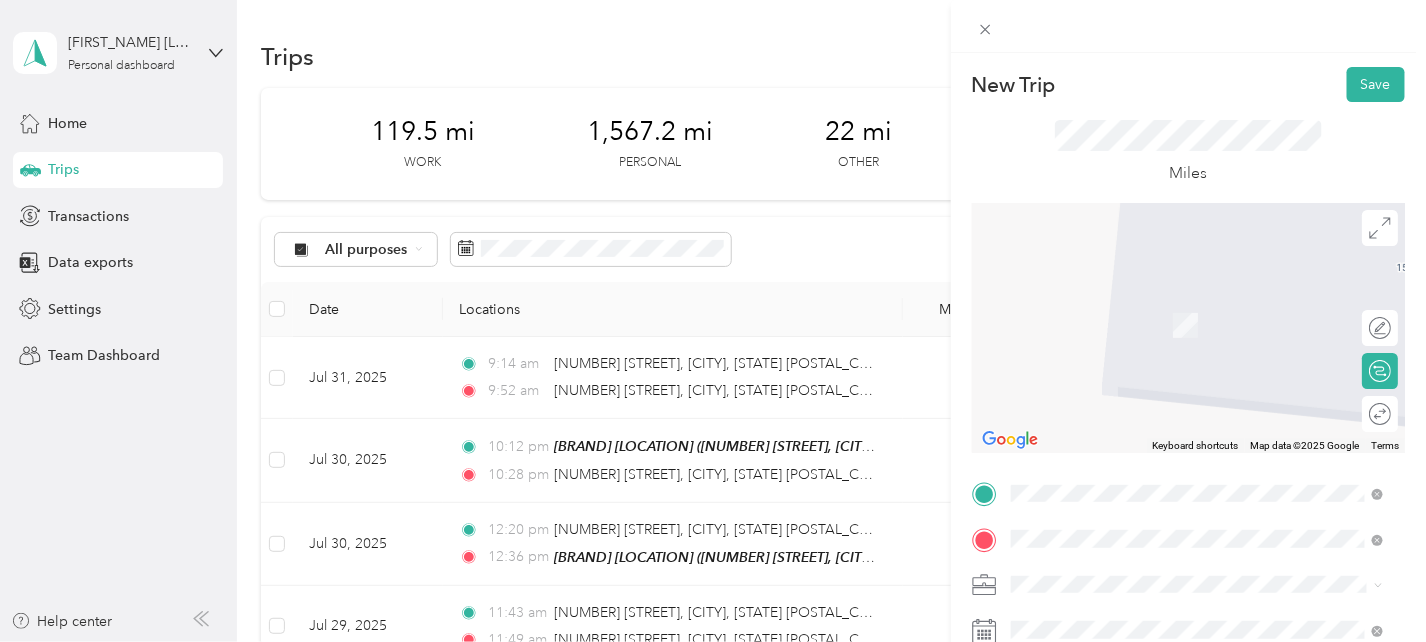 click on "[NUMBER] [STREET]
[CITY], [STATE] [POSTAL_CODE], [COUNTRY]" at bounding box center [1197, 304] 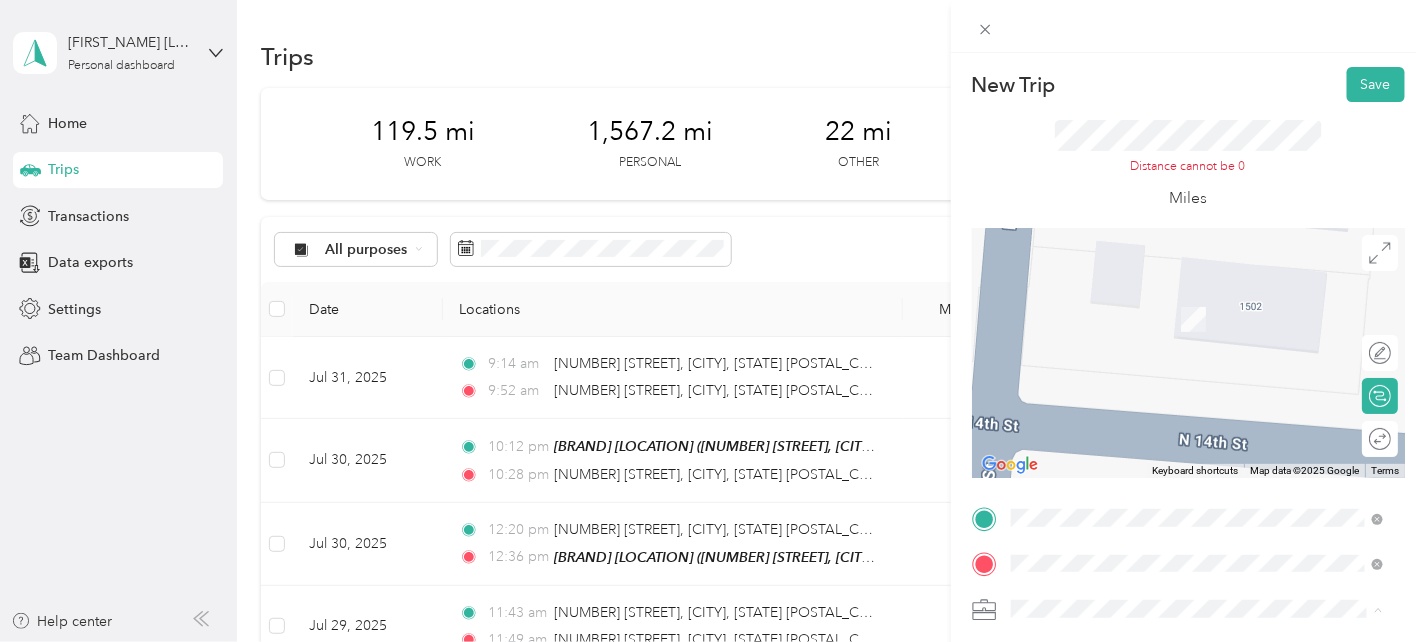 click on "Grubhub" at bounding box center (1197, 538) 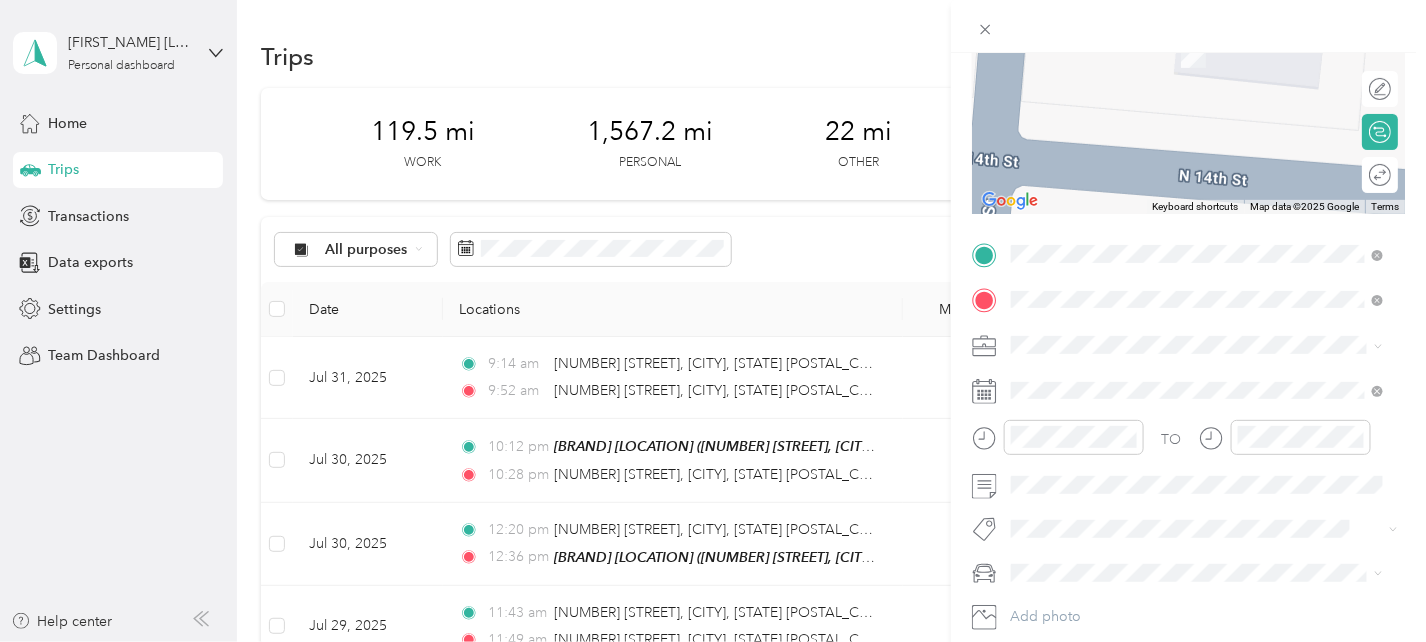 scroll, scrollTop: 299, scrollLeft: 0, axis: vertical 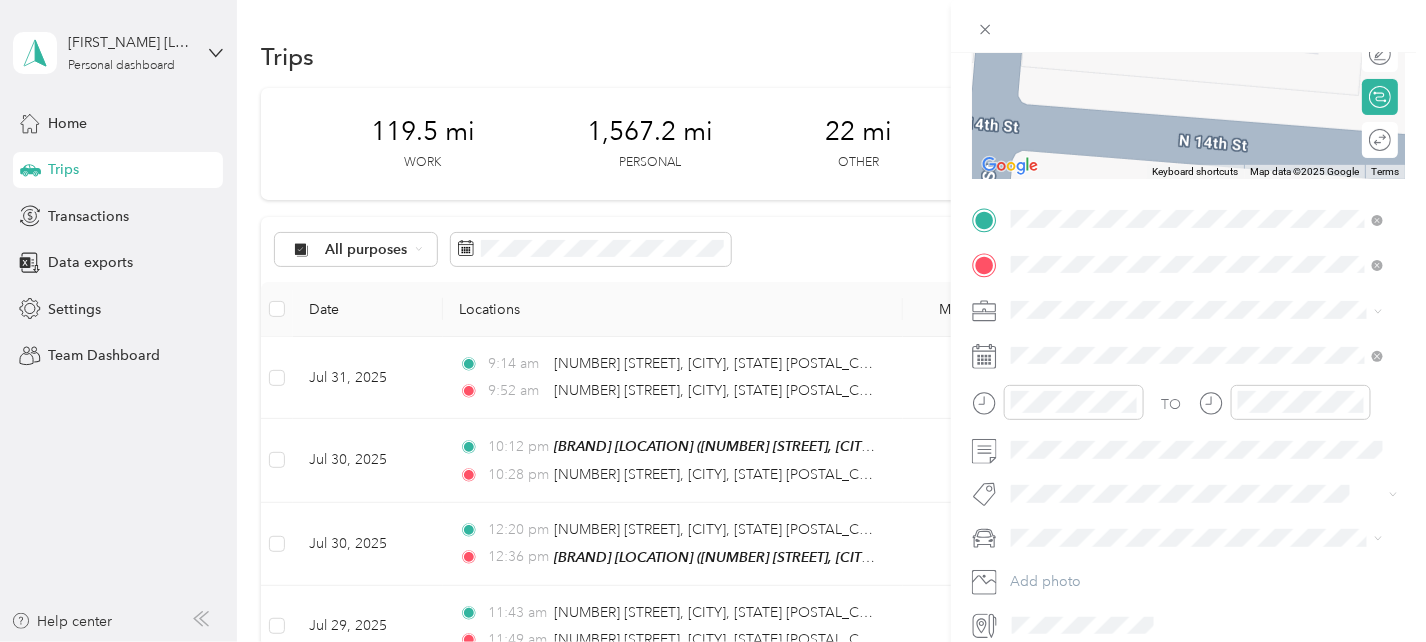 click 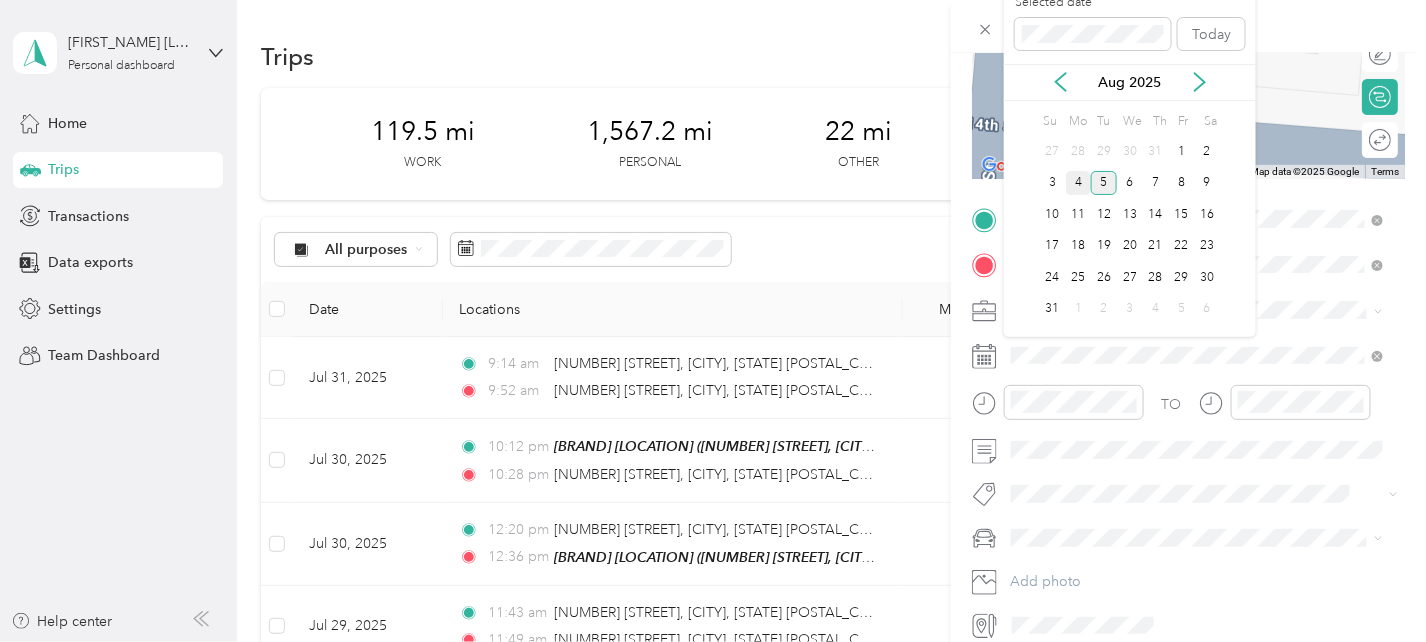 click on "4" at bounding box center [1079, 183] 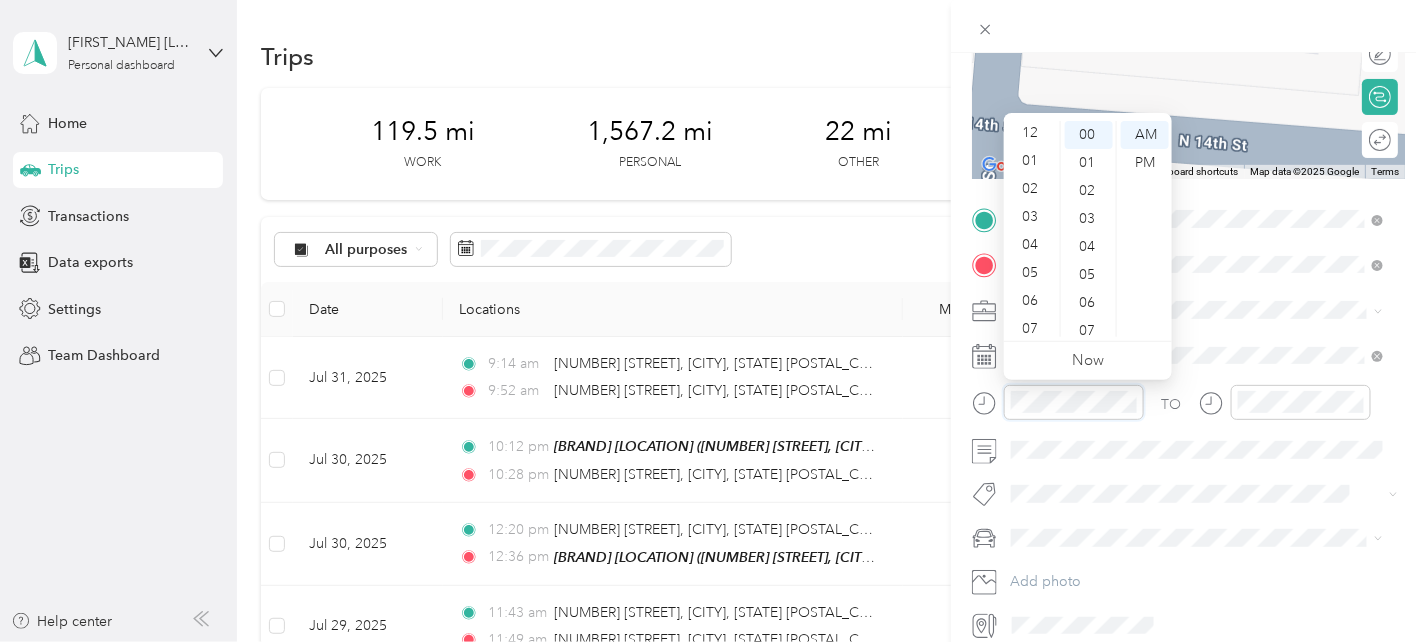 scroll, scrollTop: 0, scrollLeft: 0, axis: both 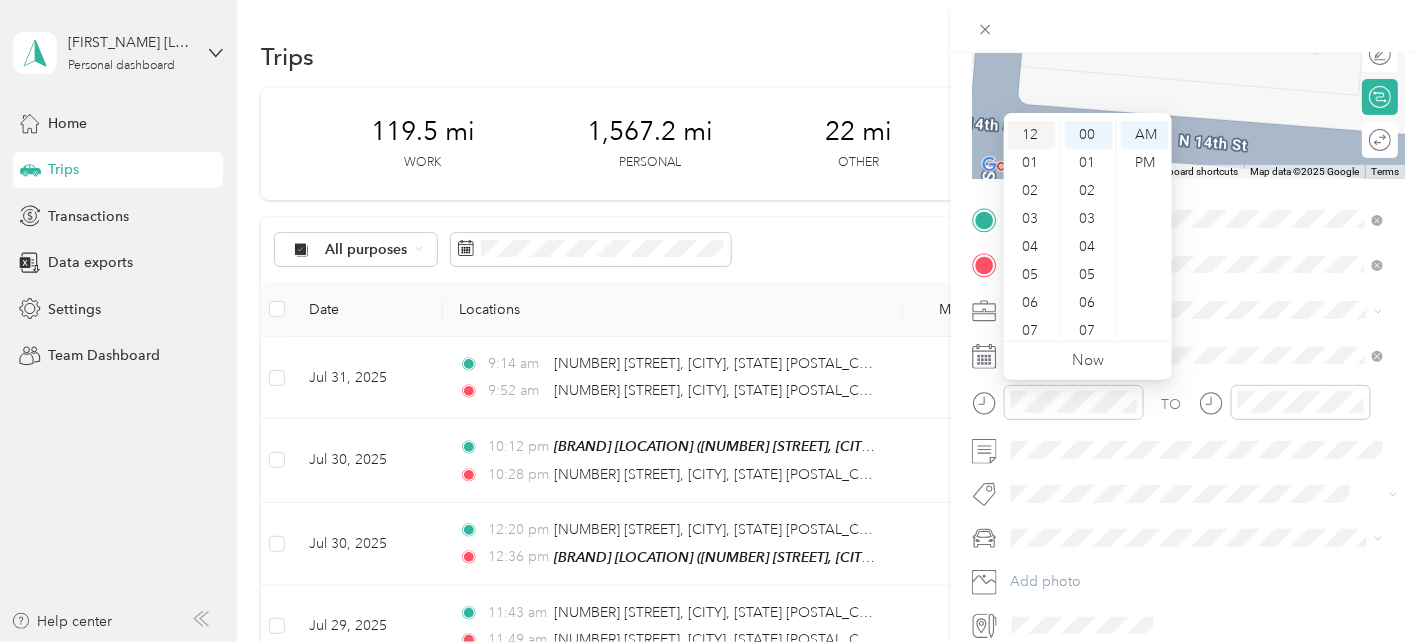 click on "12" at bounding box center [1032, 135] 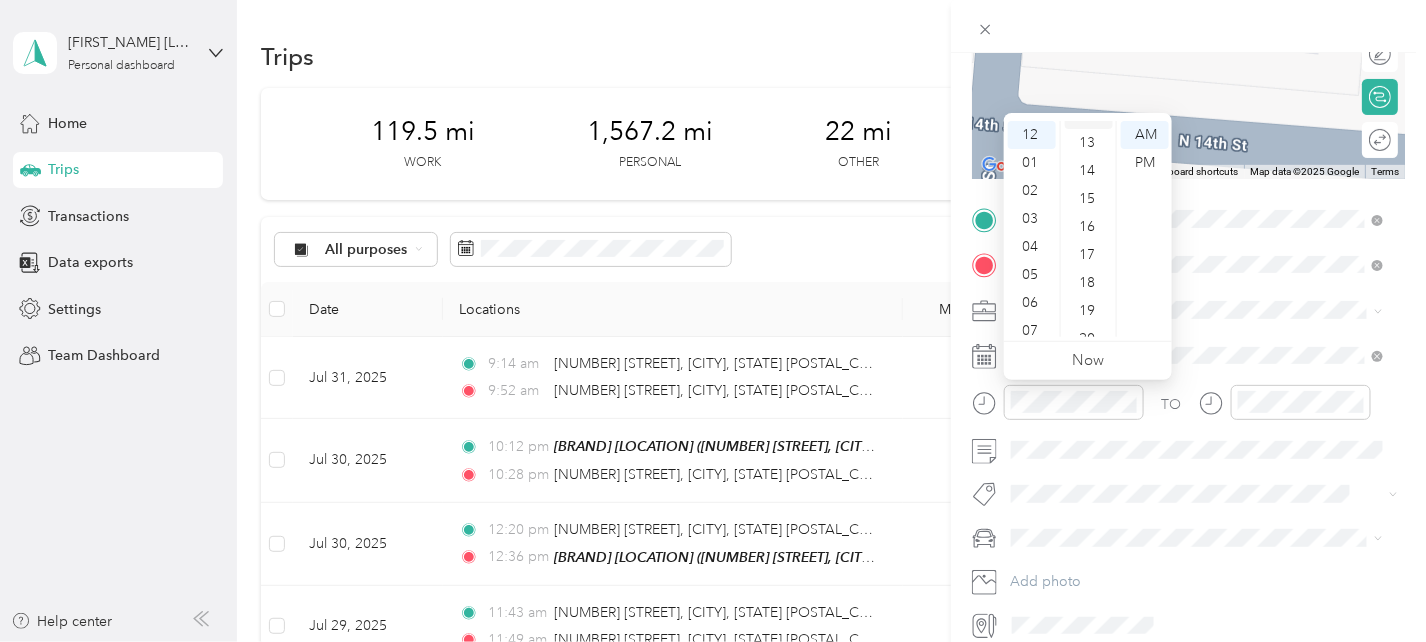 scroll, scrollTop: 399, scrollLeft: 0, axis: vertical 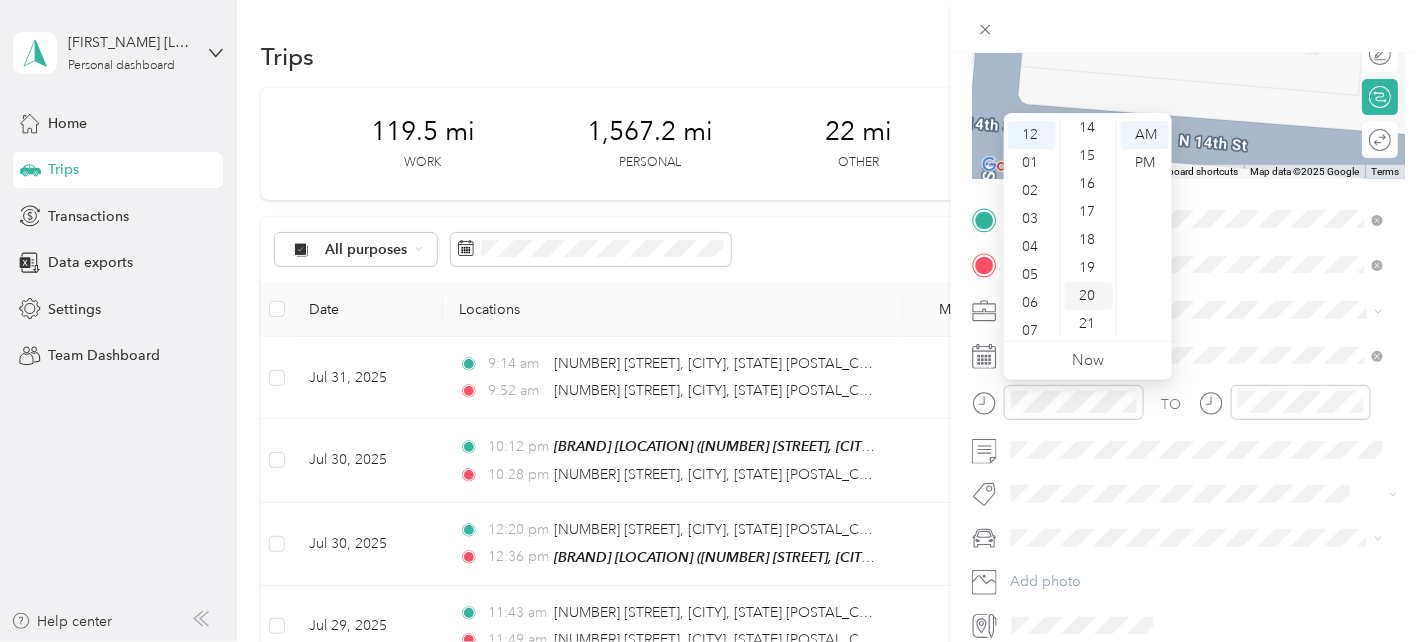 click on "20" at bounding box center (1089, 296) 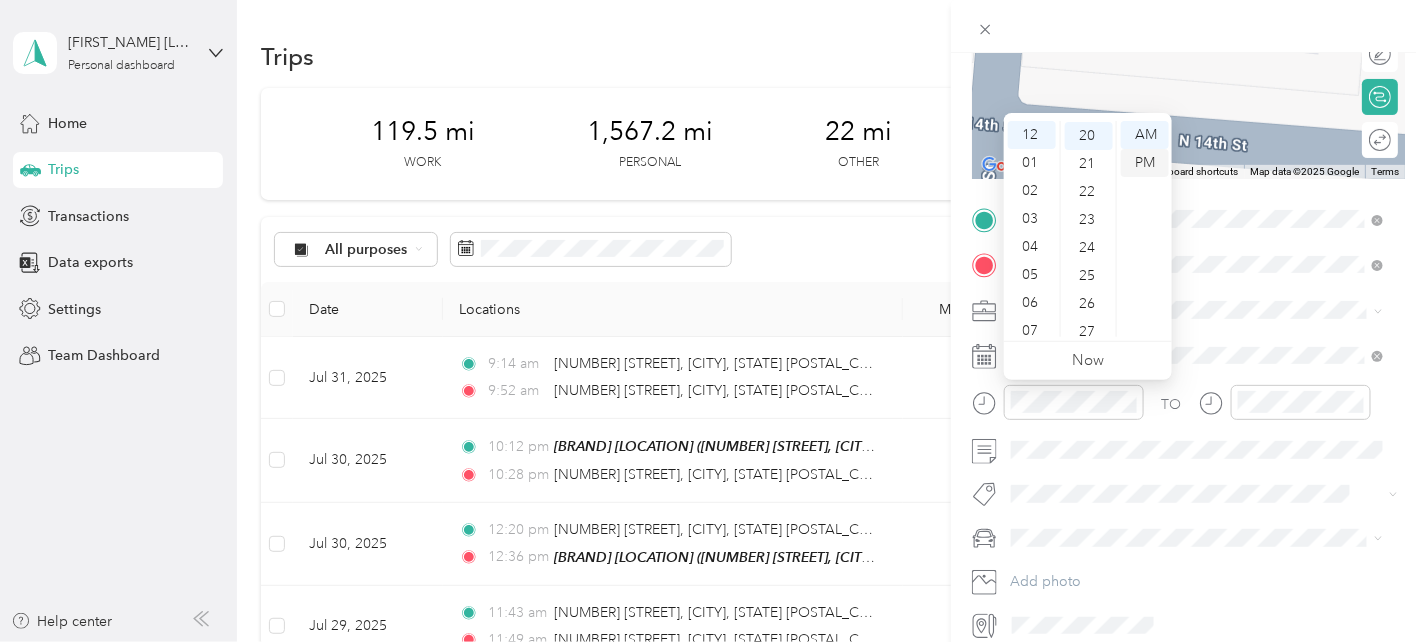click on "PM" at bounding box center (1145, 163) 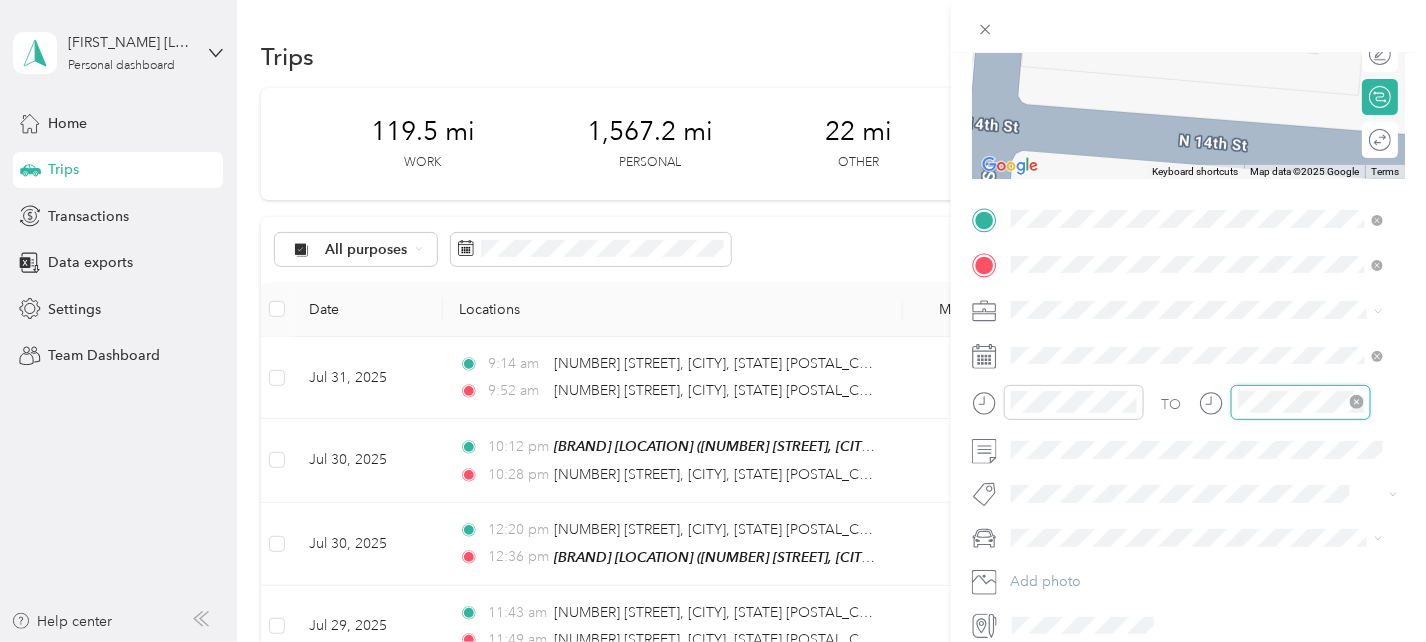scroll, scrollTop: 119, scrollLeft: 0, axis: vertical 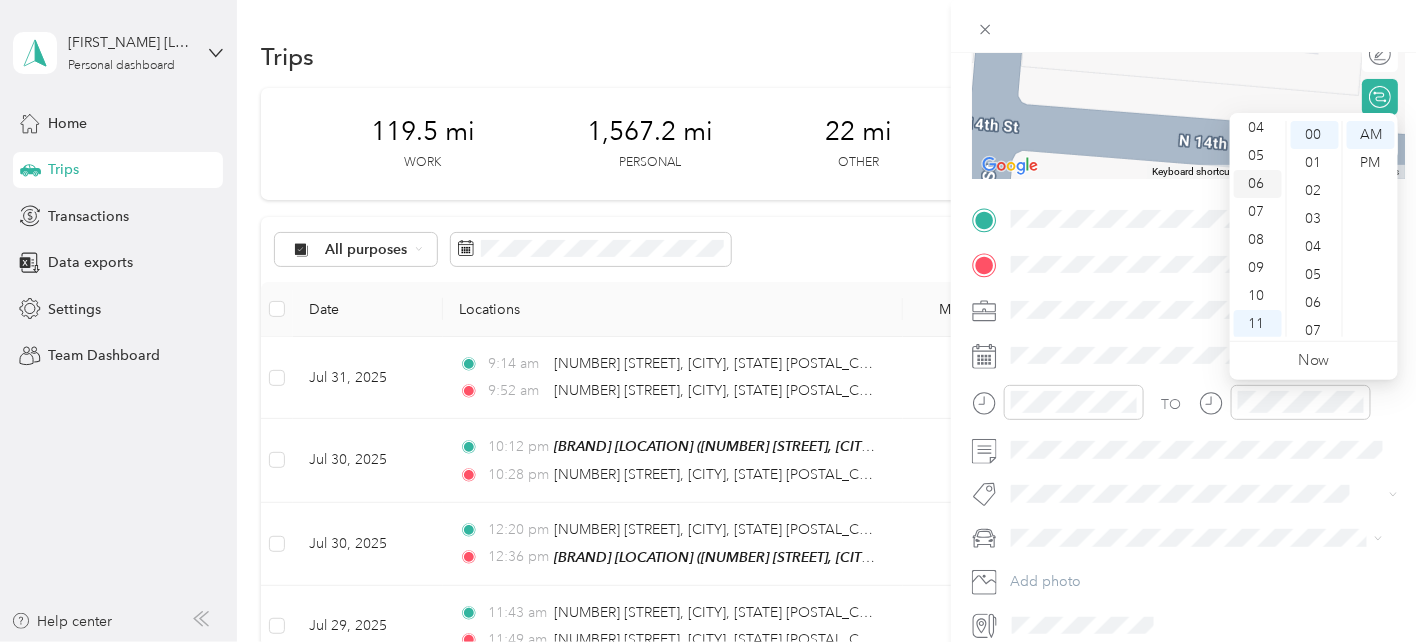 click on "06" at bounding box center (1258, 184) 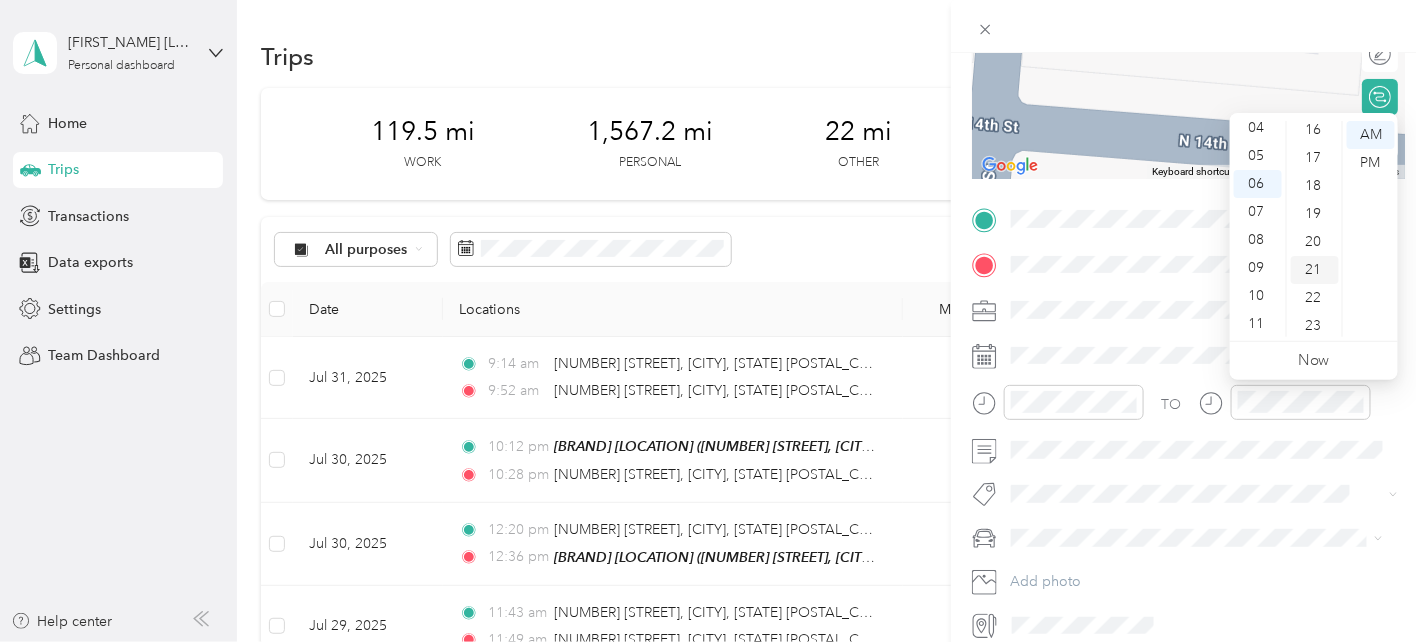 scroll, scrollTop: 500, scrollLeft: 0, axis: vertical 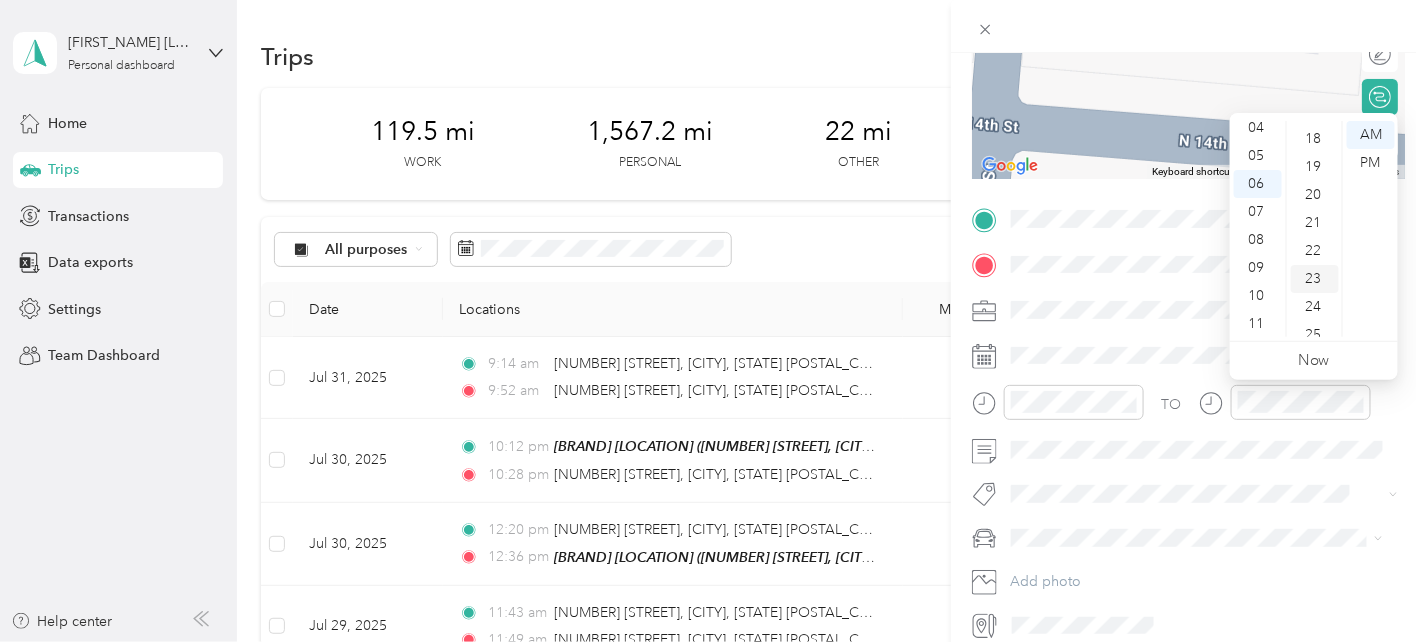 click on "23" at bounding box center [1315, 279] 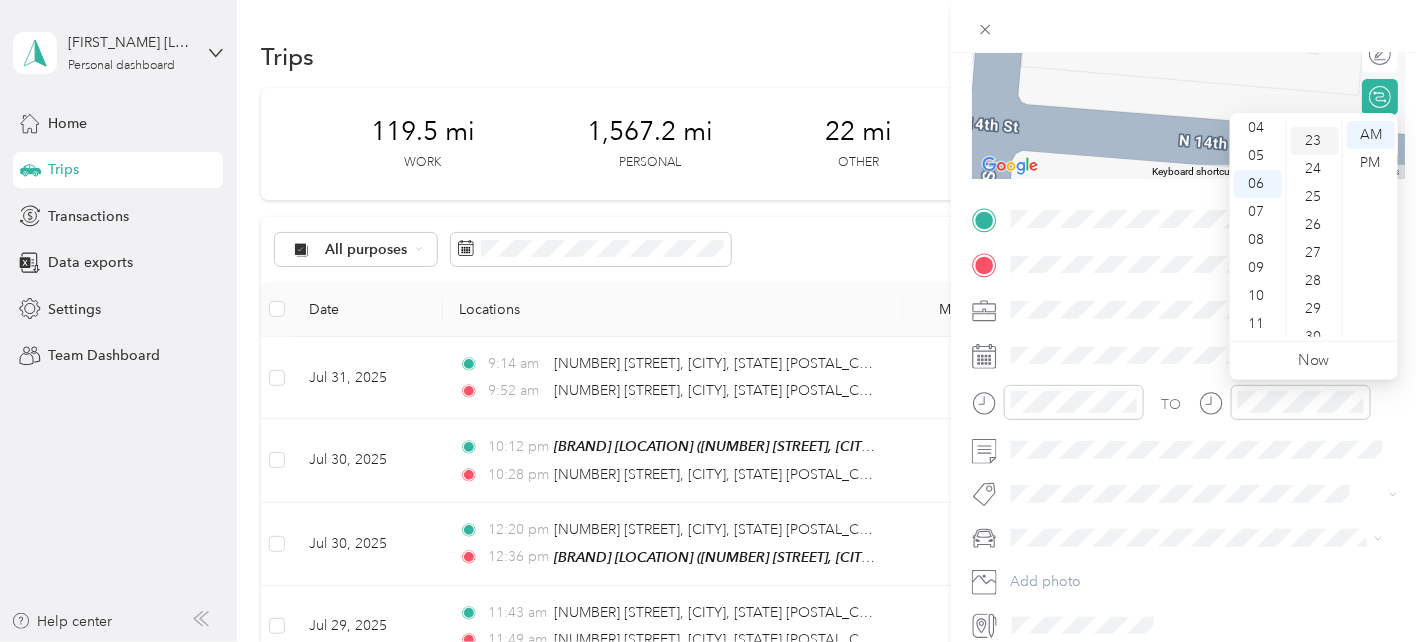 scroll, scrollTop: 643, scrollLeft: 0, axis: vertical 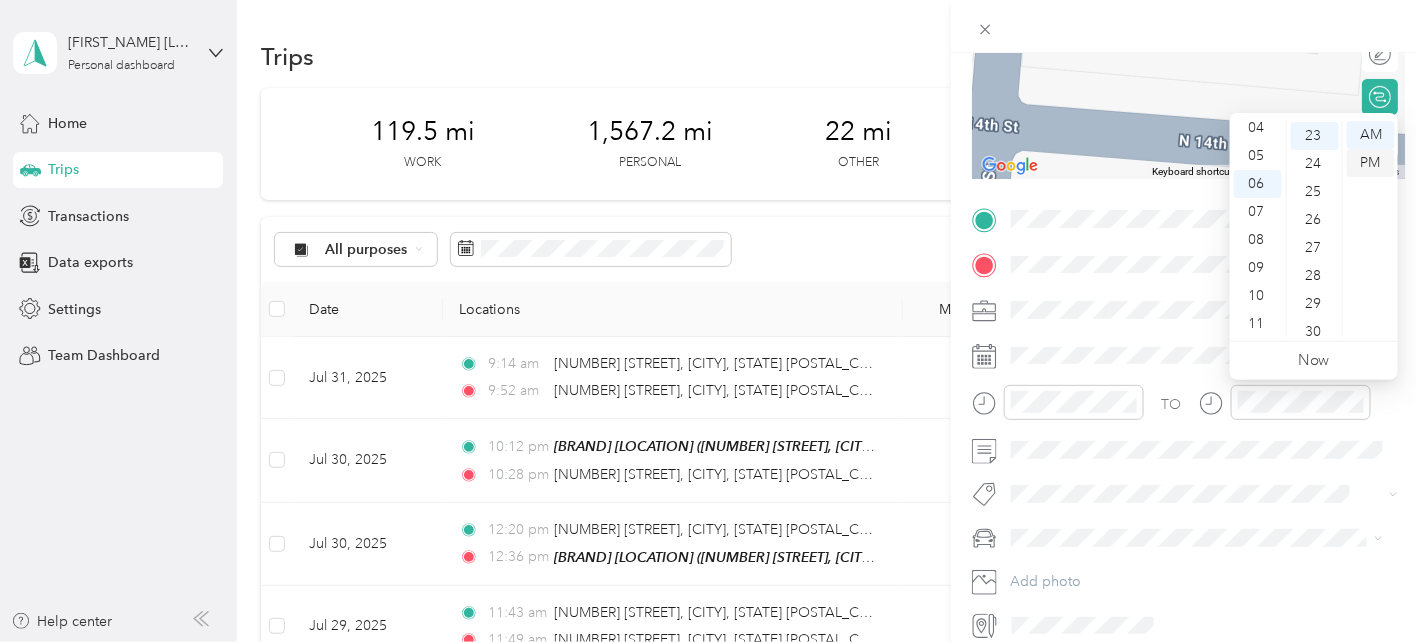 click on "PM" at bounding box center (1371, 163) 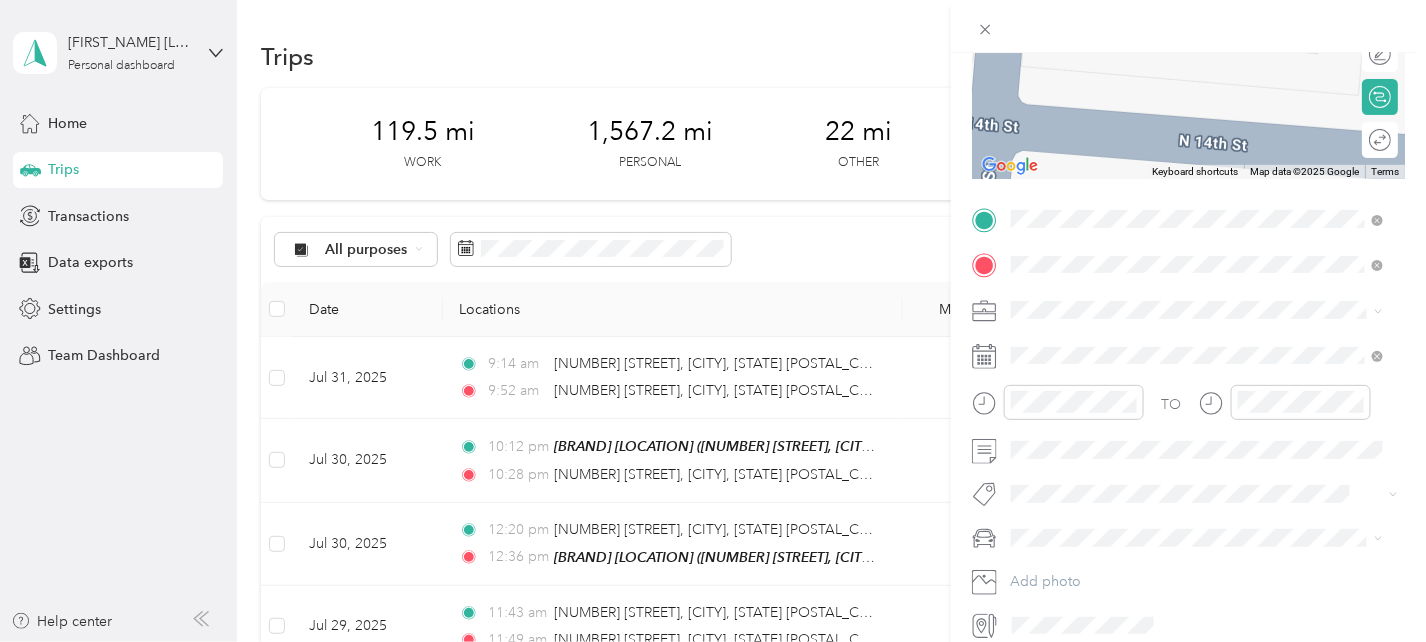 click on "Pontiac  Vibe" at bounding box center (1197, 568) 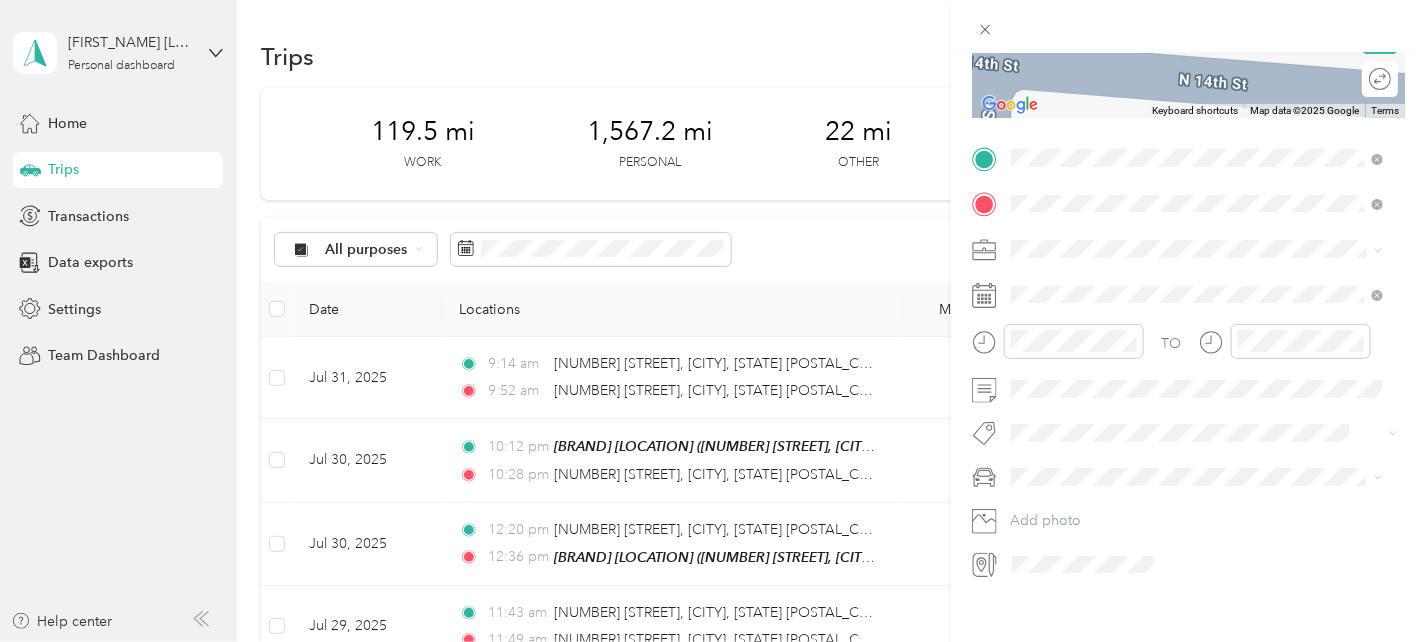 scroll, scrollTop: 385, scrollLeft: 0, axis: vertical 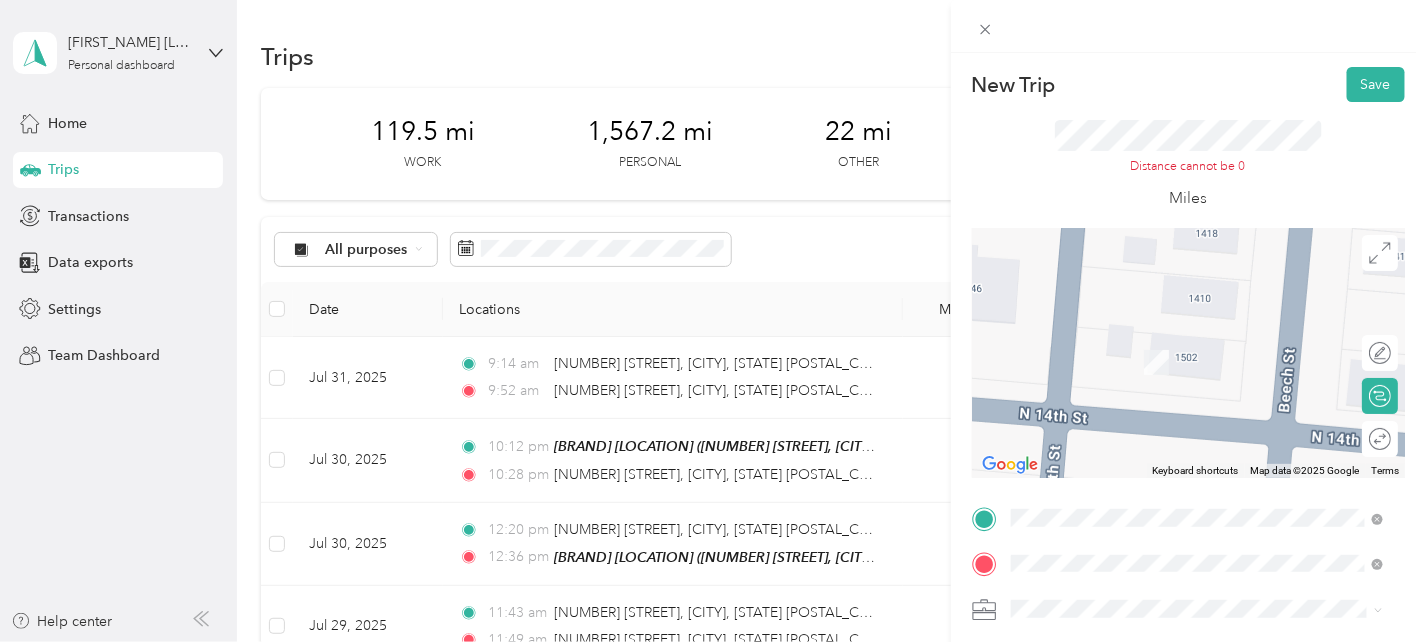 click 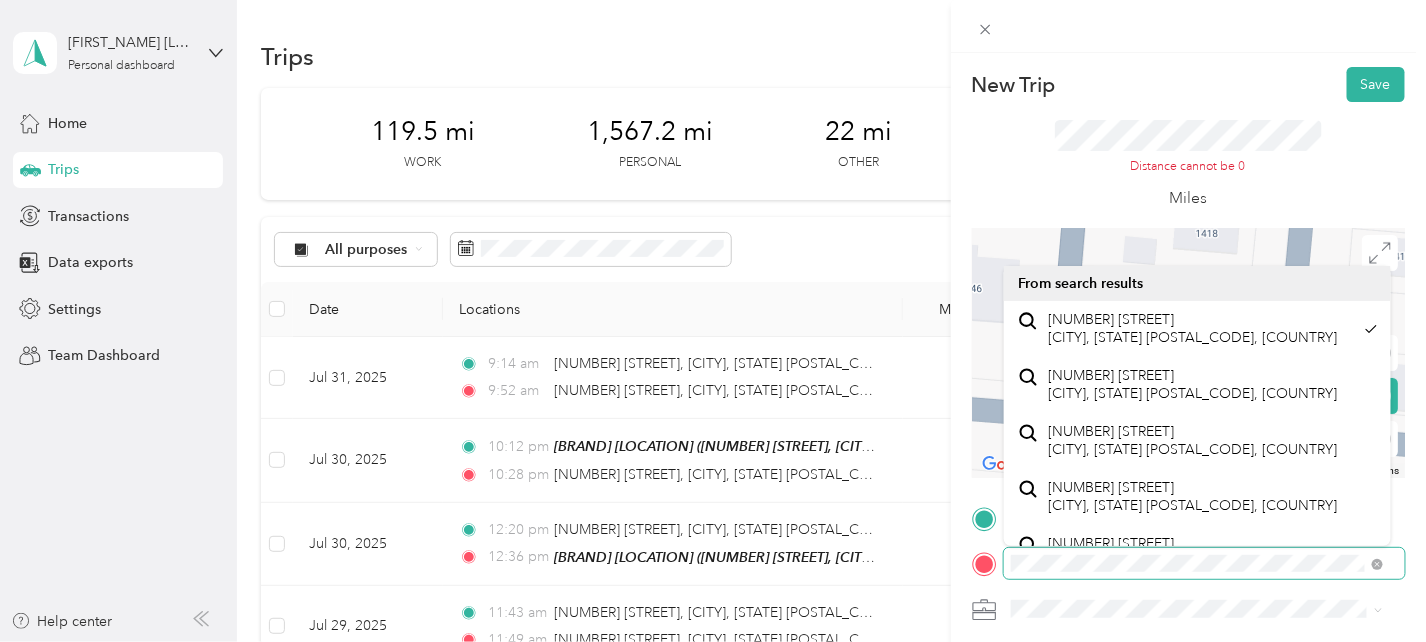 click on "New Trip Save This trip cannot be edited because it is either under review, approved, or paid. Contact your Team Manager to edit it. Distance cannot be 0 Miles To navigate the map with touch gestures double-tap and hold your finger on the map, then drag the map. ← Move left → Move right ↑ Move up ↓ Move down + Zoom in - Zoom out Home Jump left by 75% End Jump right by 75% Page Up Jump up by 75% Page Down Jump down by 75% Keyboard shortcuts Map Data Map data ©2025 Google Map data ©2025 Google 20 m Click to toggle between metric and imperial units Terms Report a map error Edit route Calculate route Round trip TO Add photo" at bounding box center [713, 321] 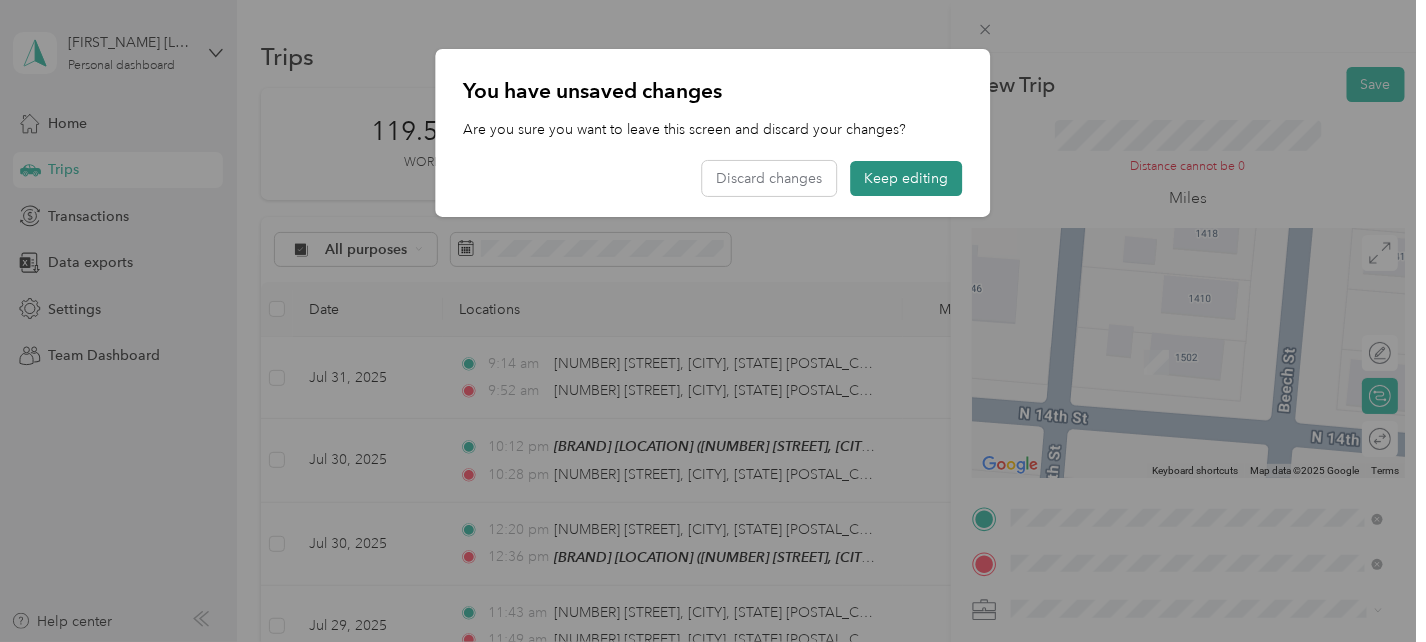 click on "Keep editing" at bounding box center [907, 178] 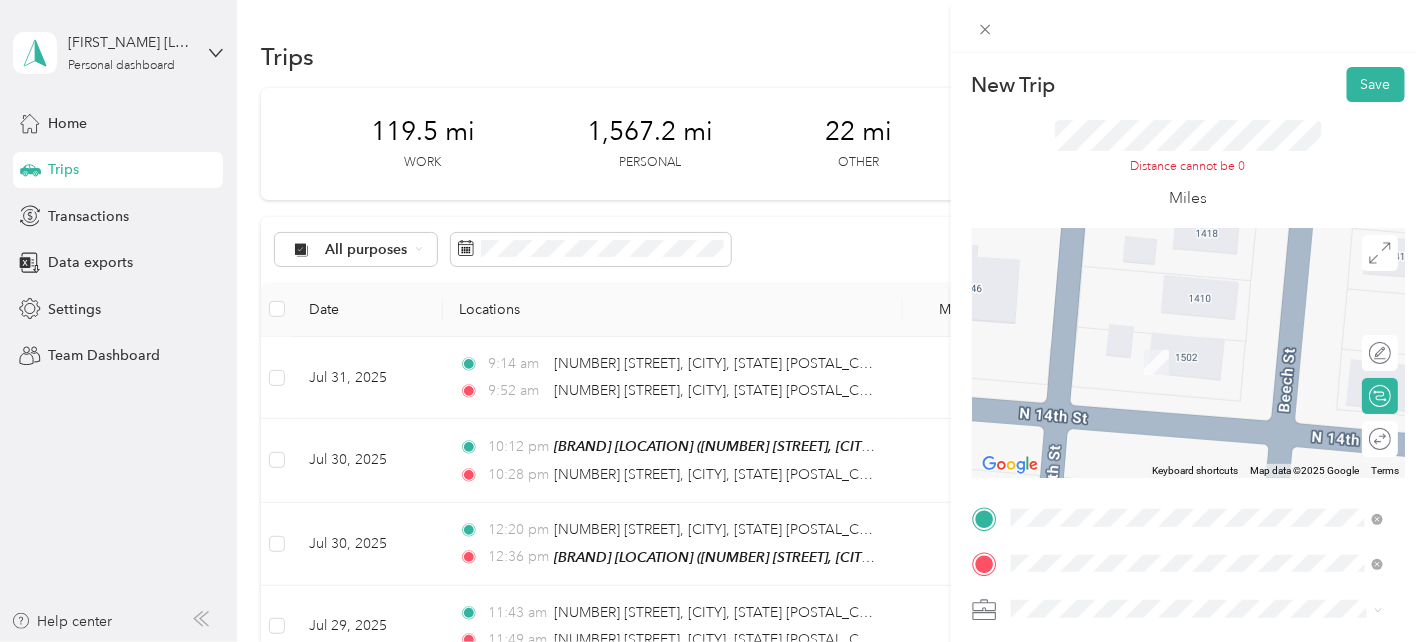 click at bounding box center [1188, 353] 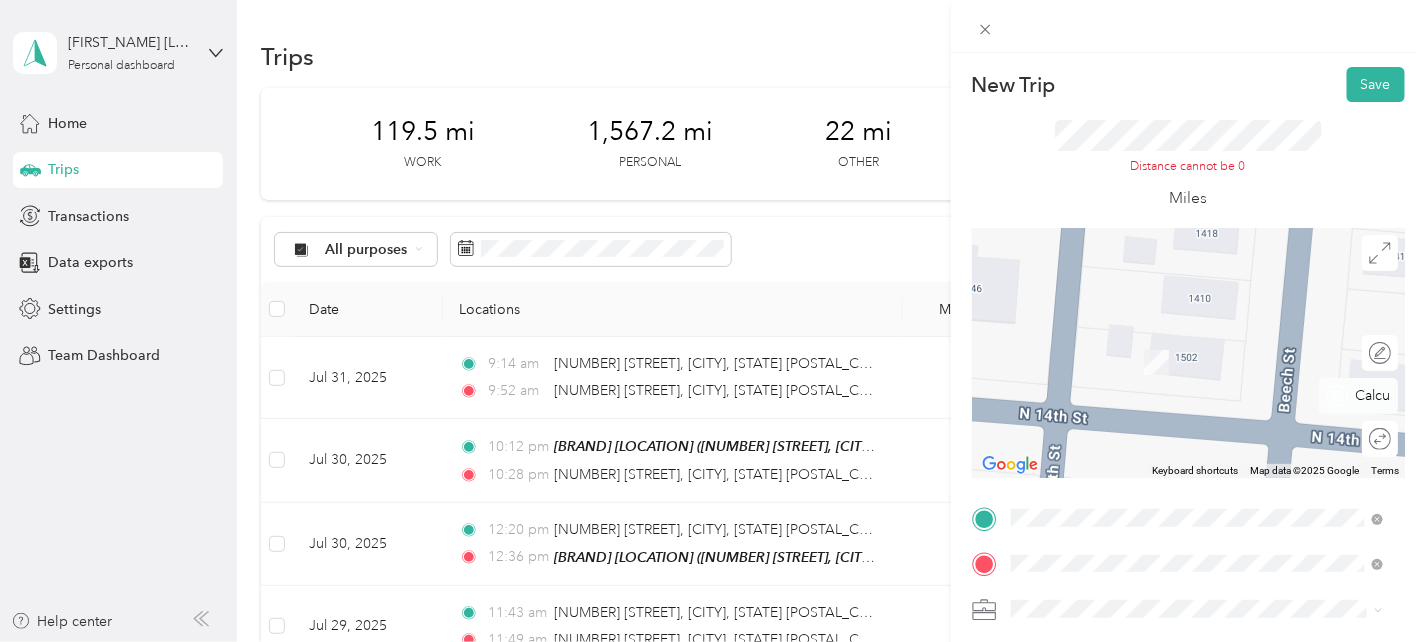 click at bounding box center (1188, 353) 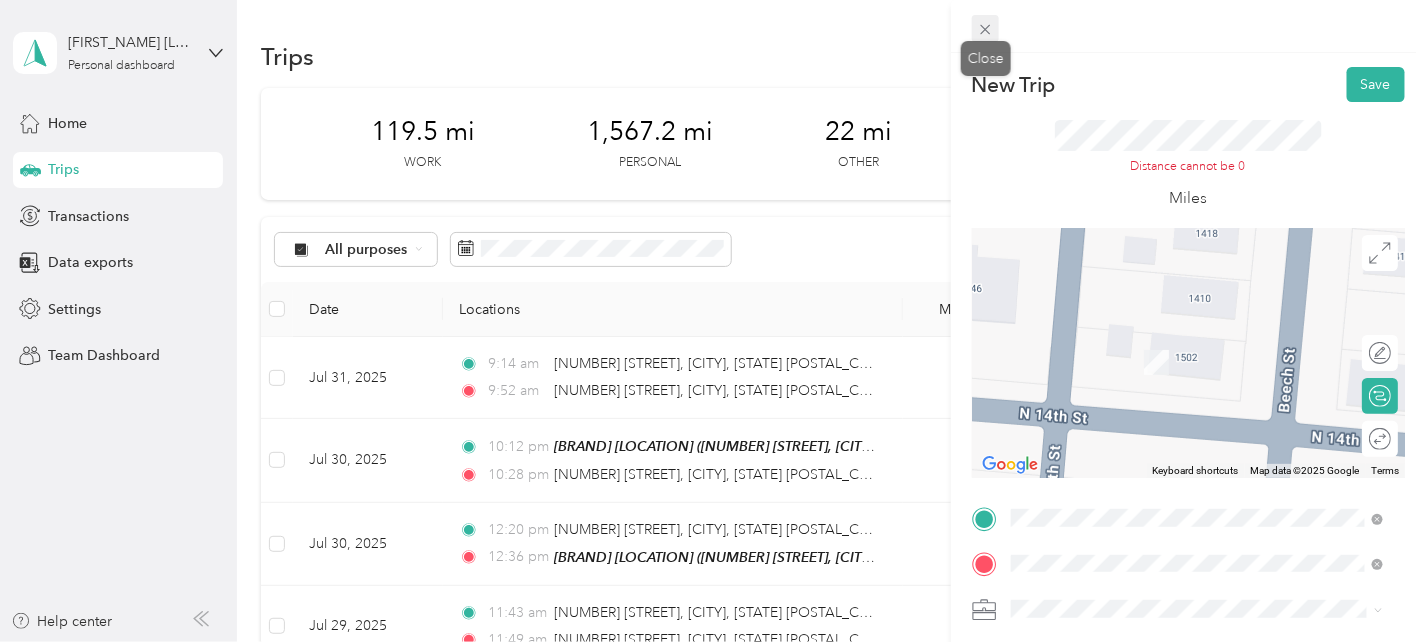click 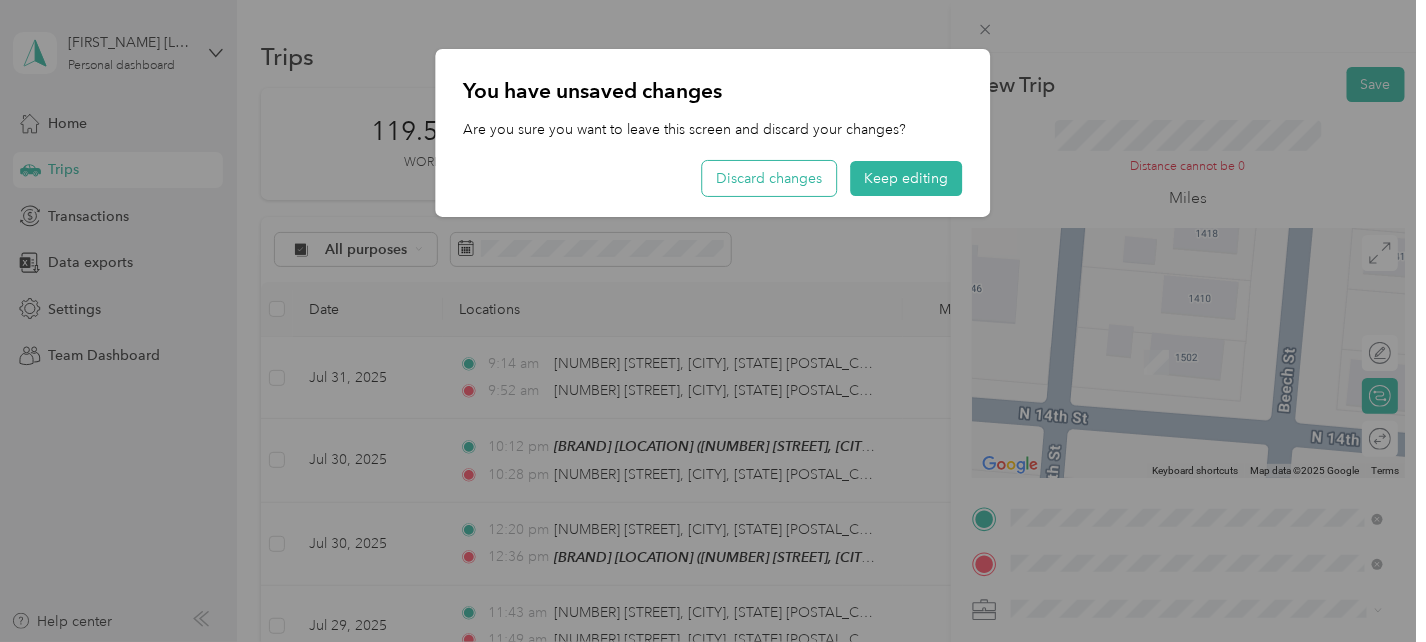 click on "Discard changes" at bounding box center (770, 178) 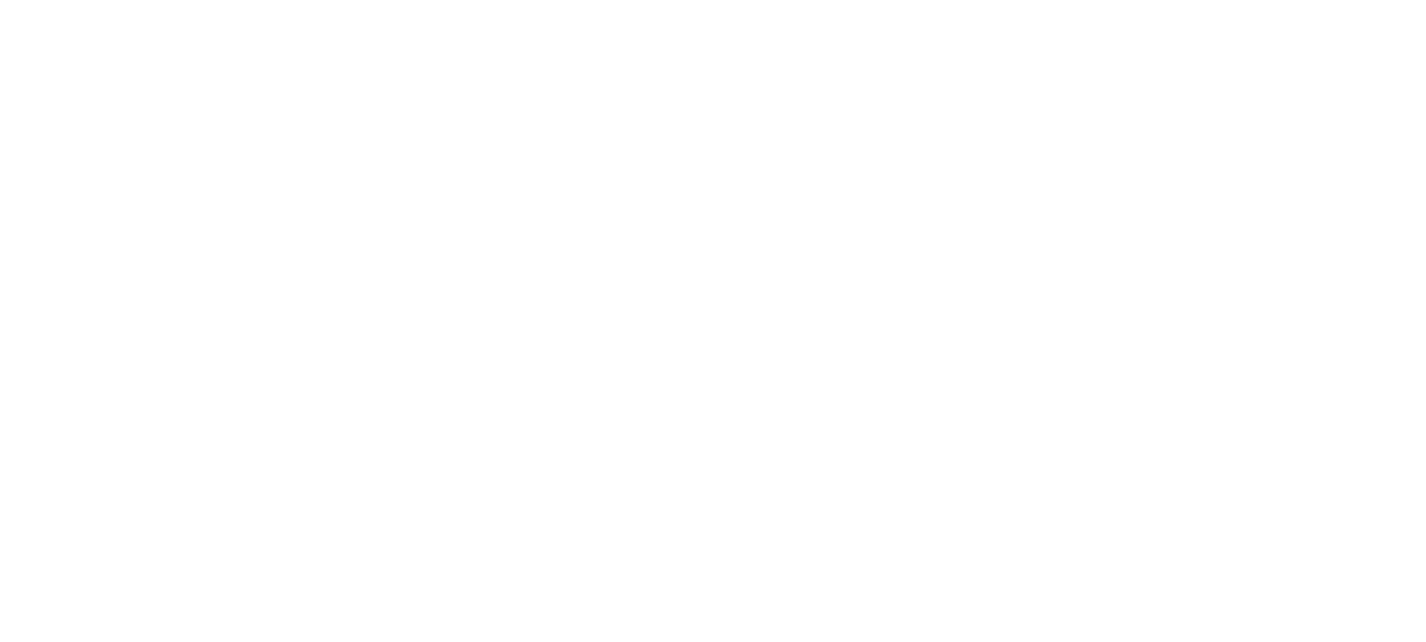 scroll, scrollTop: 0, scrollLeft: 0, axis: both 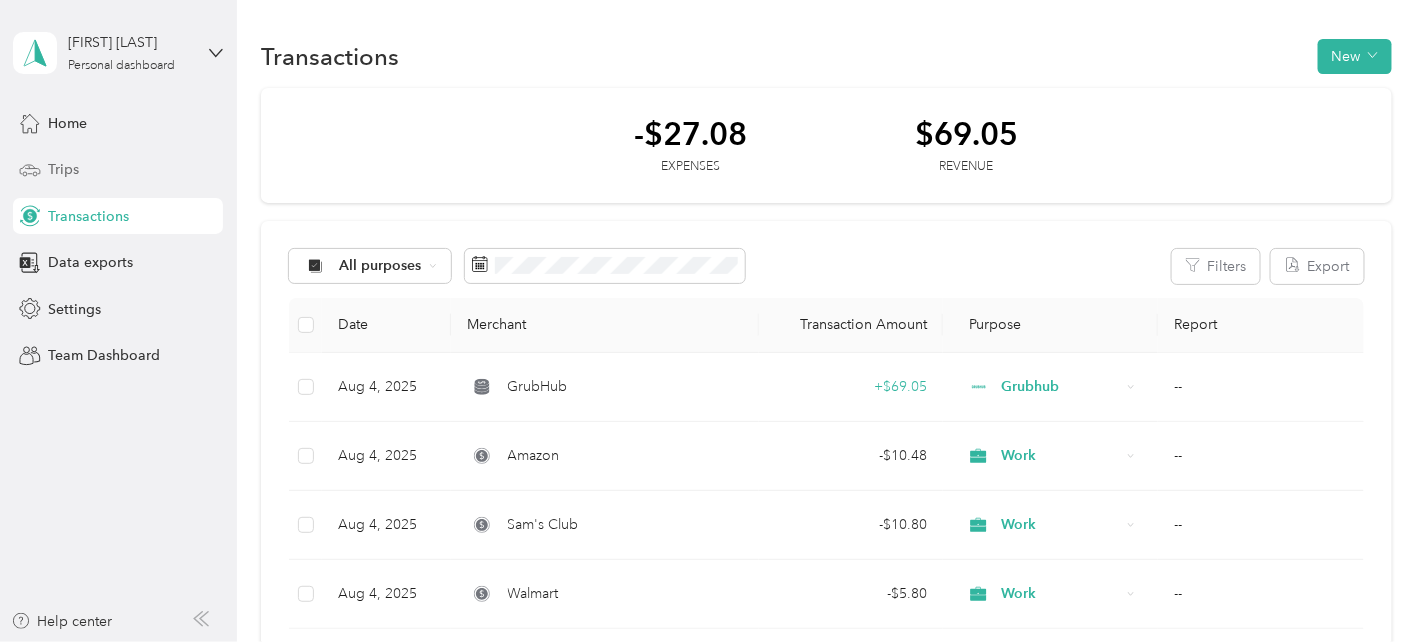 click on "Trips" at bounding box center [63, 169] 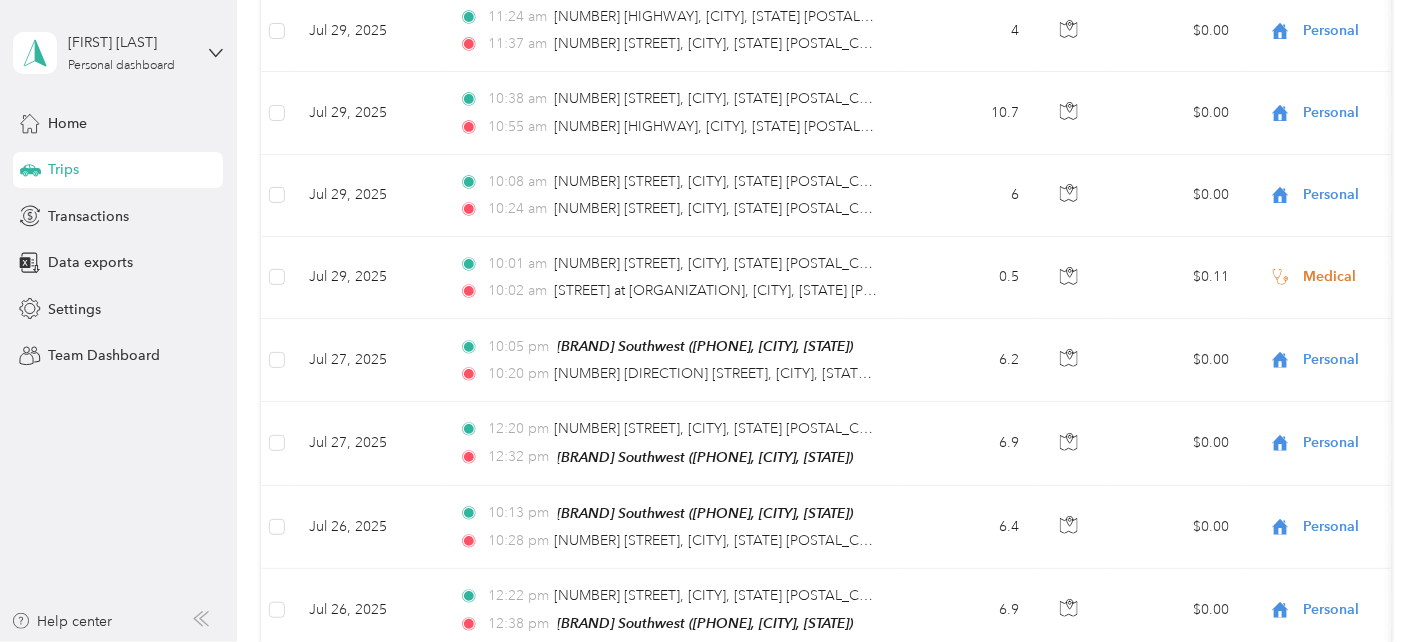 scroll, scrollTop: 699, scrollLeft: 0, axis: vertical 